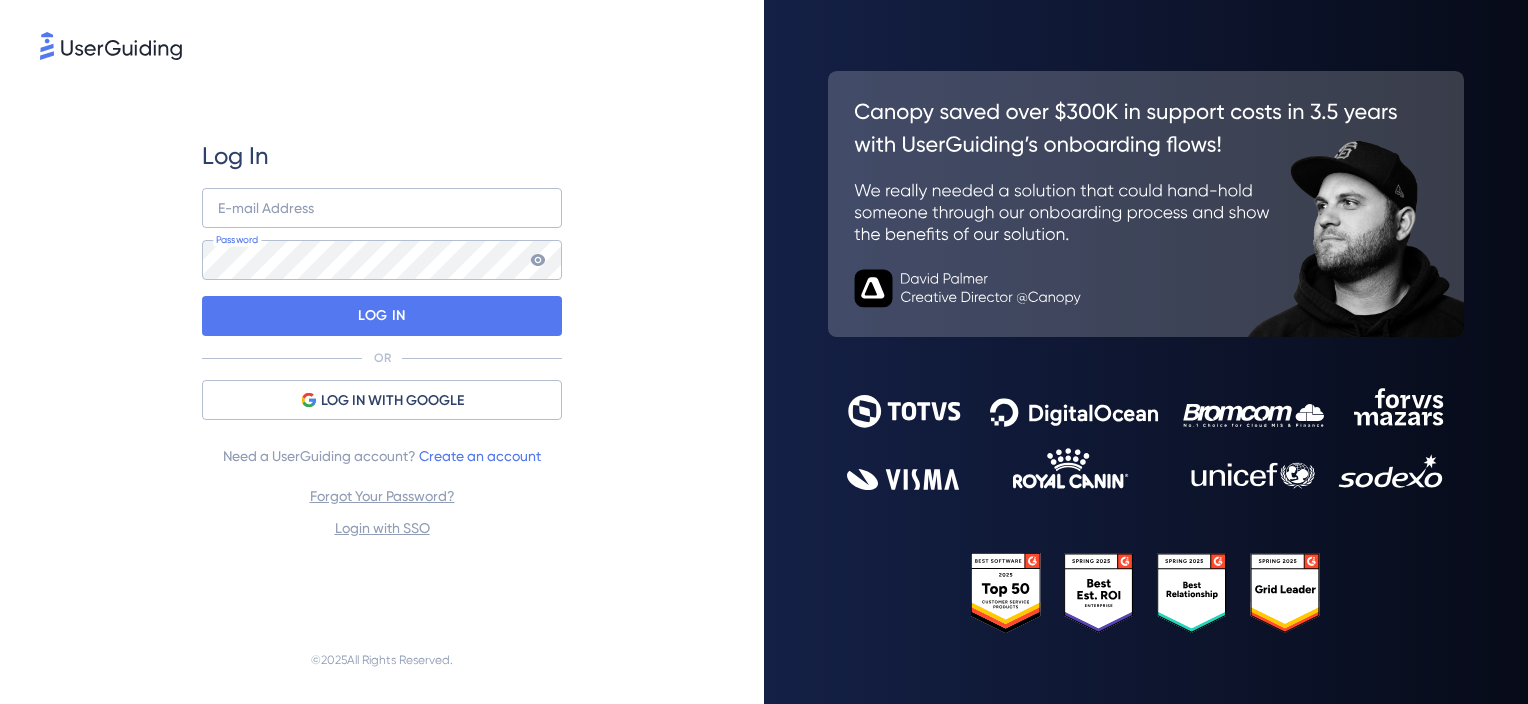 scroll, scrollTop: 0, scrollLeft: 0, axis: both 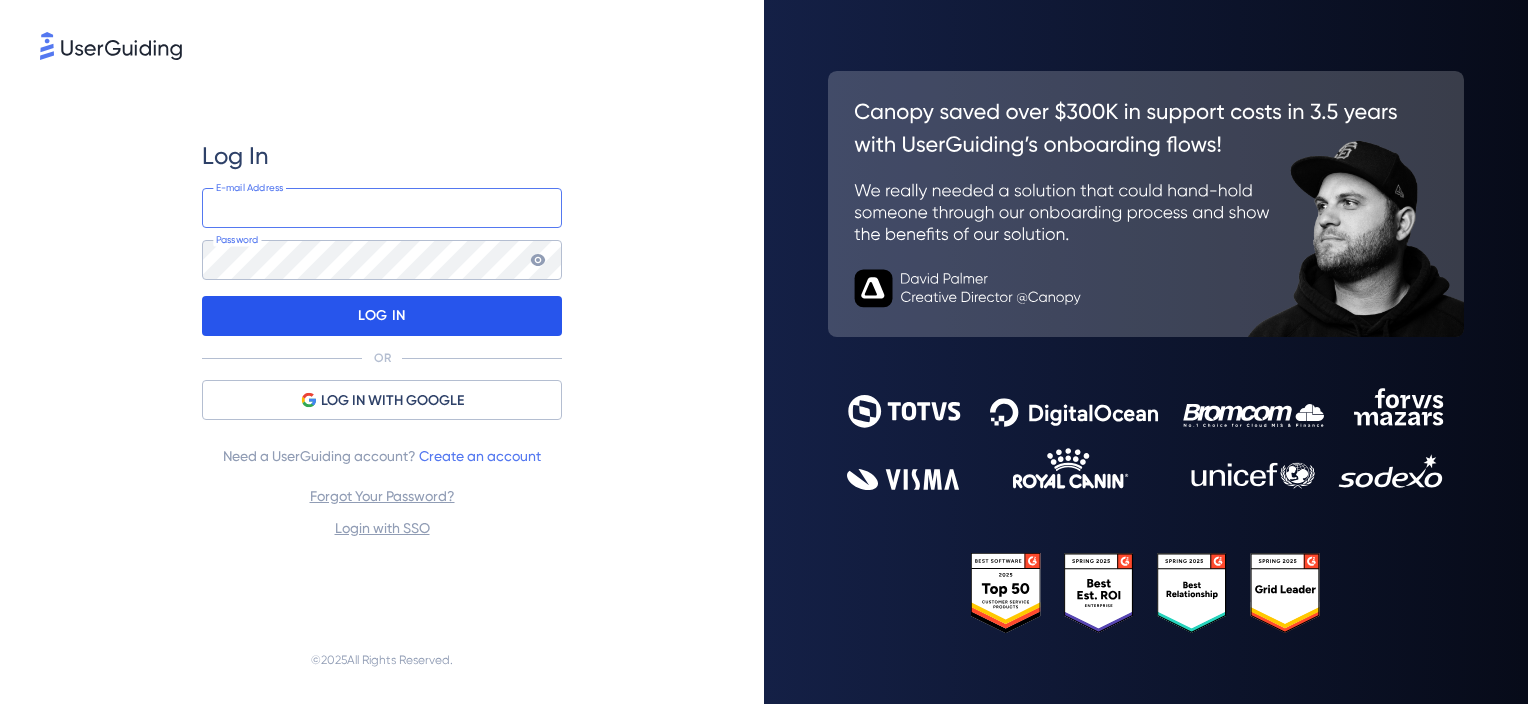 type on "[EMAIL]" 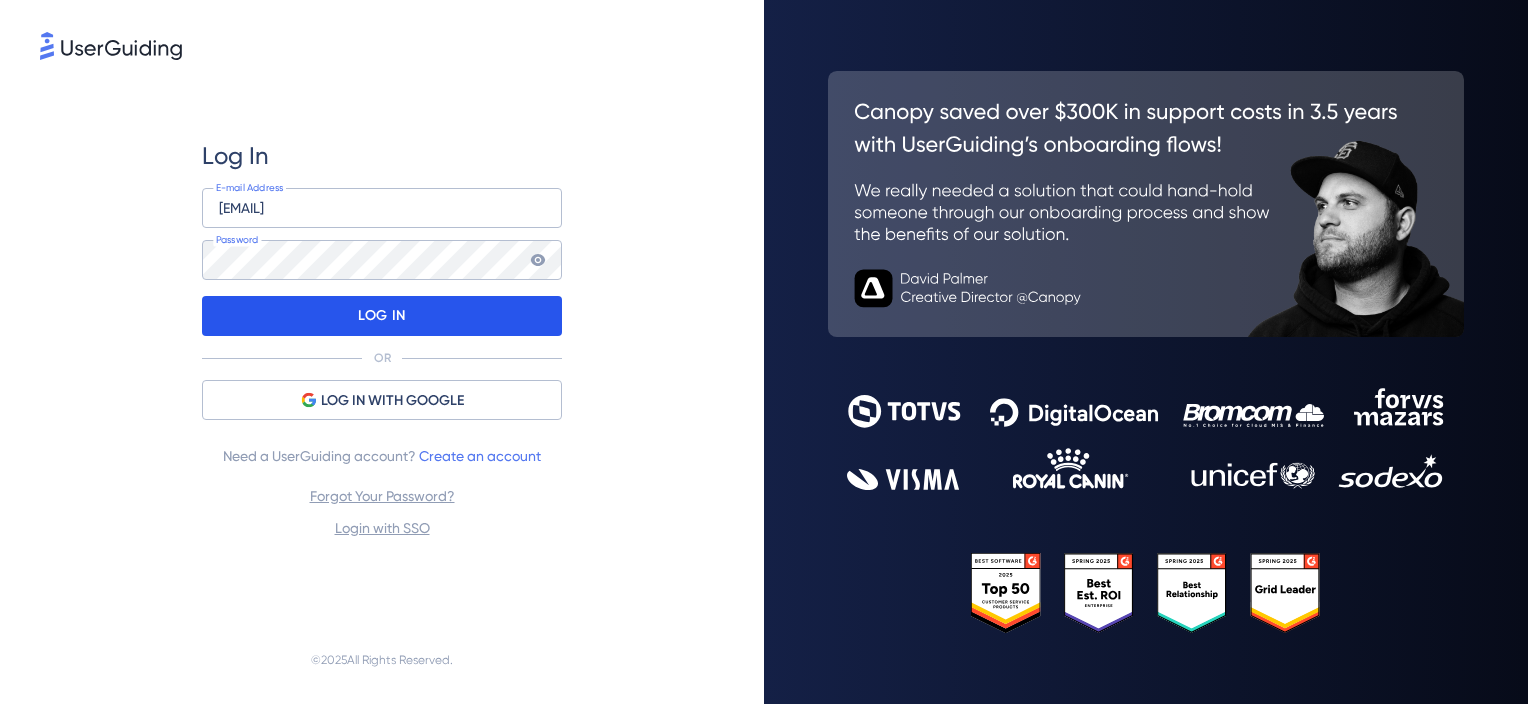 click on "LOG IN" at bounding box center (381, 316) 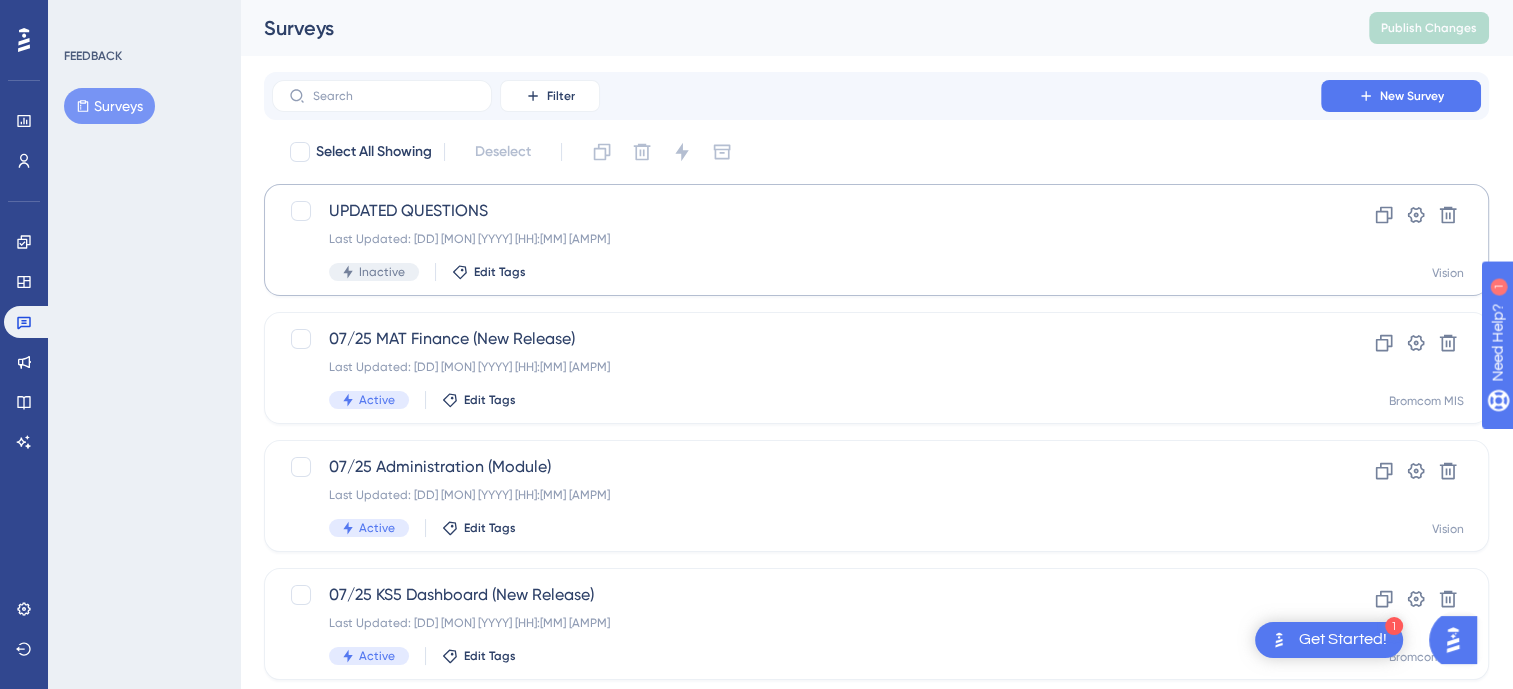 scroll, scrollTop: 0, scrollLeft: 0, axis: both 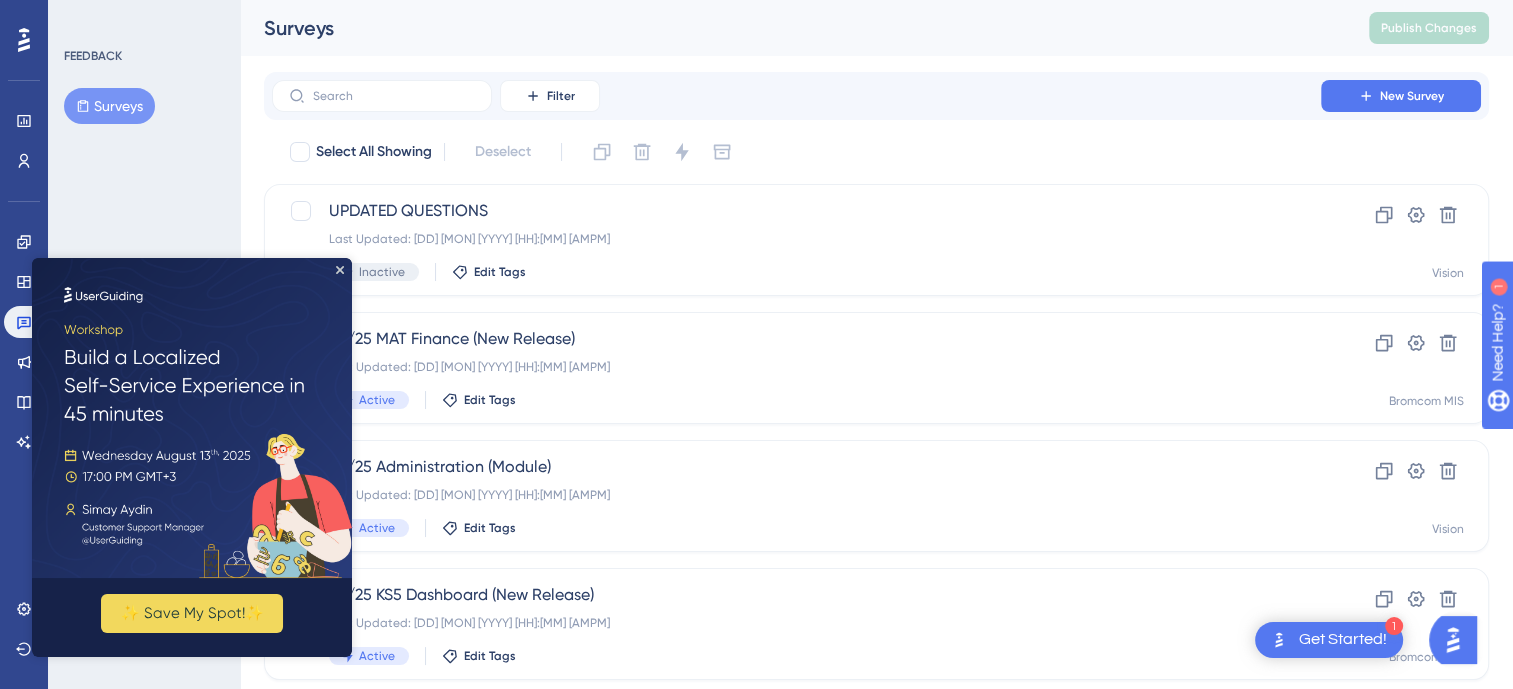 click at bounding box center [192, 418] 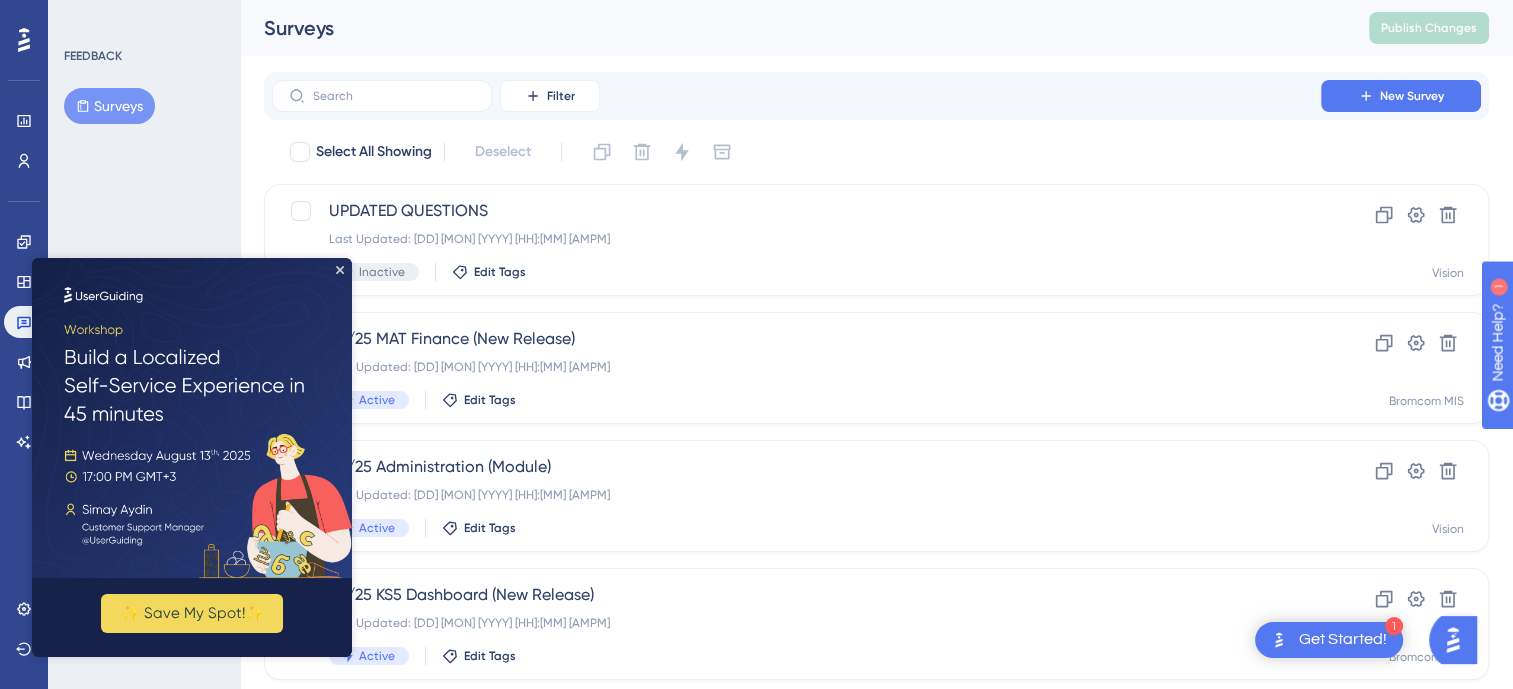 click at bounding box center (192, 418) 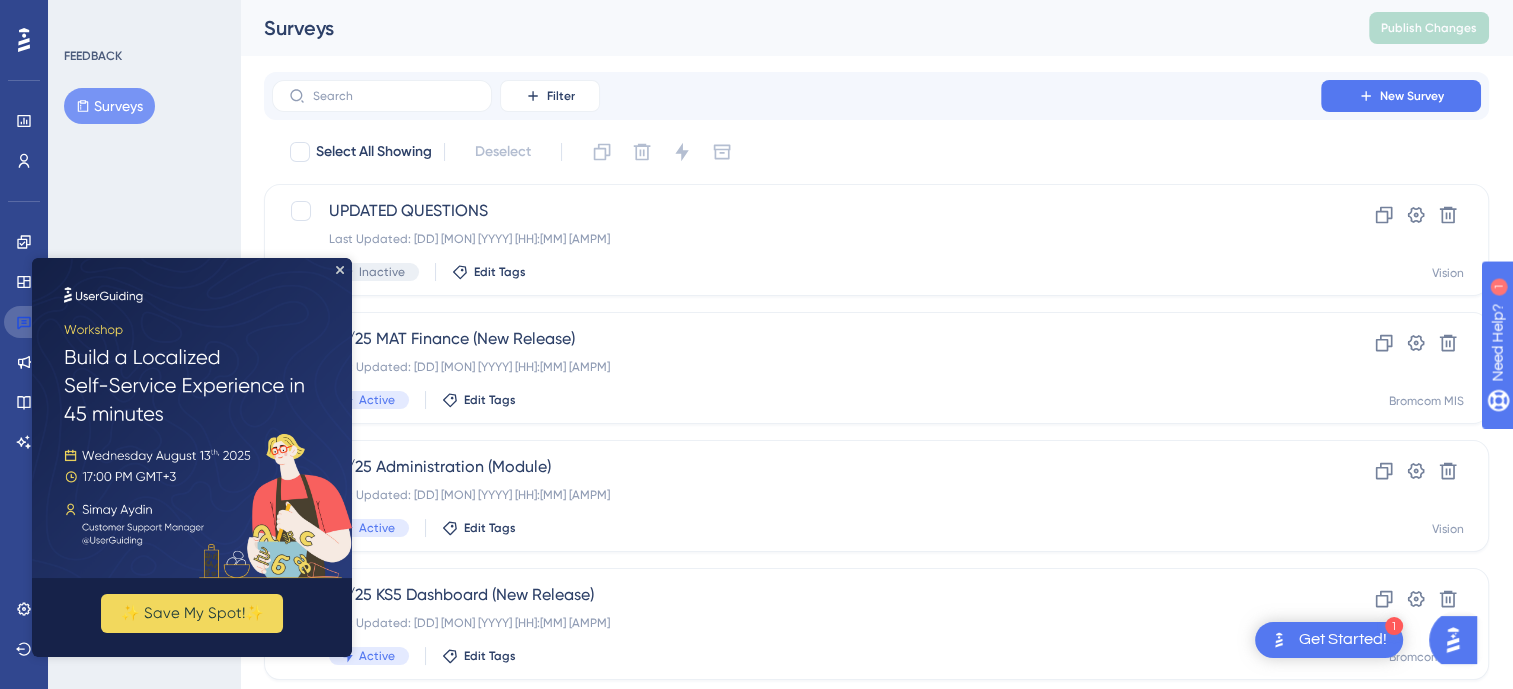 click at bounding box center [28, 322] 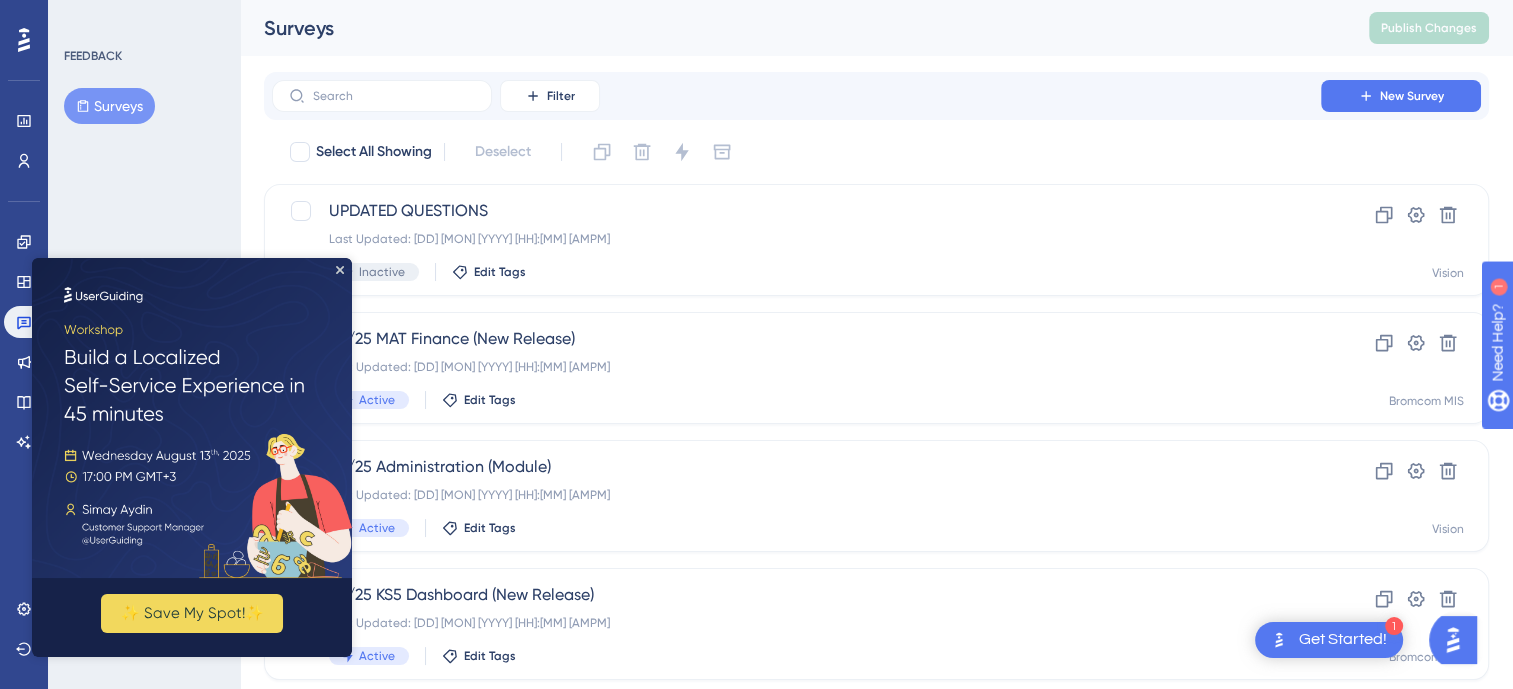 click on "Performance Users Engagement Widgets Feedback Product Updates Knowledge Base AI Assistant Settings Logout" at bounding box center (24, 344) 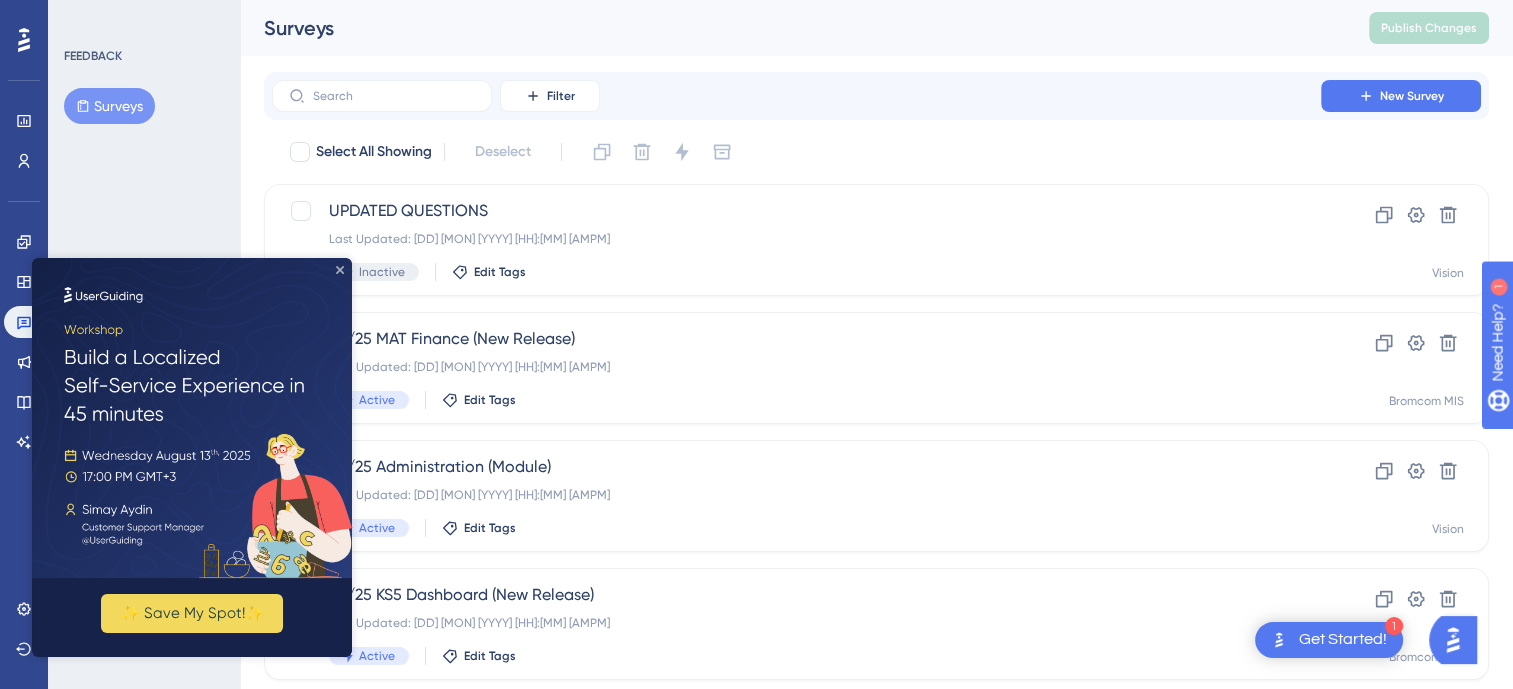 click 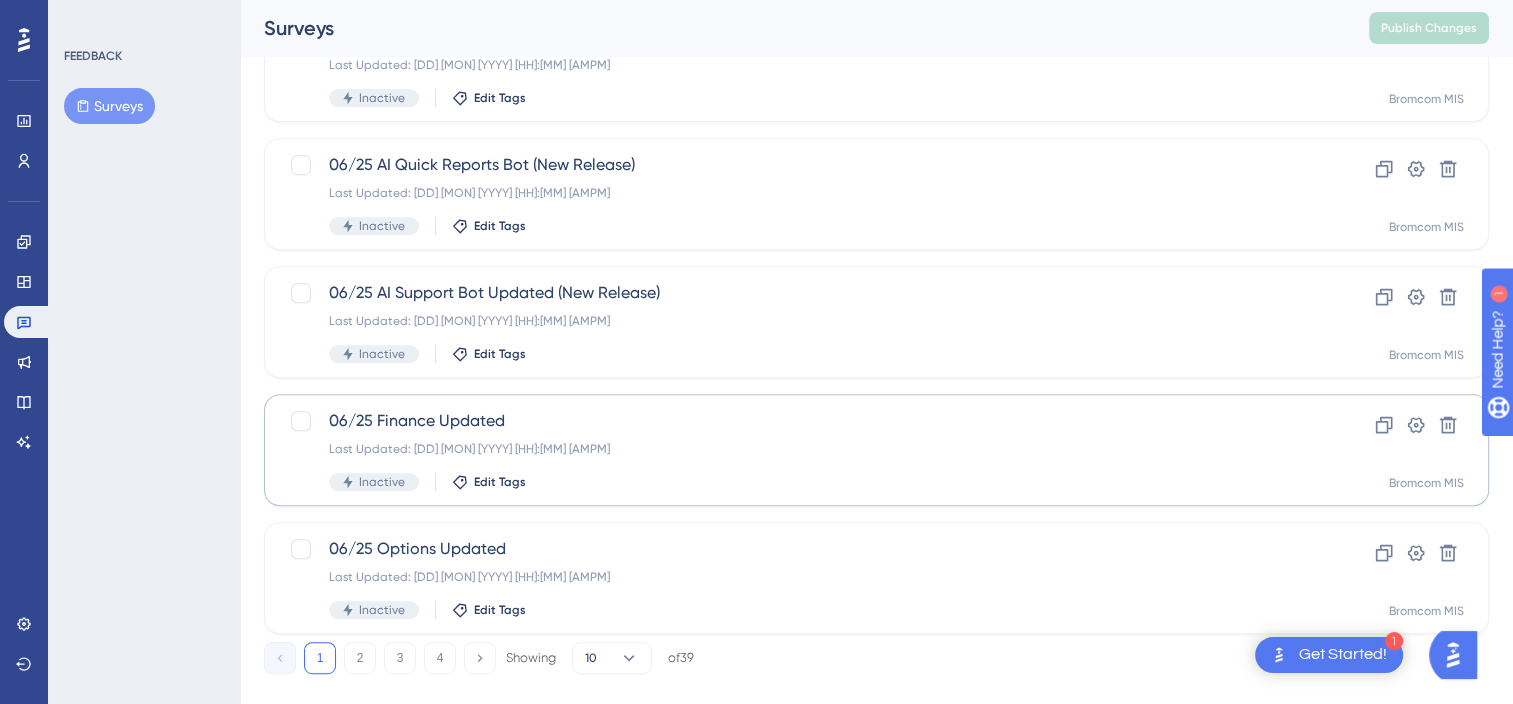 scroll, scrollTop: 848, scrollLeft: 0, axis: vertical 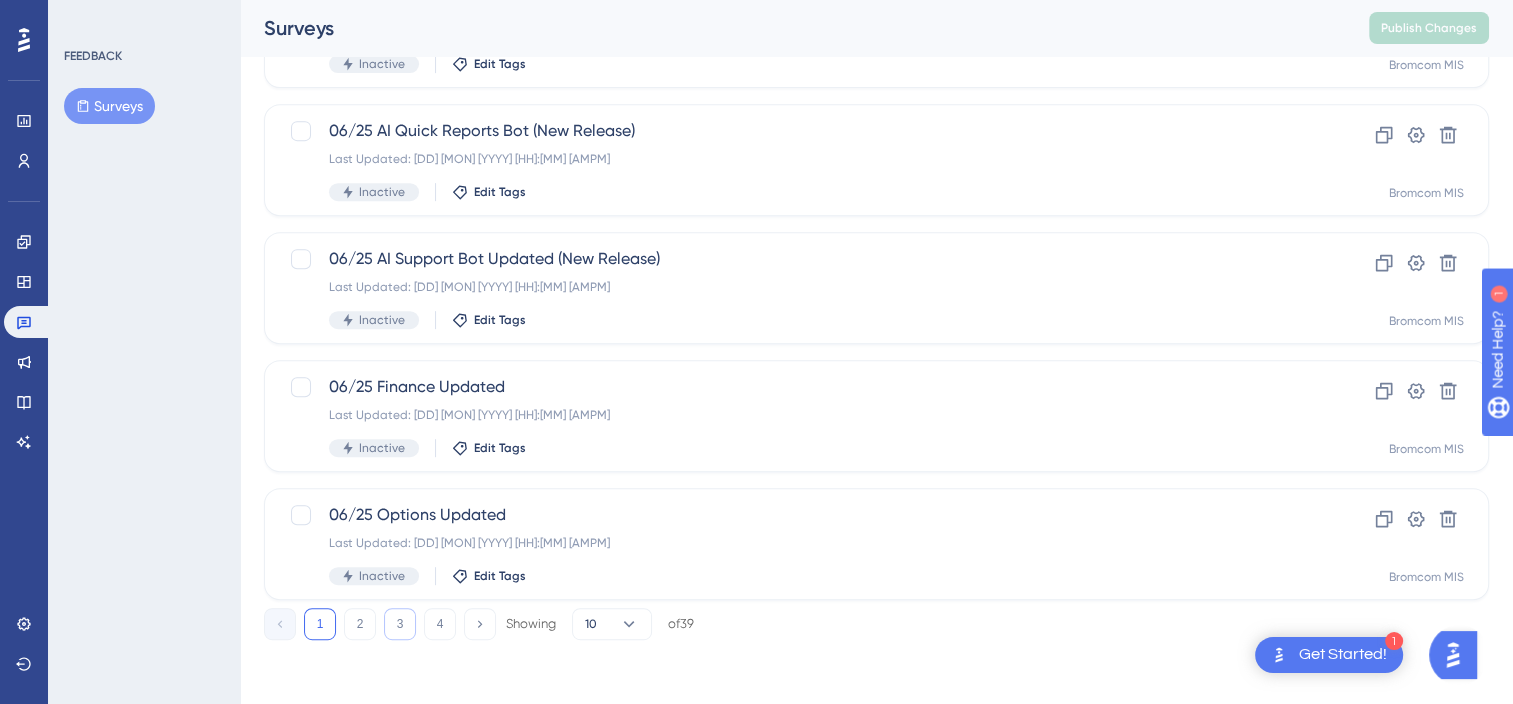 click on "3" at bounding box center [400, 624] 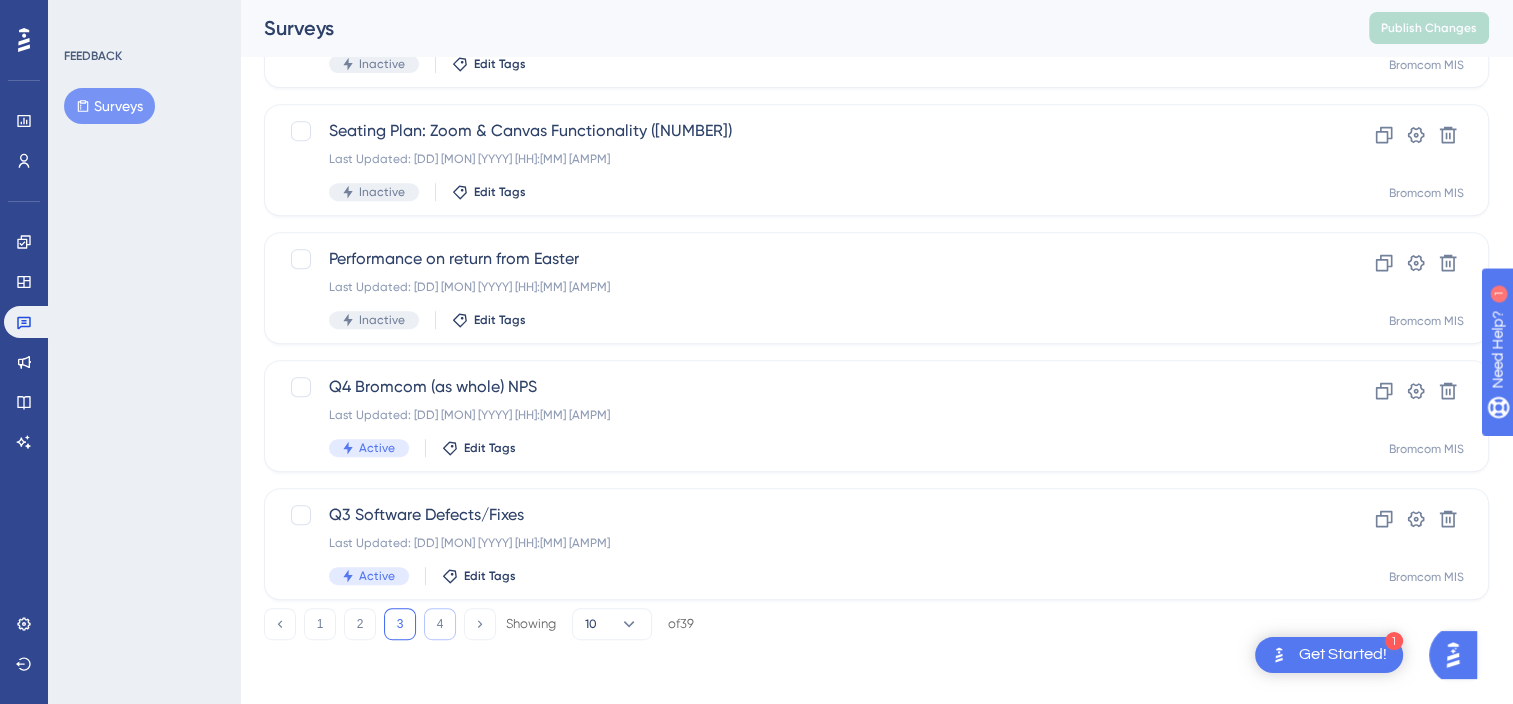 click on "4" at bounding box center [440, 624] 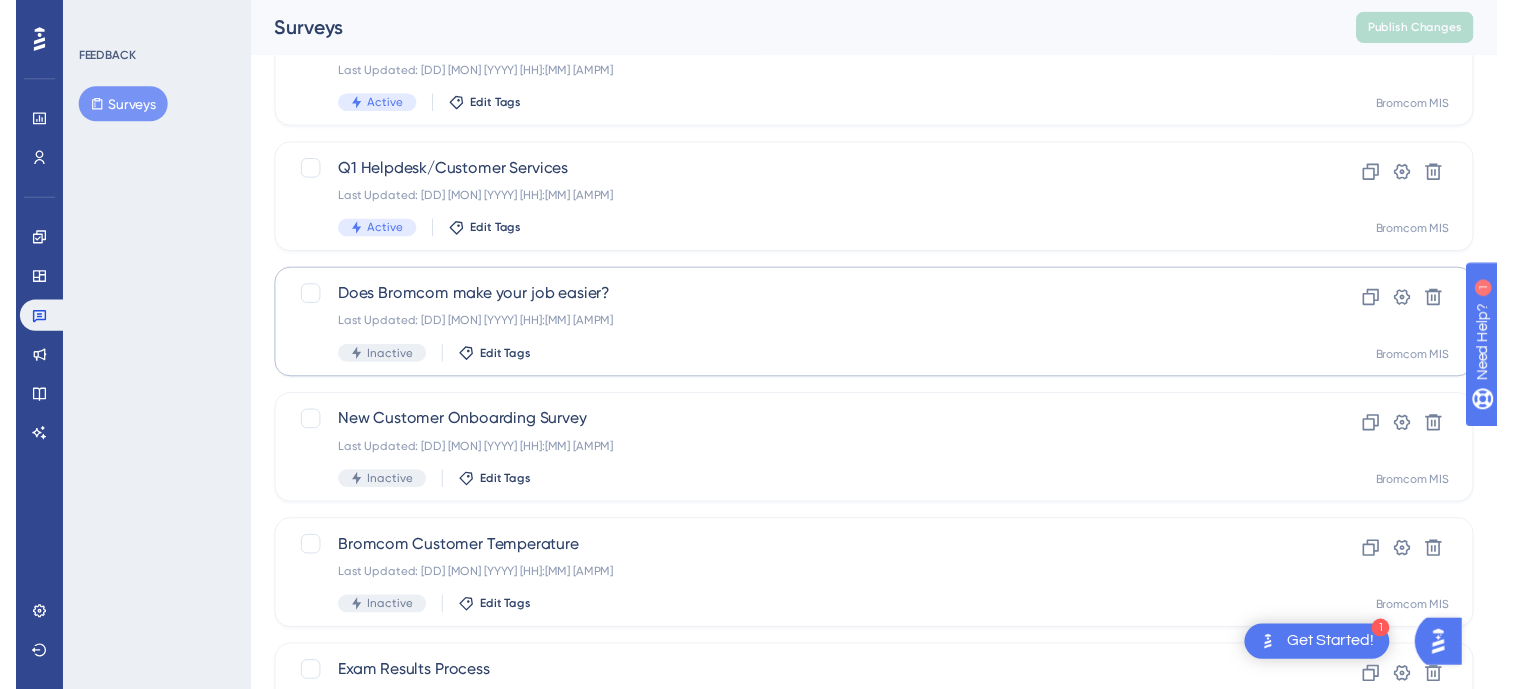 scroll, scrollTop: 0, scrollLeft: 0, axis: both 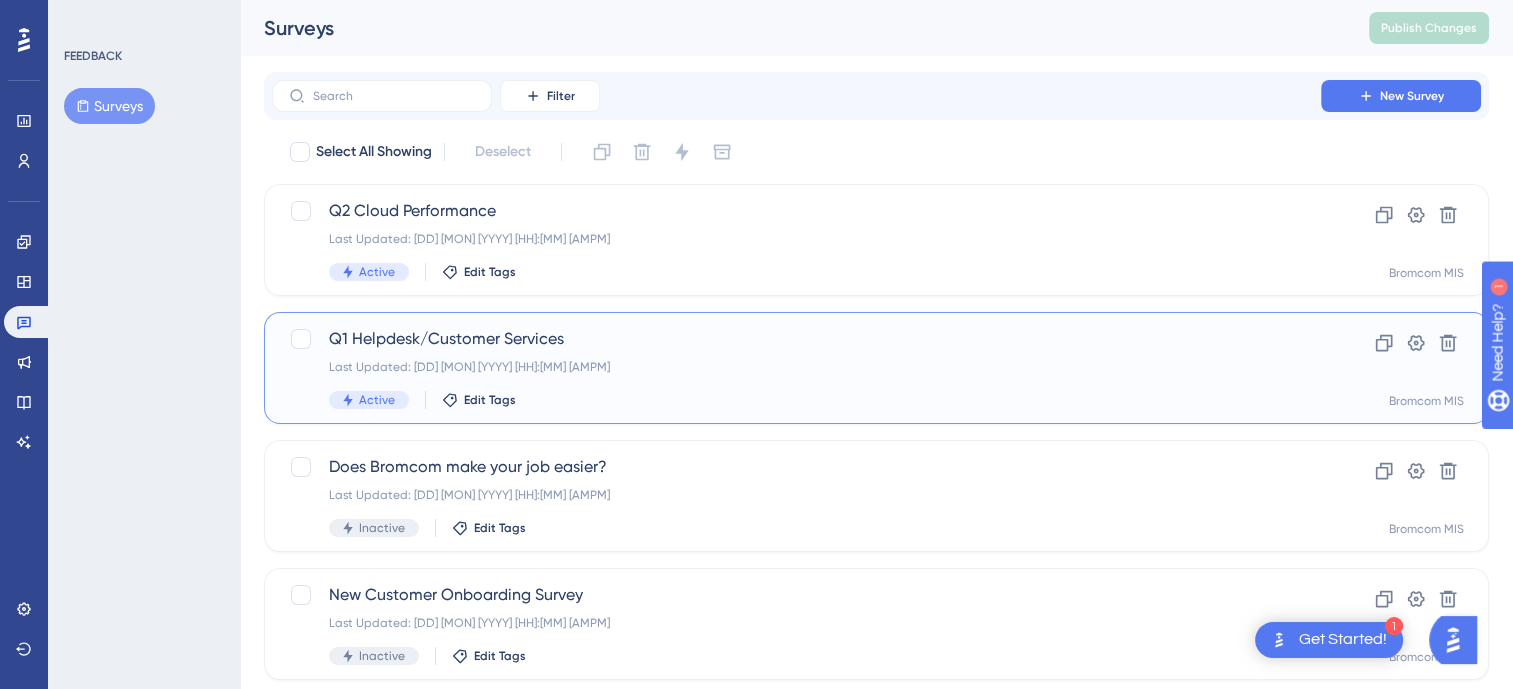 click on "Q1 Helpdesk/Customer Services" at bounding box center [796, 339] 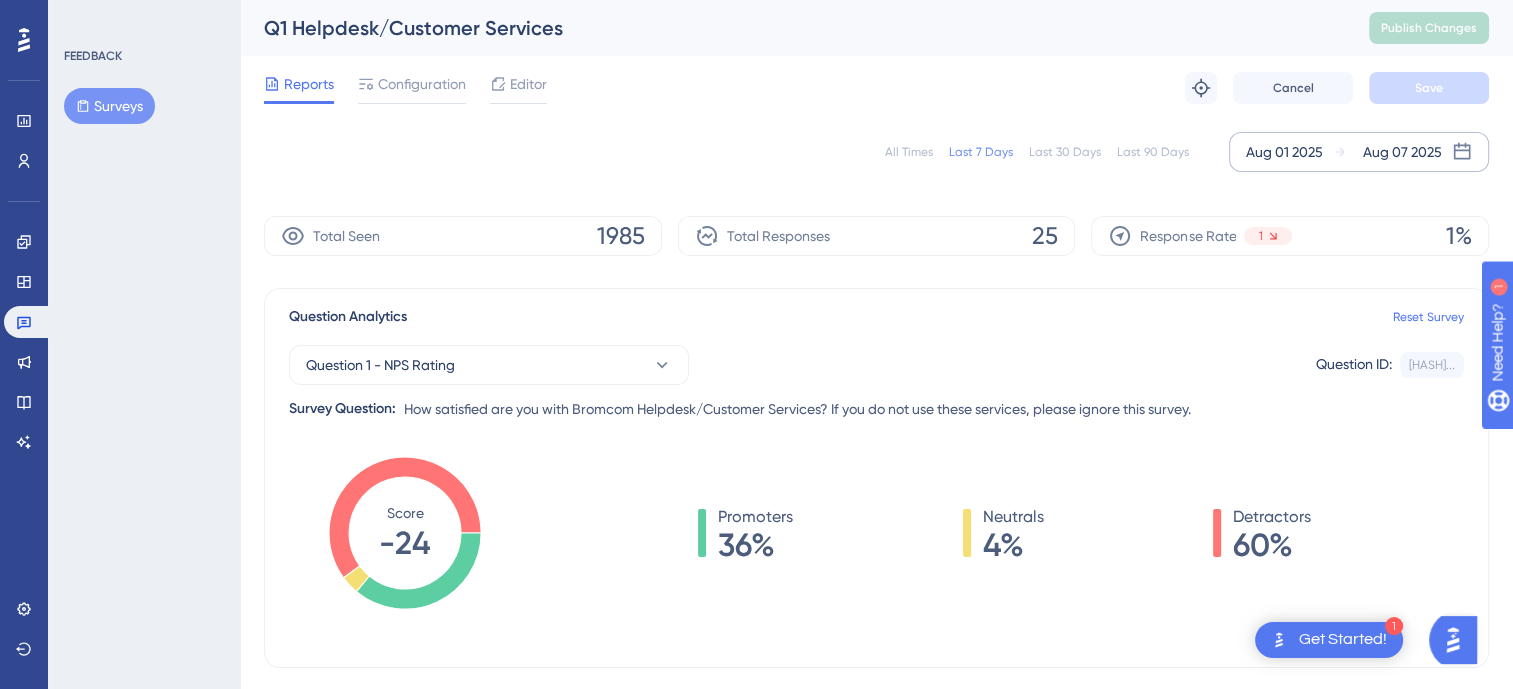 click on "Aug 01 2025" at bounding box center (1284, 152) 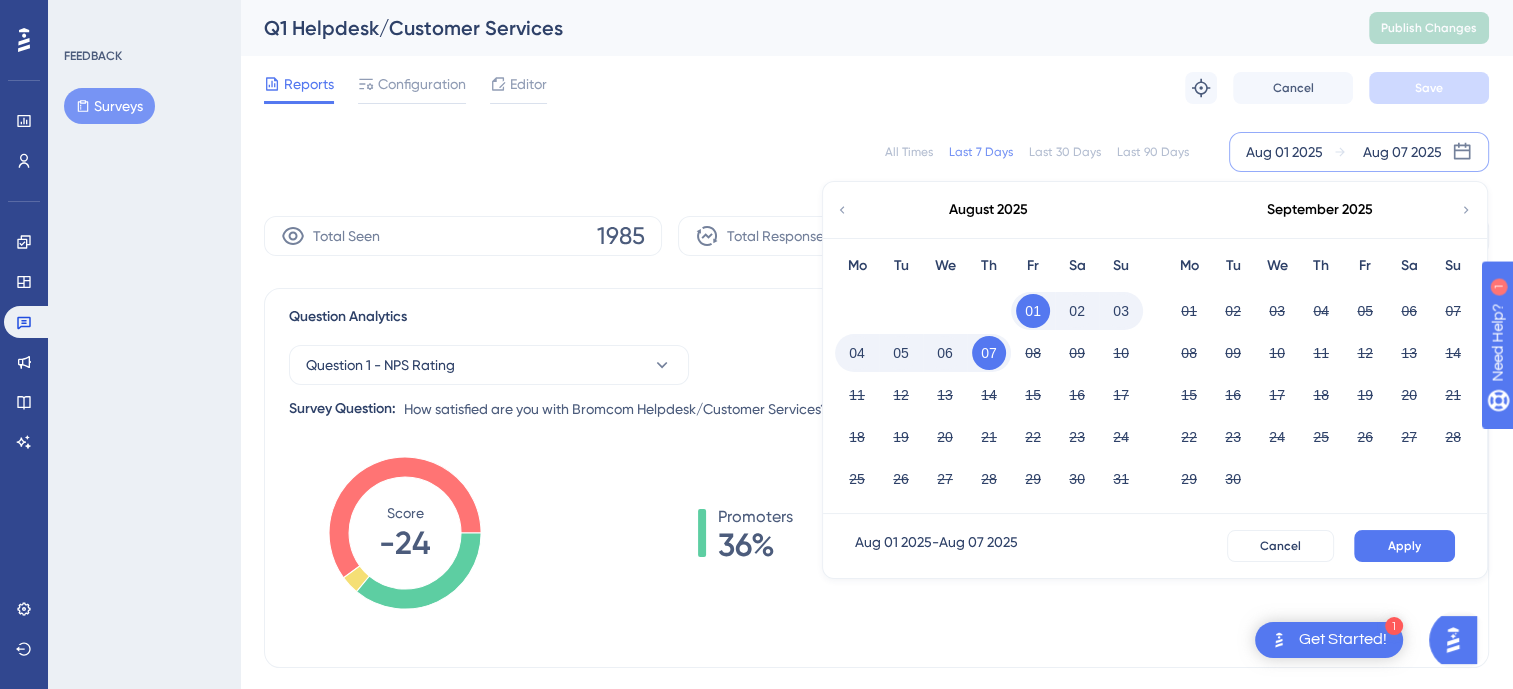 click 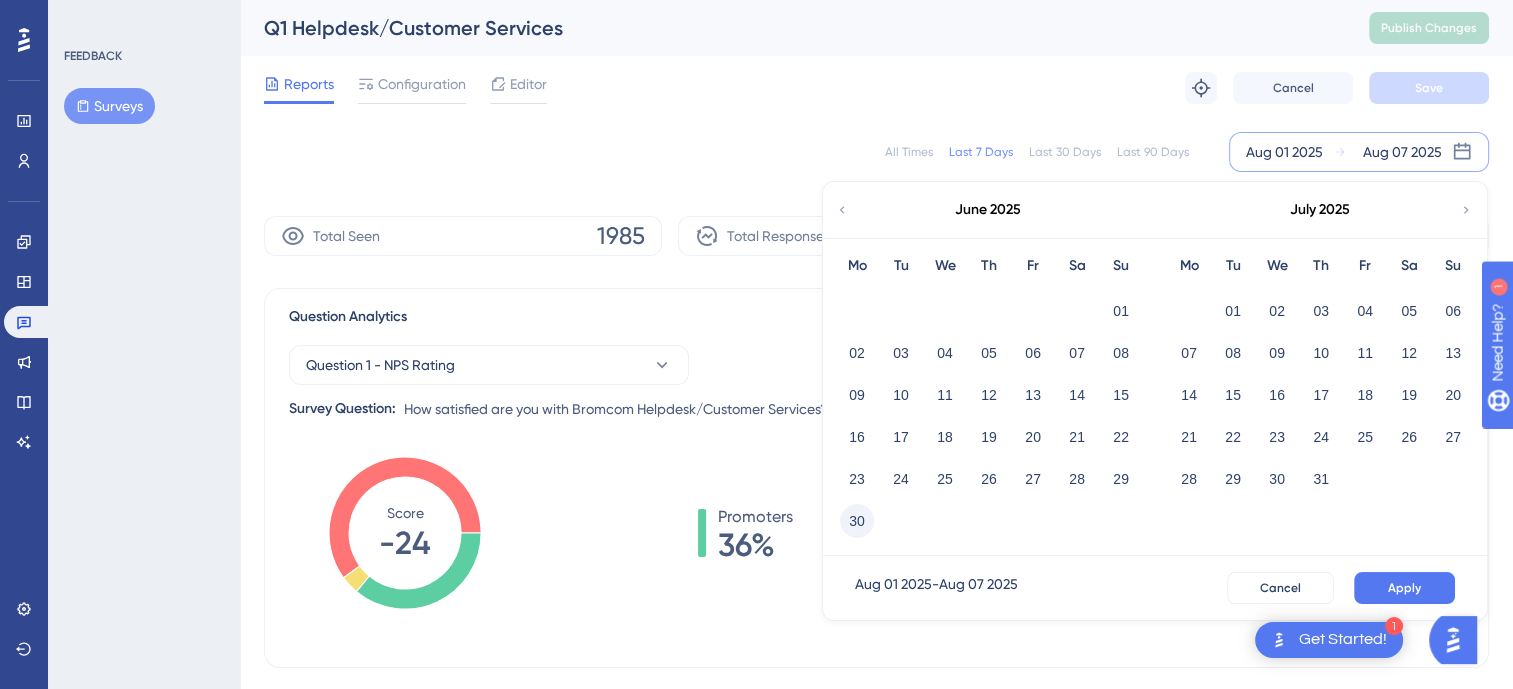 click on "30" at bounding box center (857, 521) 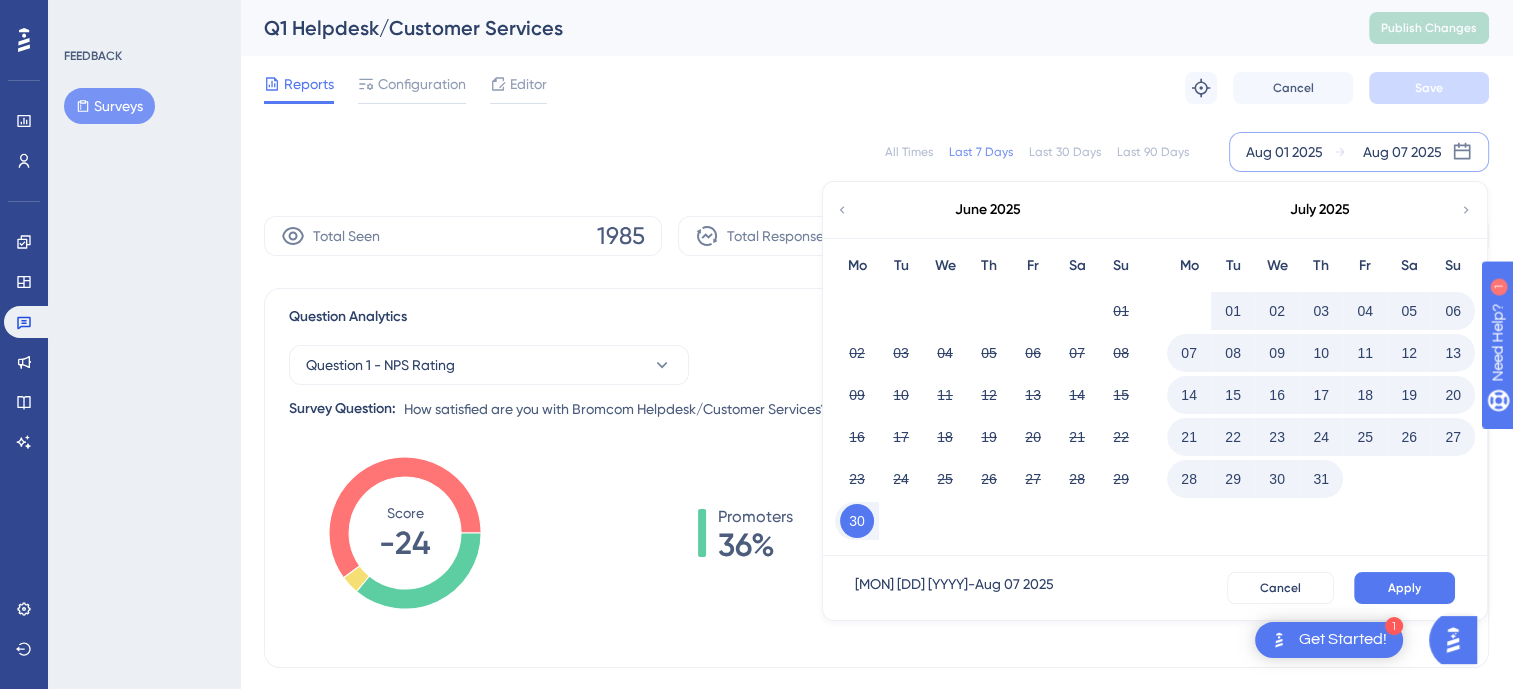 click on "31" at bounding box center (1321, 479) 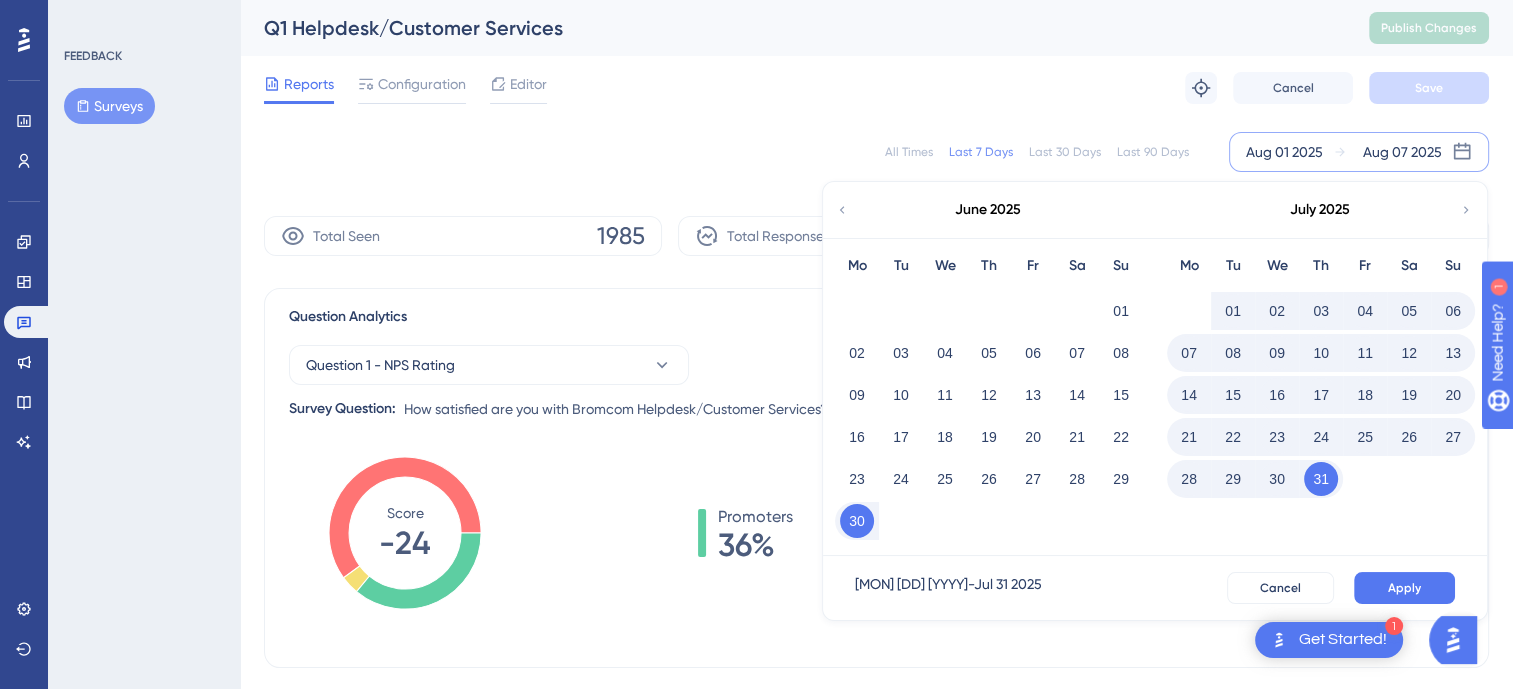 click on "31" at bounding box center [1321, 479] 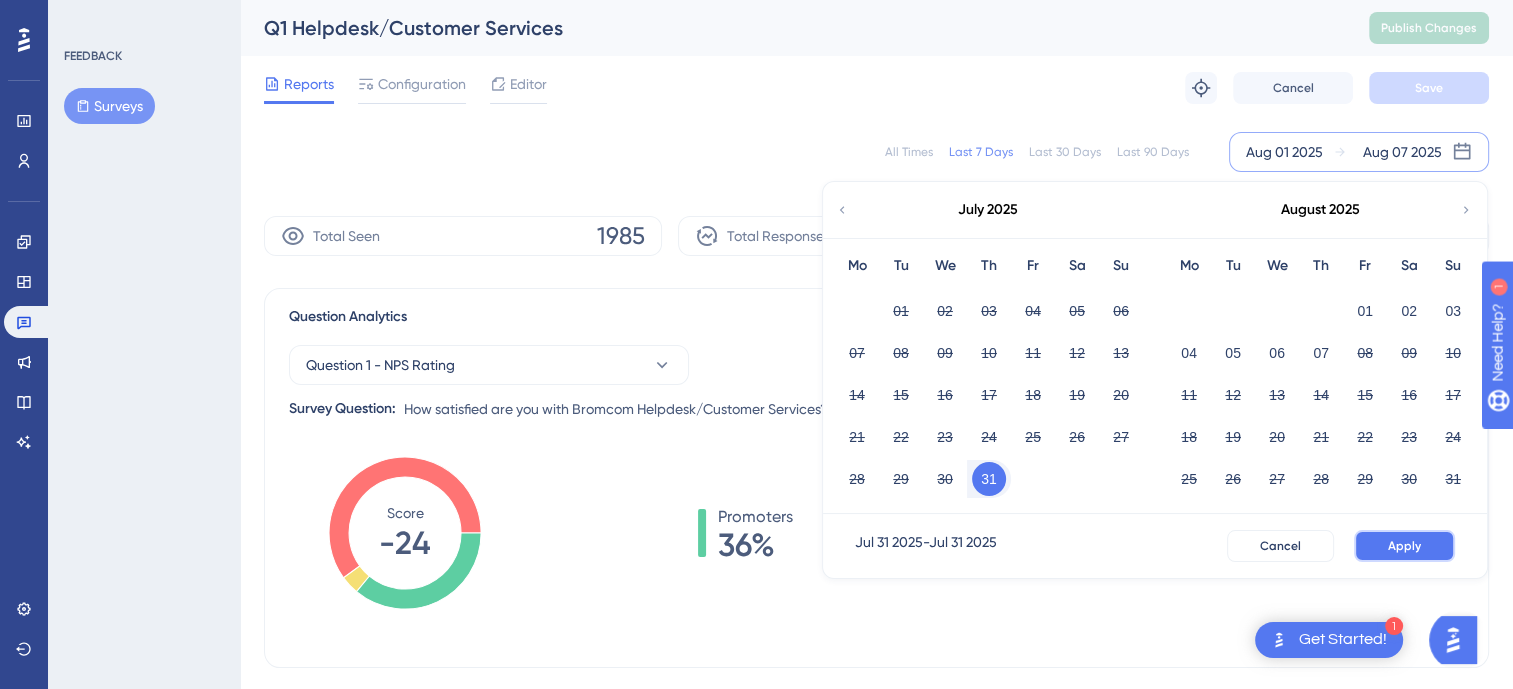 click on "Apply" at bounding box center (1404, 546) 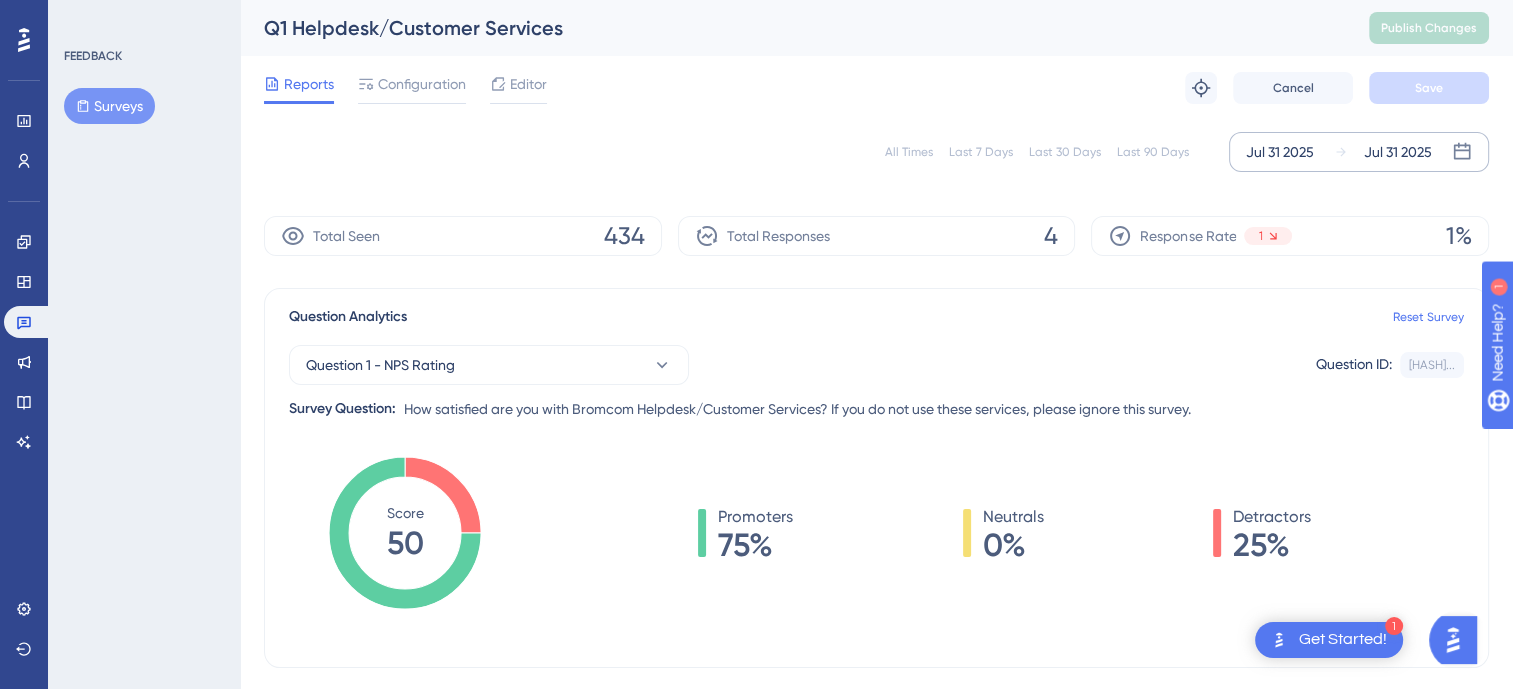 click on "Jul 31 2025" at bounding box center (1398, 152) 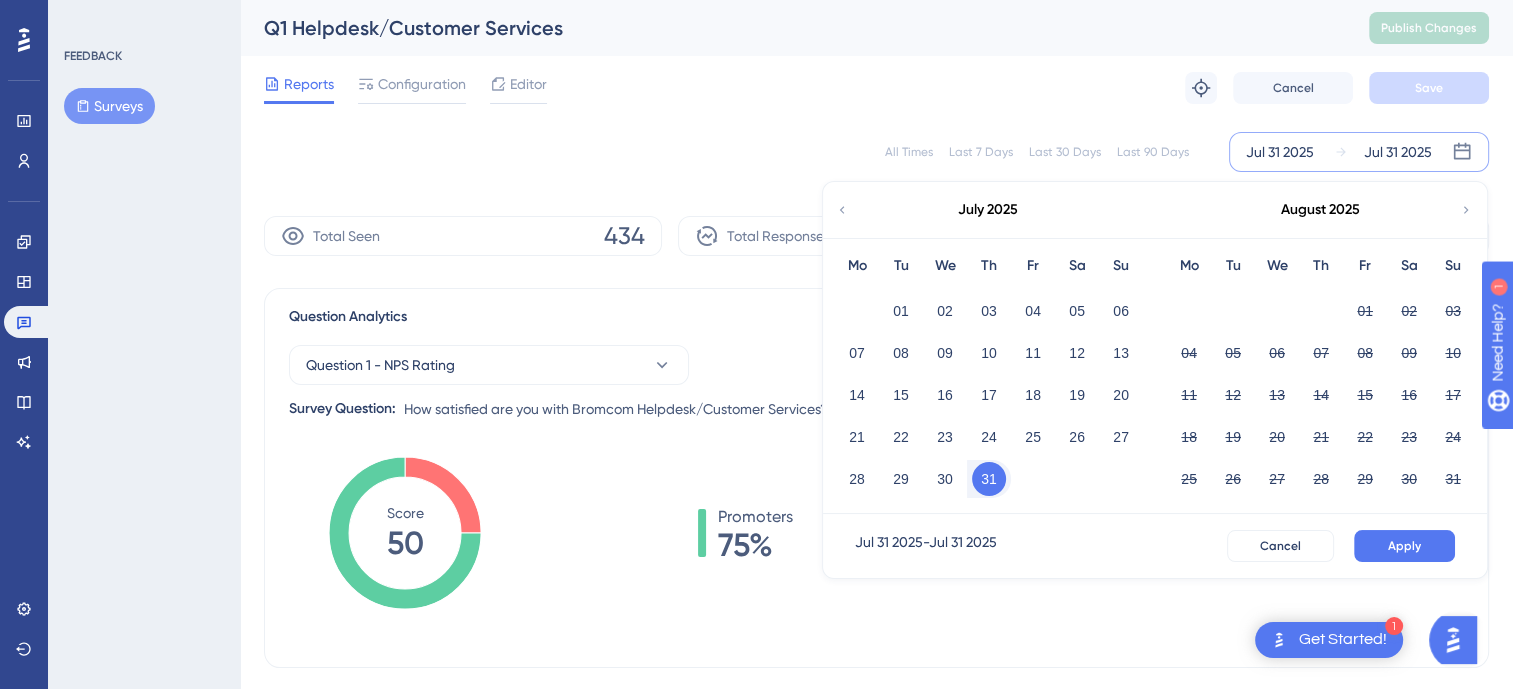 click on "[MON] [DD] [YYYY] [MON] [DD] [YYYY] [MON] [YYYY] Mo Tu We Th Fr Sa Su 01 02 03 04 05 06 07 08 09 10 11 12 13 14 15 16 17 18 19 20 21 22 23 24 25 26 27 28 29 30 31 [MON] [YYYY] Mo Tu We Th Fr Sa Su 01 02 03 04 05 06 07 08 09 10 11 12 13 14 15 16 17 18 19 20 21 22 23 24 25 26 27 28 29 30 31 [MON] [DD] [YYYY]  -  [MON] [DD] [YYYY] Cancel Apply" at bounding box center (1359, 152) 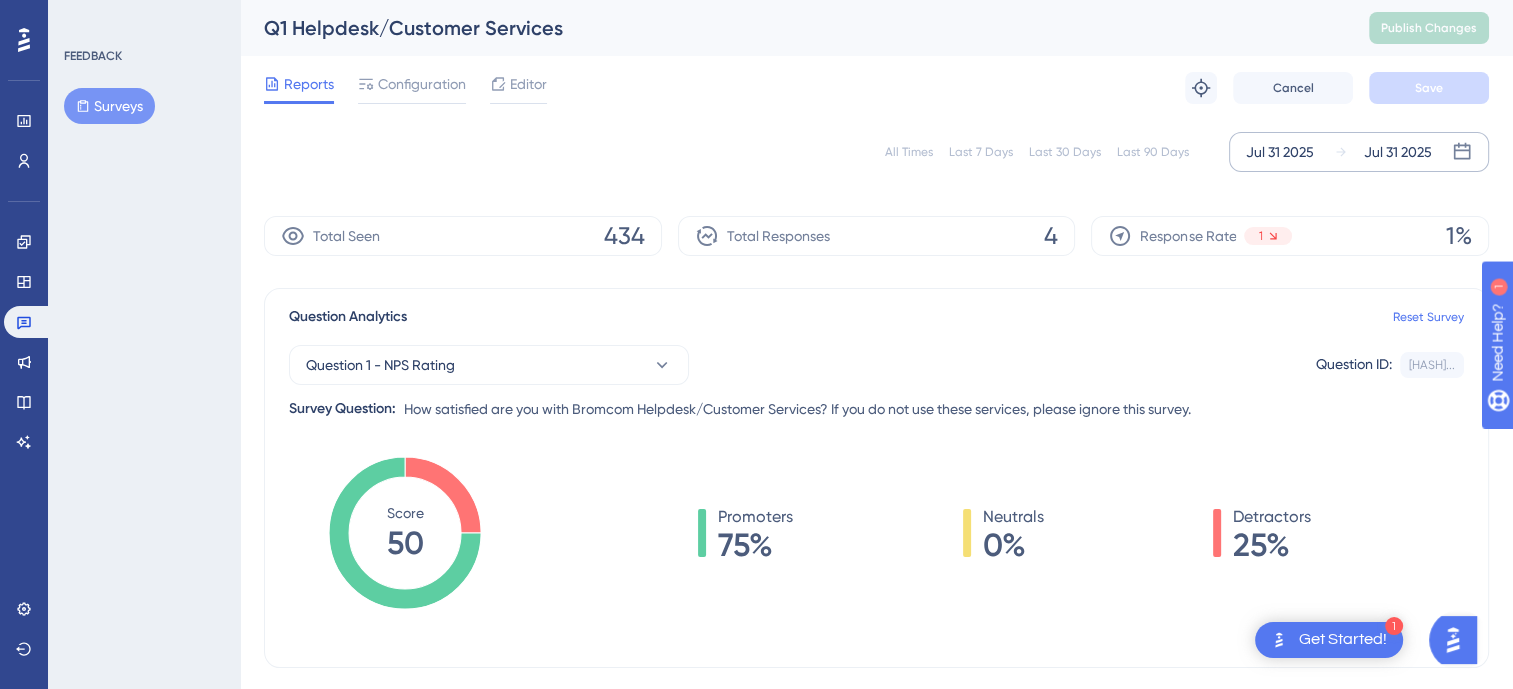 click on "Jul 31 2025" at bounding box center [1280, 152] 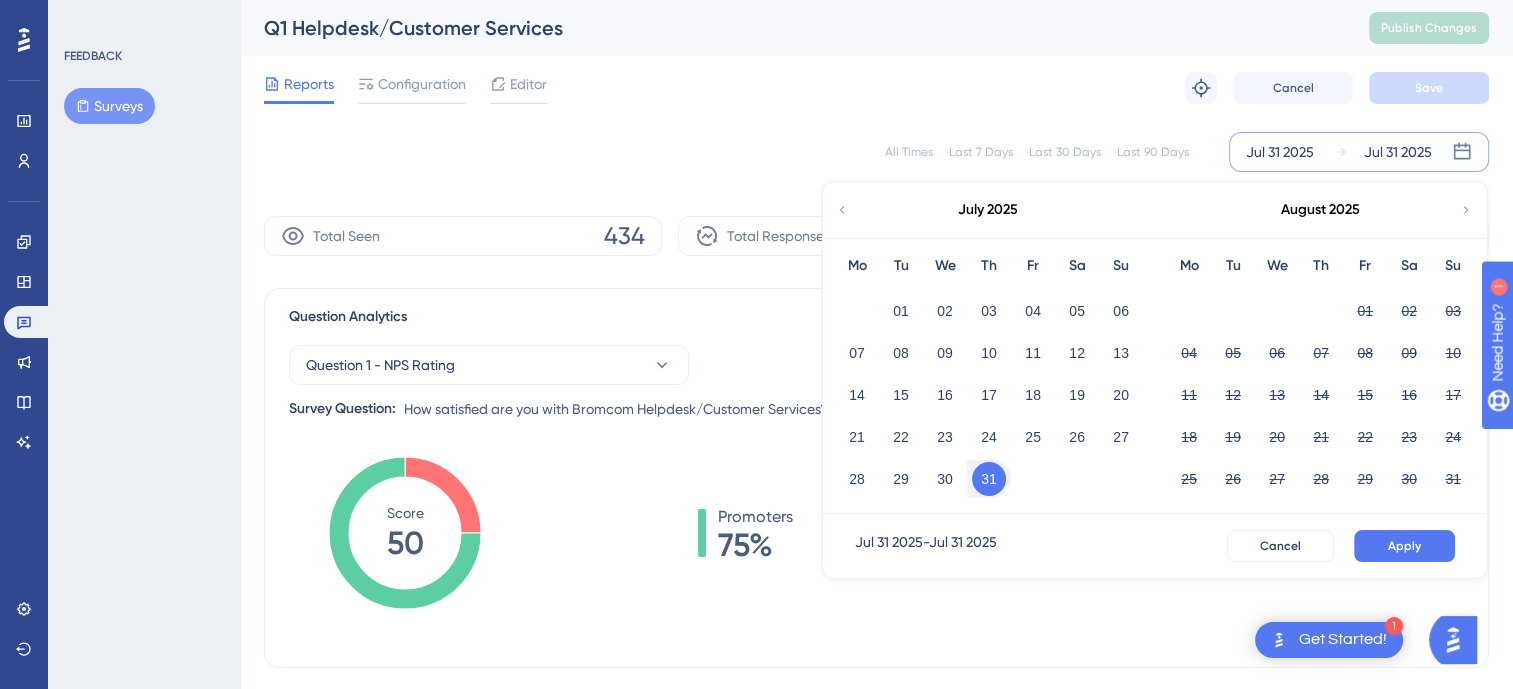 click on "31" at bounding box center [989, 479] 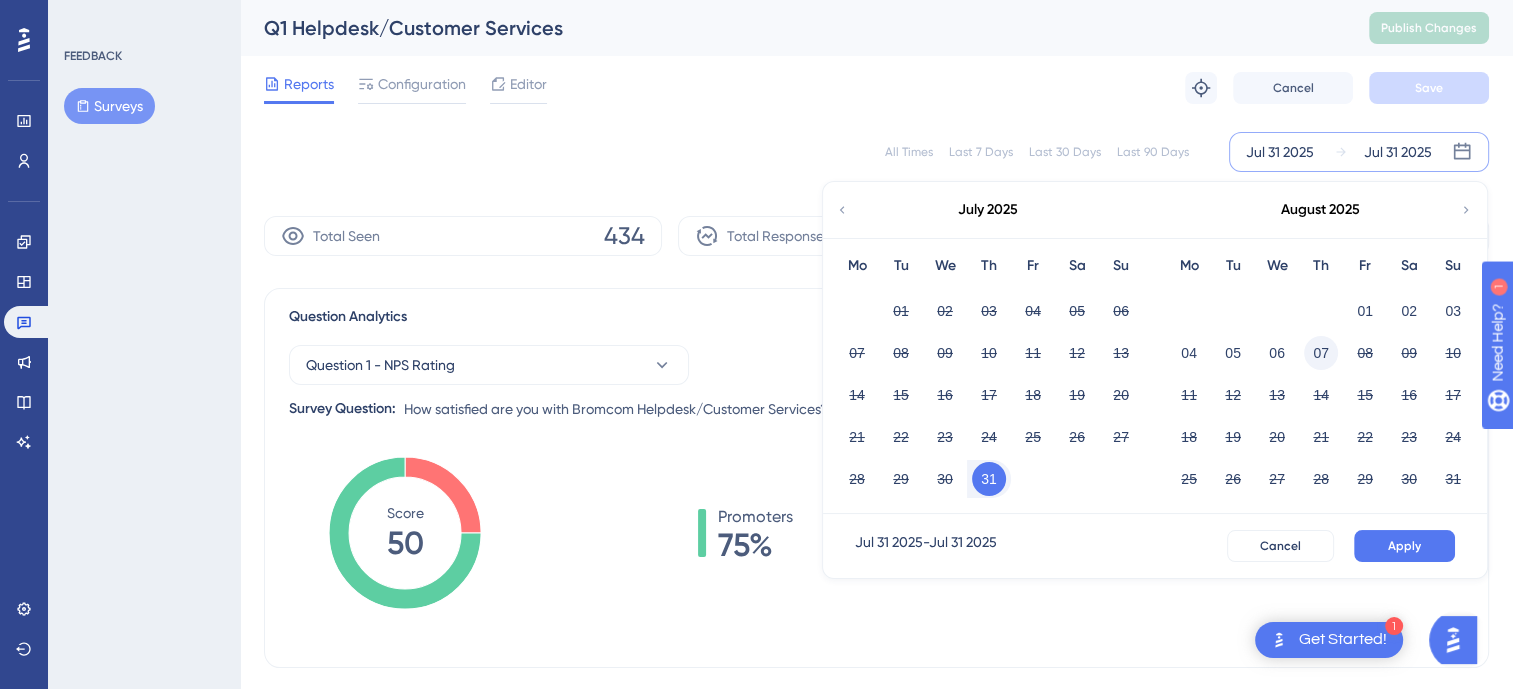 click on "07" at bounding box center [1321, 353] 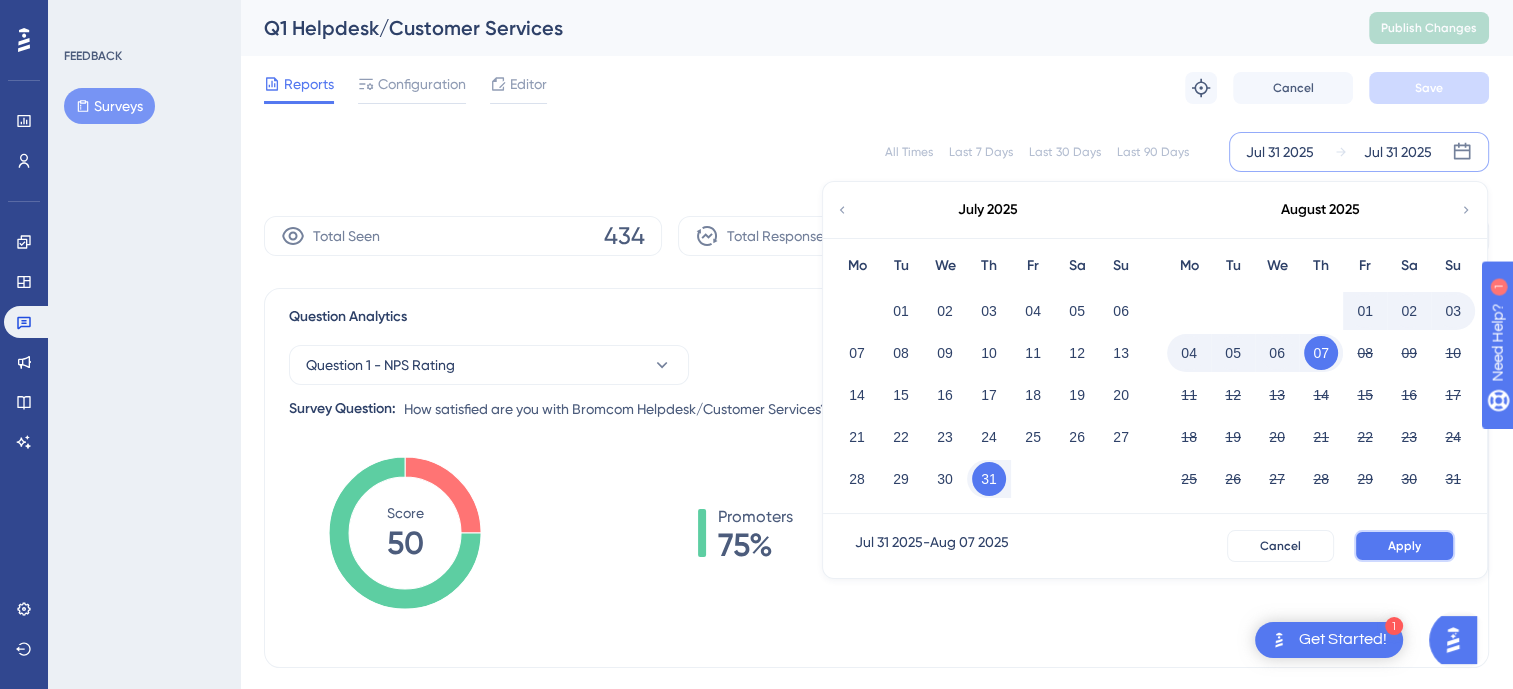 click on "Apply" at bounding box center [1404, 546] 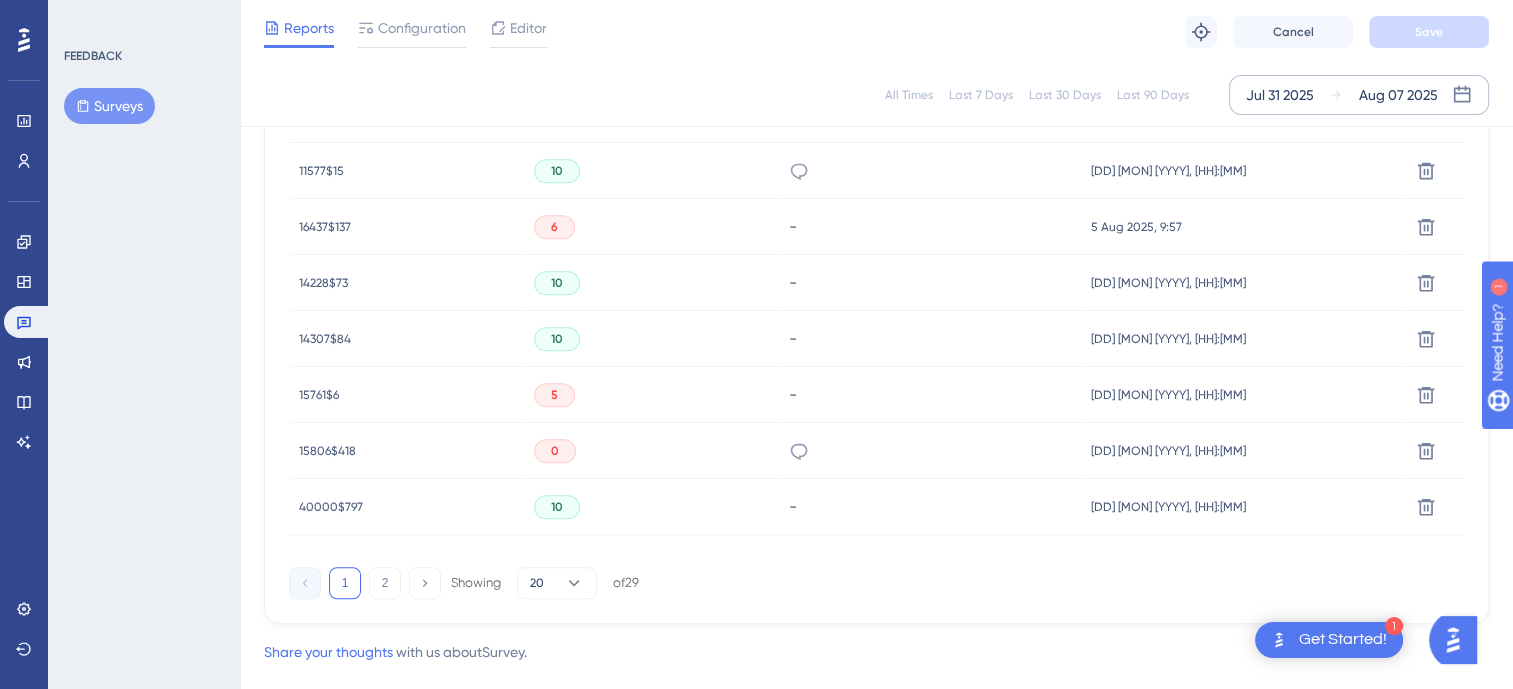 scroll, scrollTop: 1432, scrollLeft: 0, axis: vertical 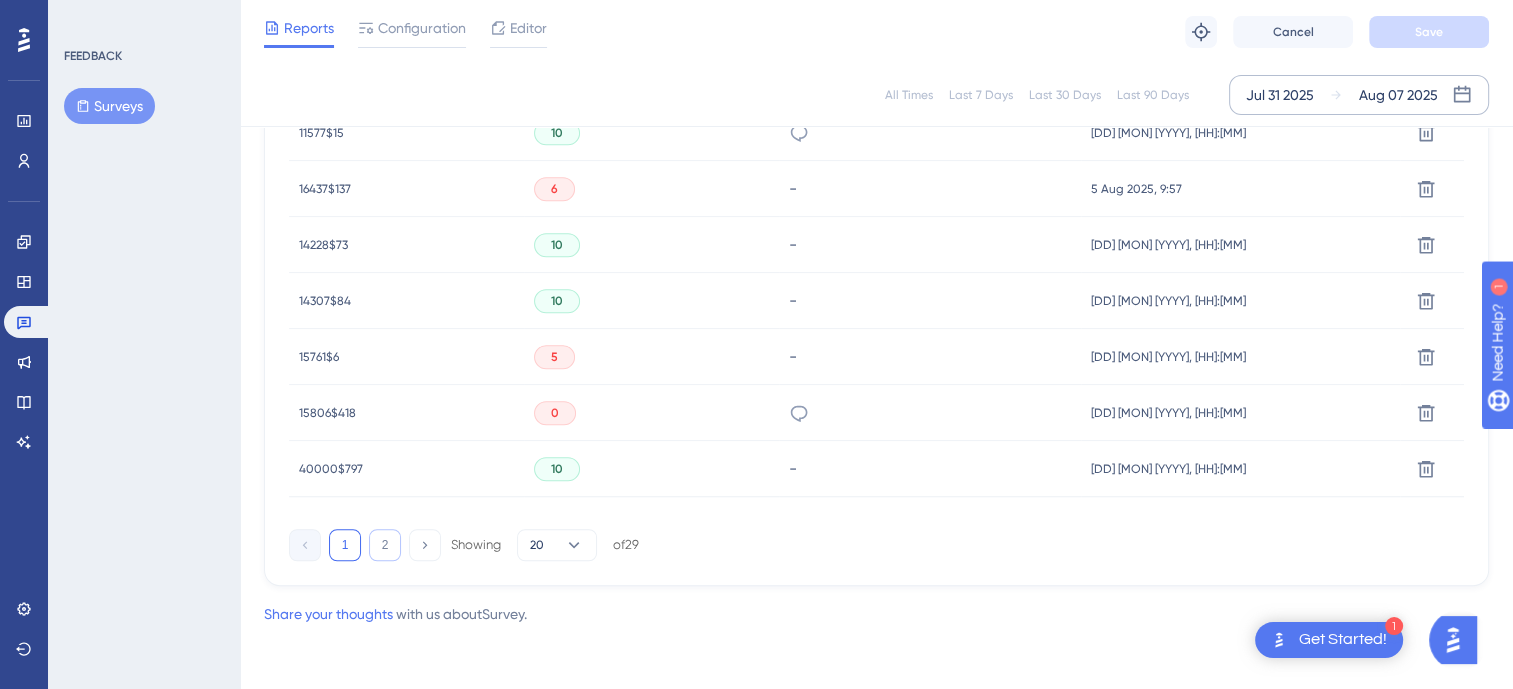 click on "2" at bounding box center [385, 545] 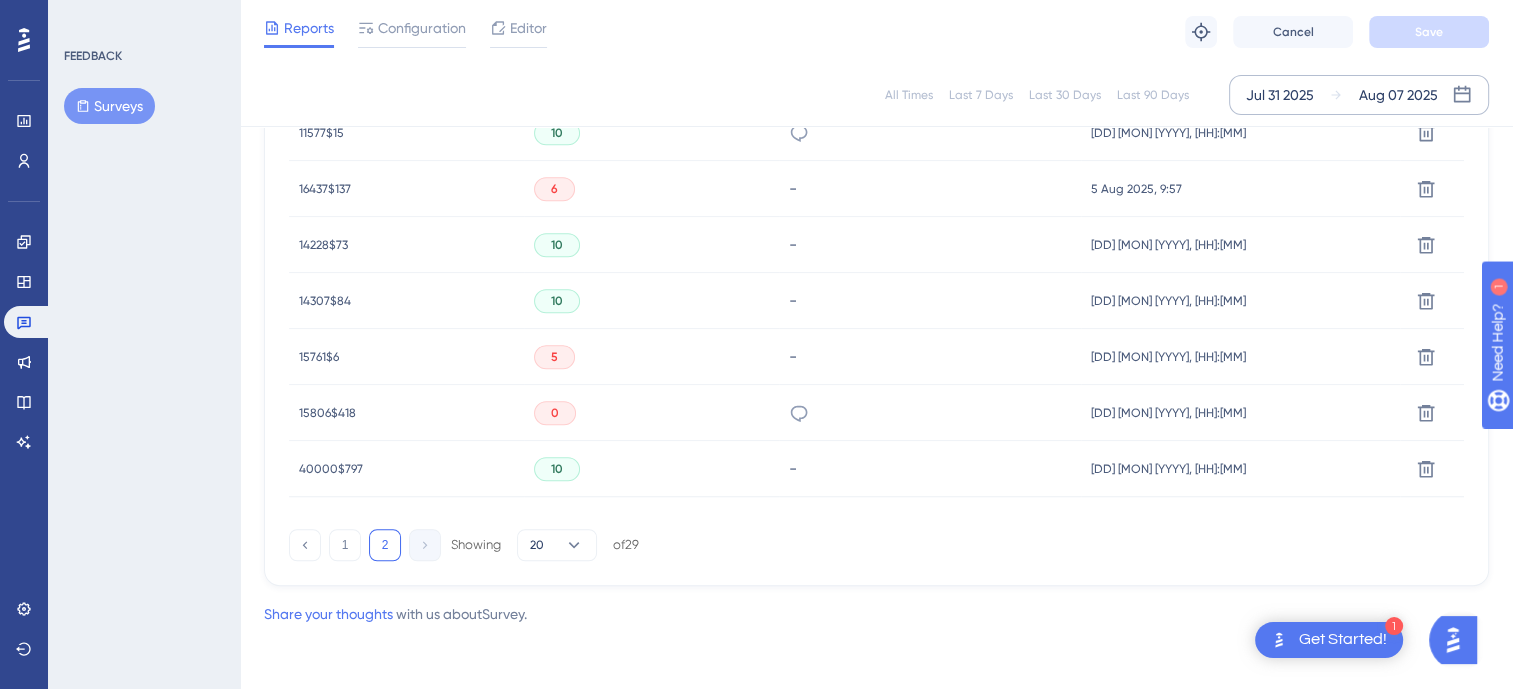 scroll, scrollTop: 816, scrollLeft: 0, axis: vertical 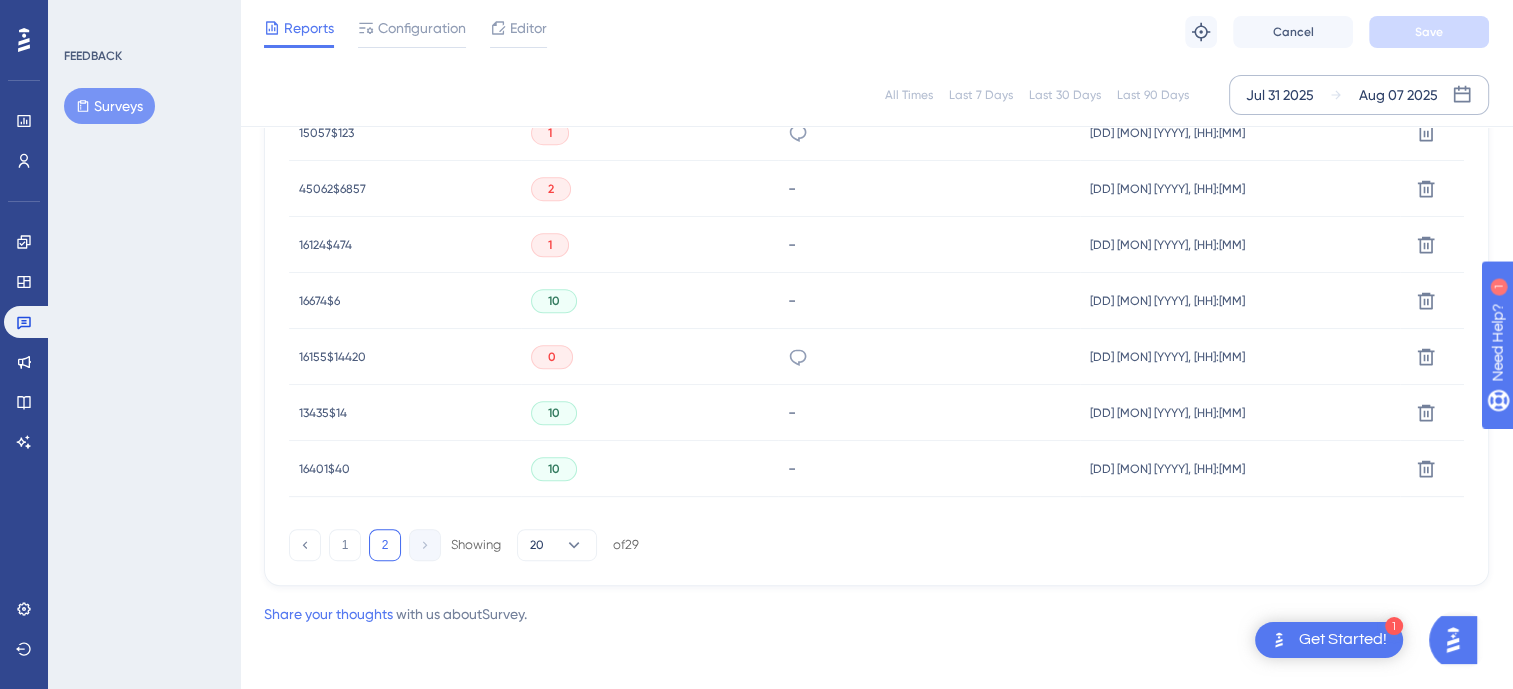 click on "2" at bounding box center (385, 545) 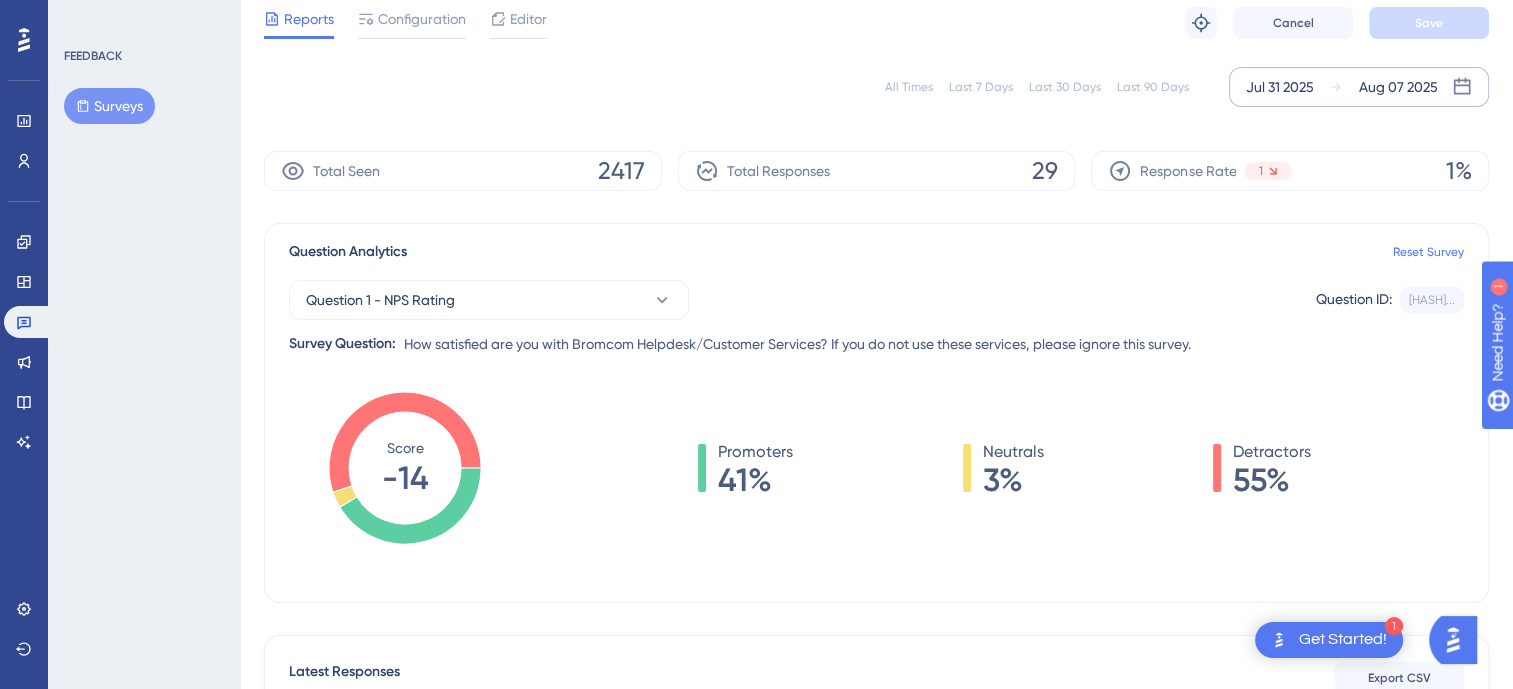 scroll, scrollTop: 0, scrollLeft: 0, axis: both 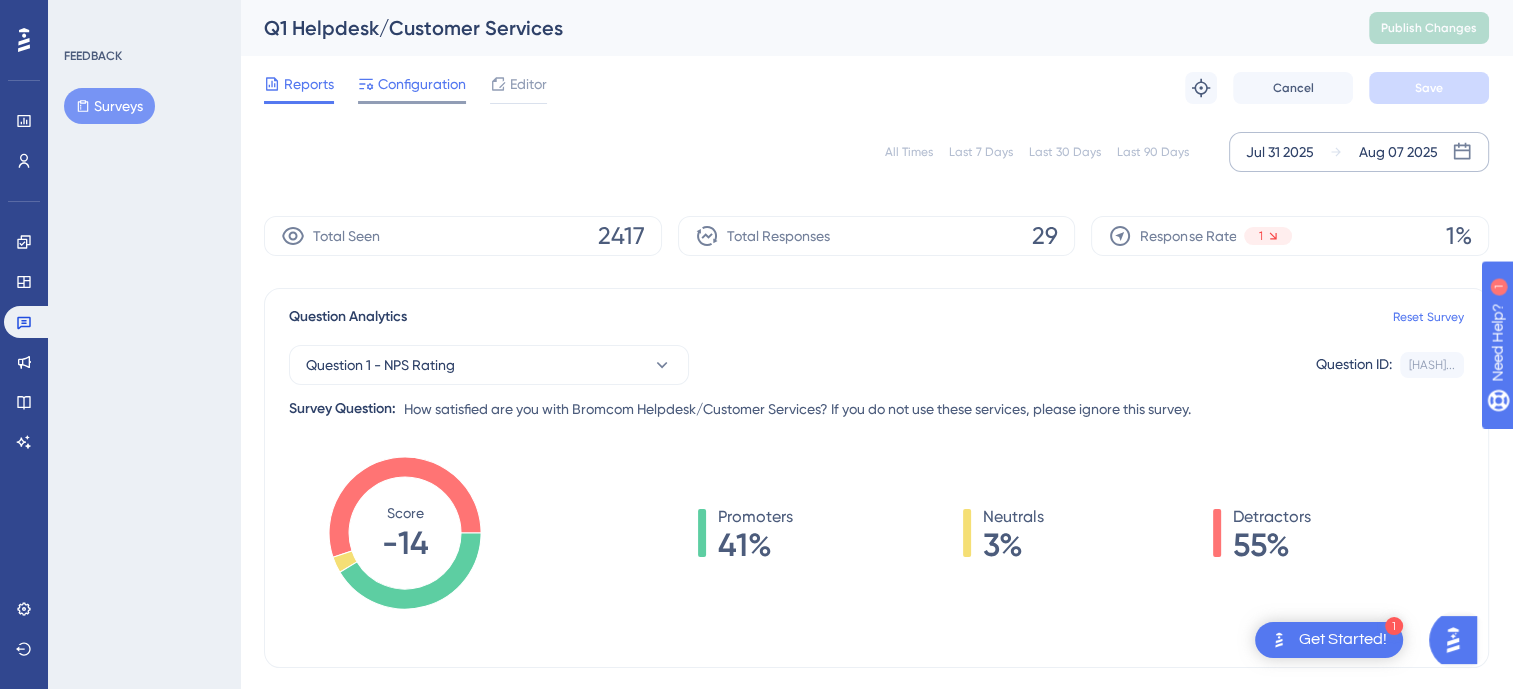 click on "Configuration" at bounding box center [422, 84] 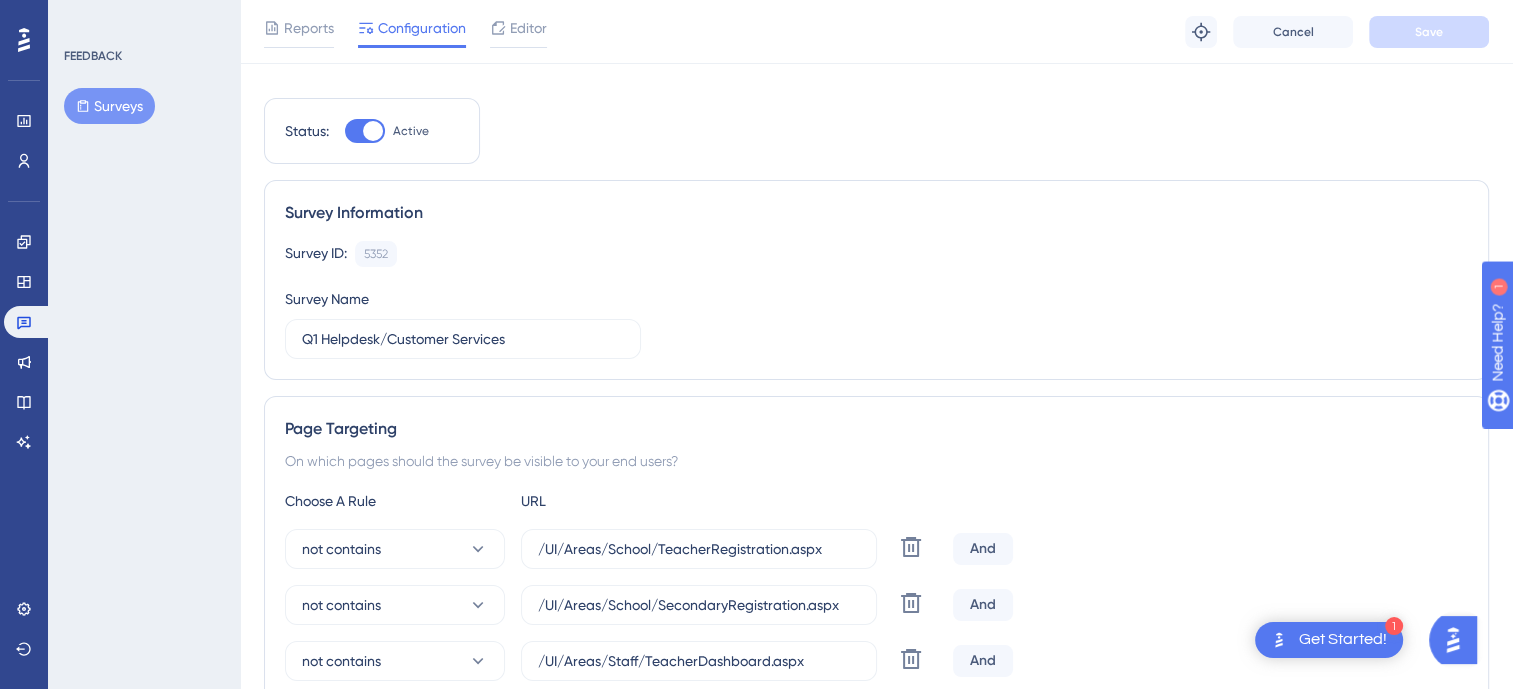 scroll, scrollTop: 0, scrollLeft: 0, axis: both 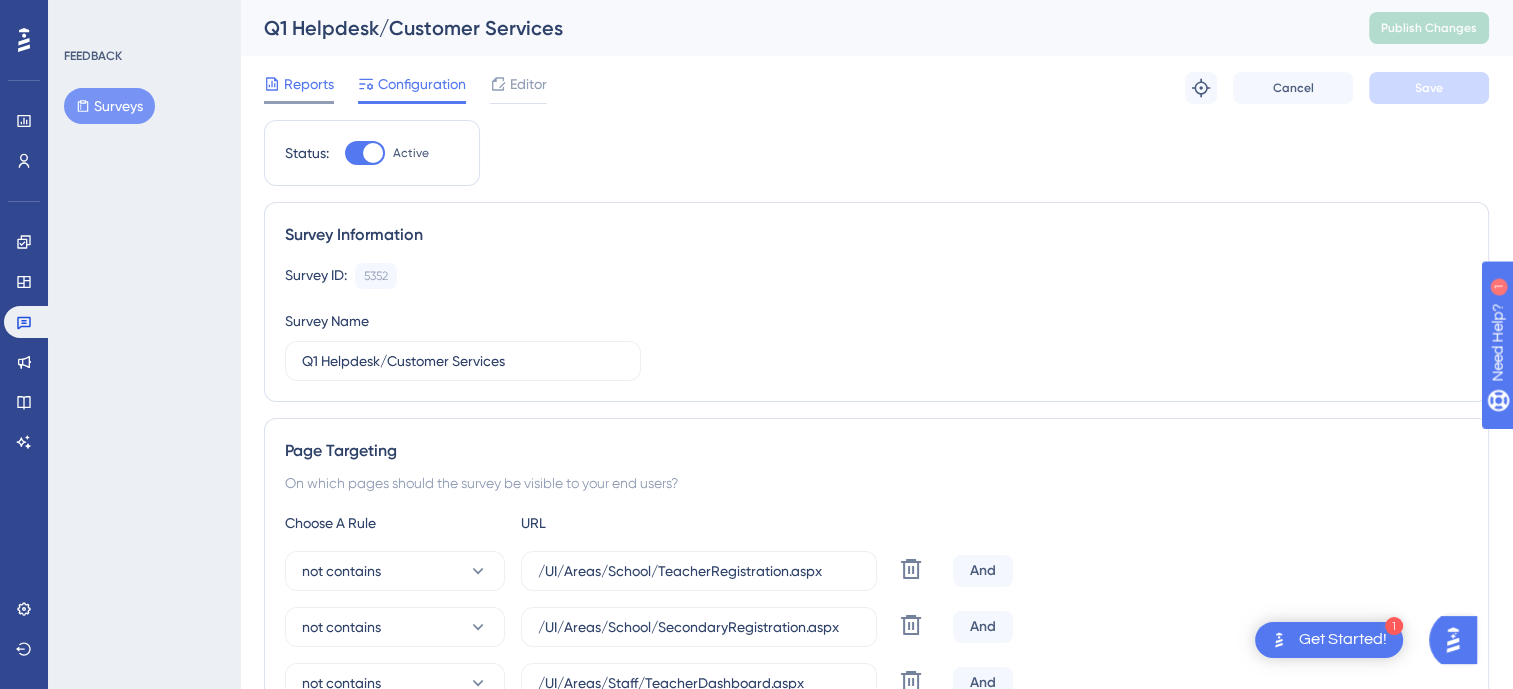 click on "Reports" at bounding box center [309, 84] 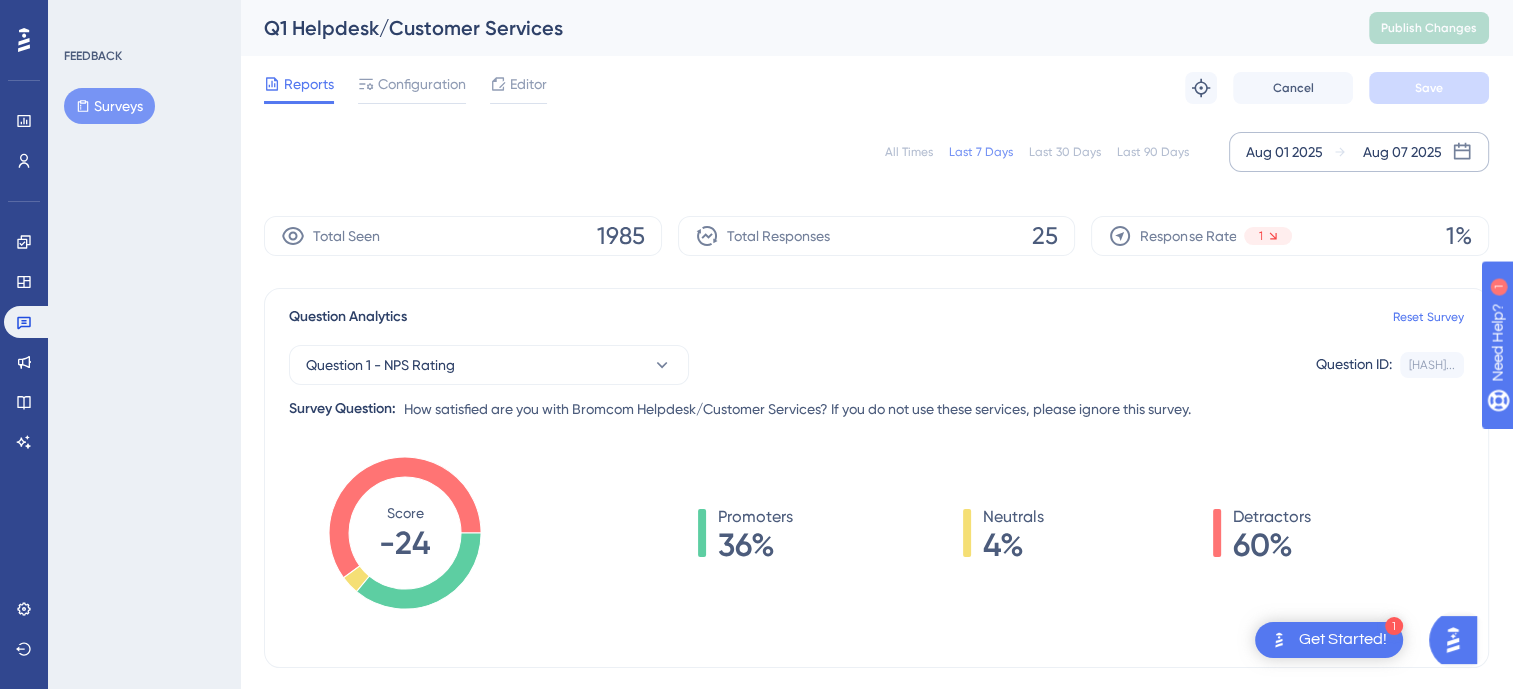 click on "[MON] [DD] [YYYY] [MON] [DD] [YYYY]" at bounding box center [1359, 152] 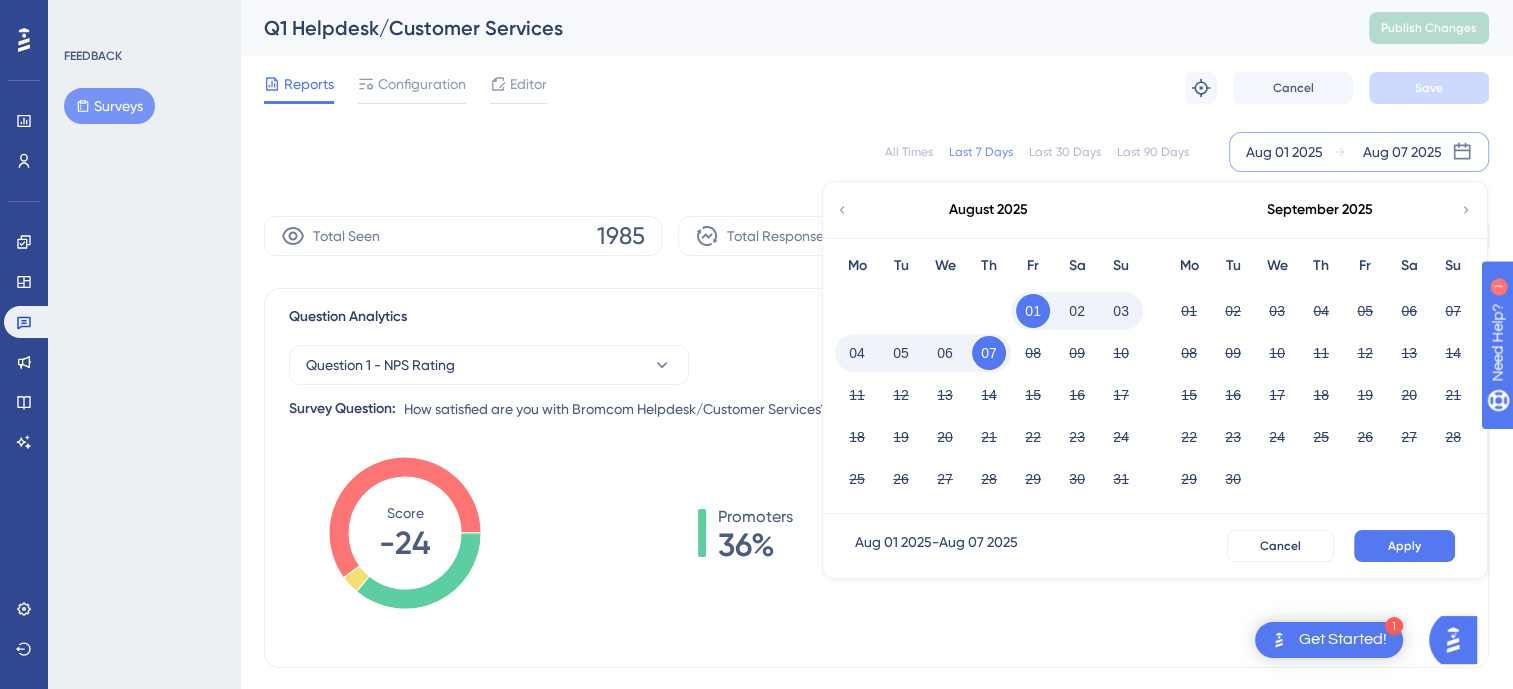 click 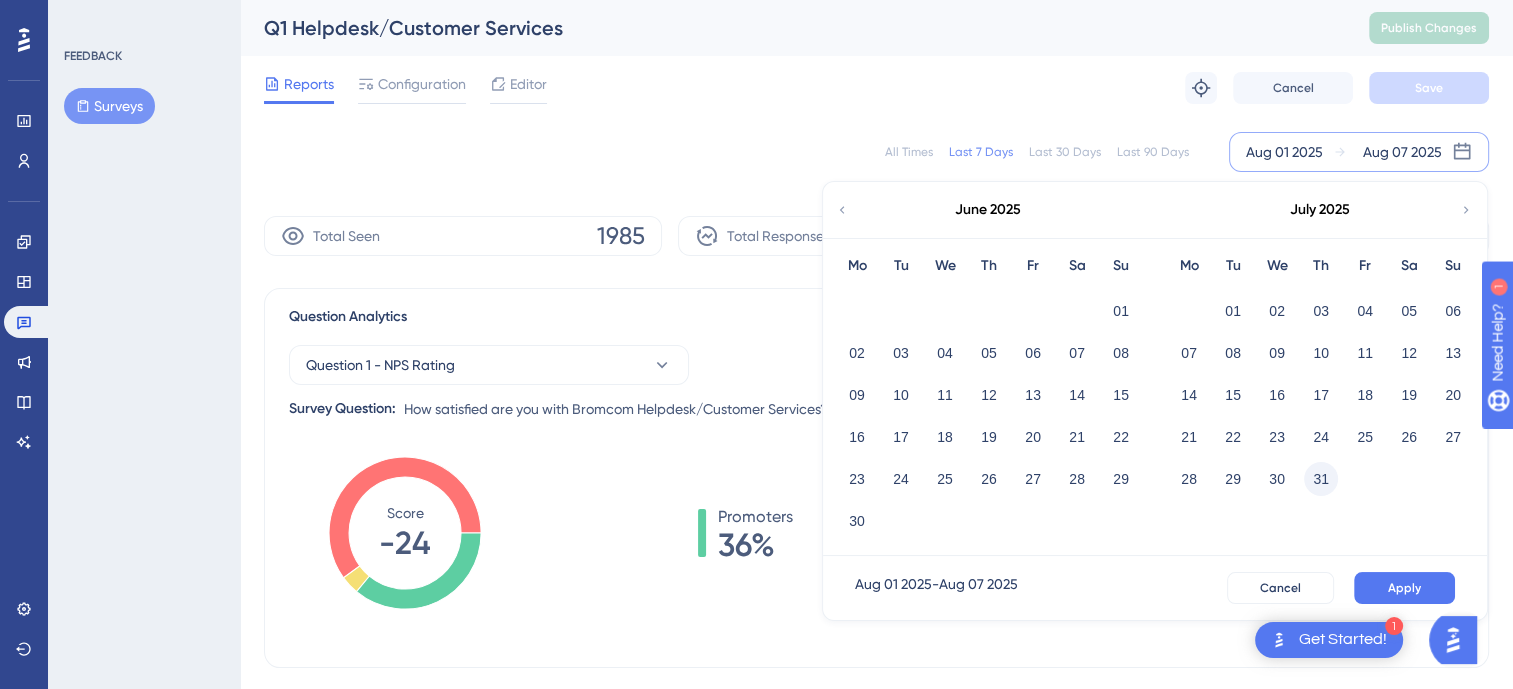 click on "31" at bounding box center [1321, 479] 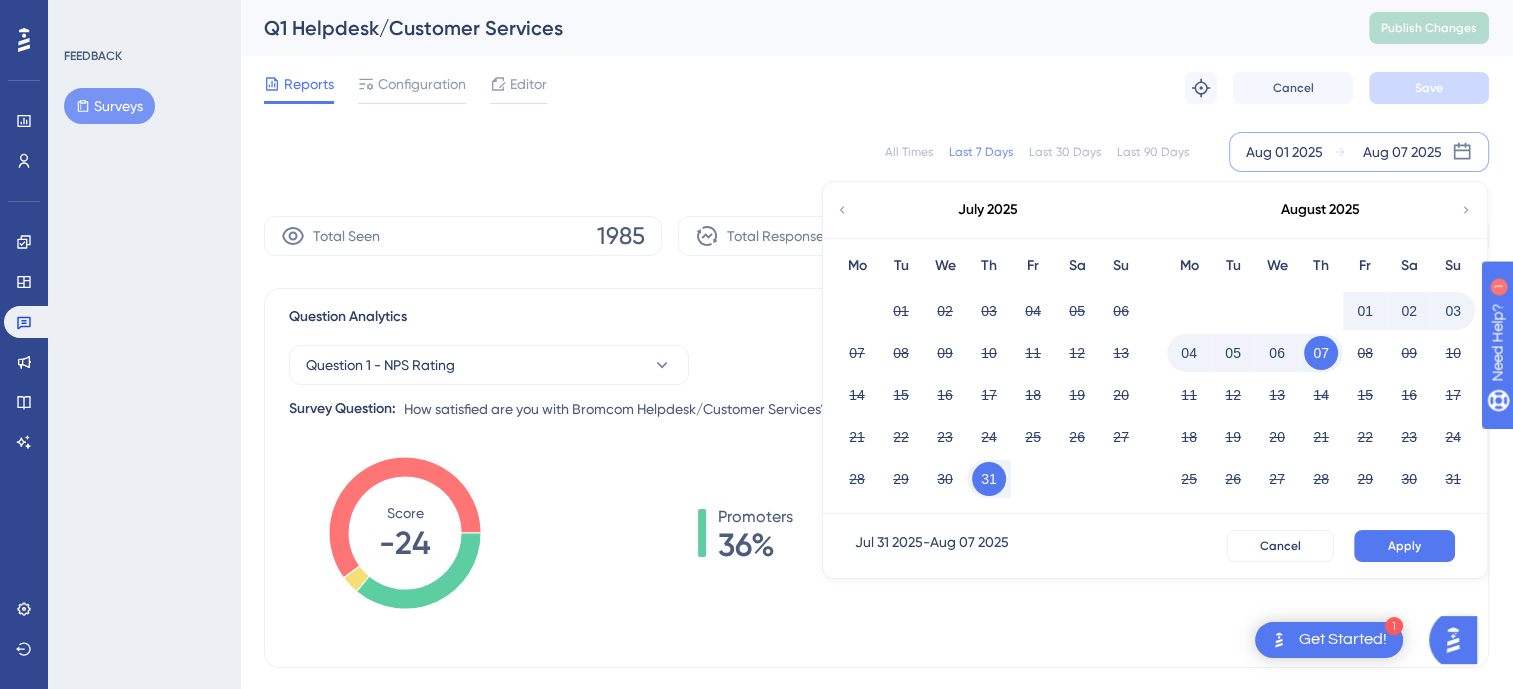 drag, startPoint x: 1315, startPoint y: 347, endPoint x: 1317, endPoint y: 357, distance: 10.198039 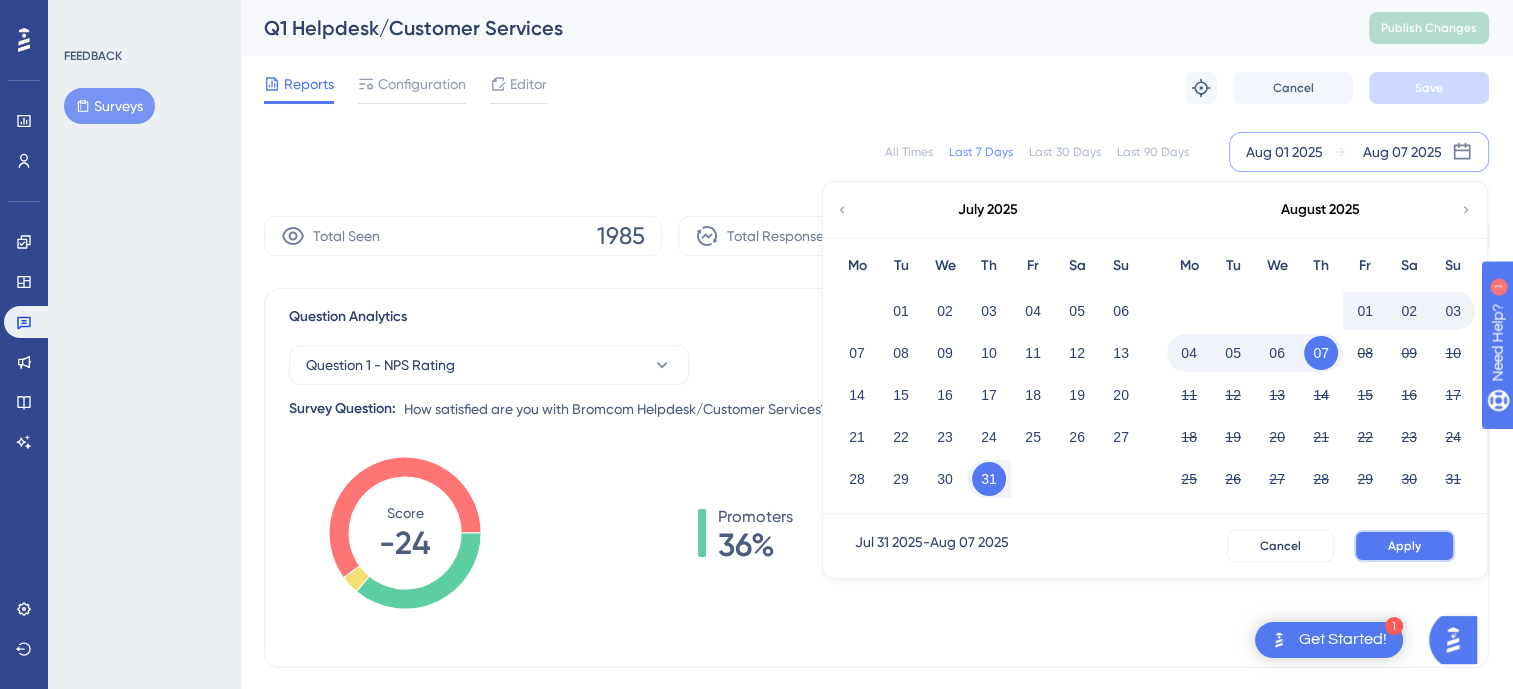 click on "Apply" at bounding box center [1404, 546] 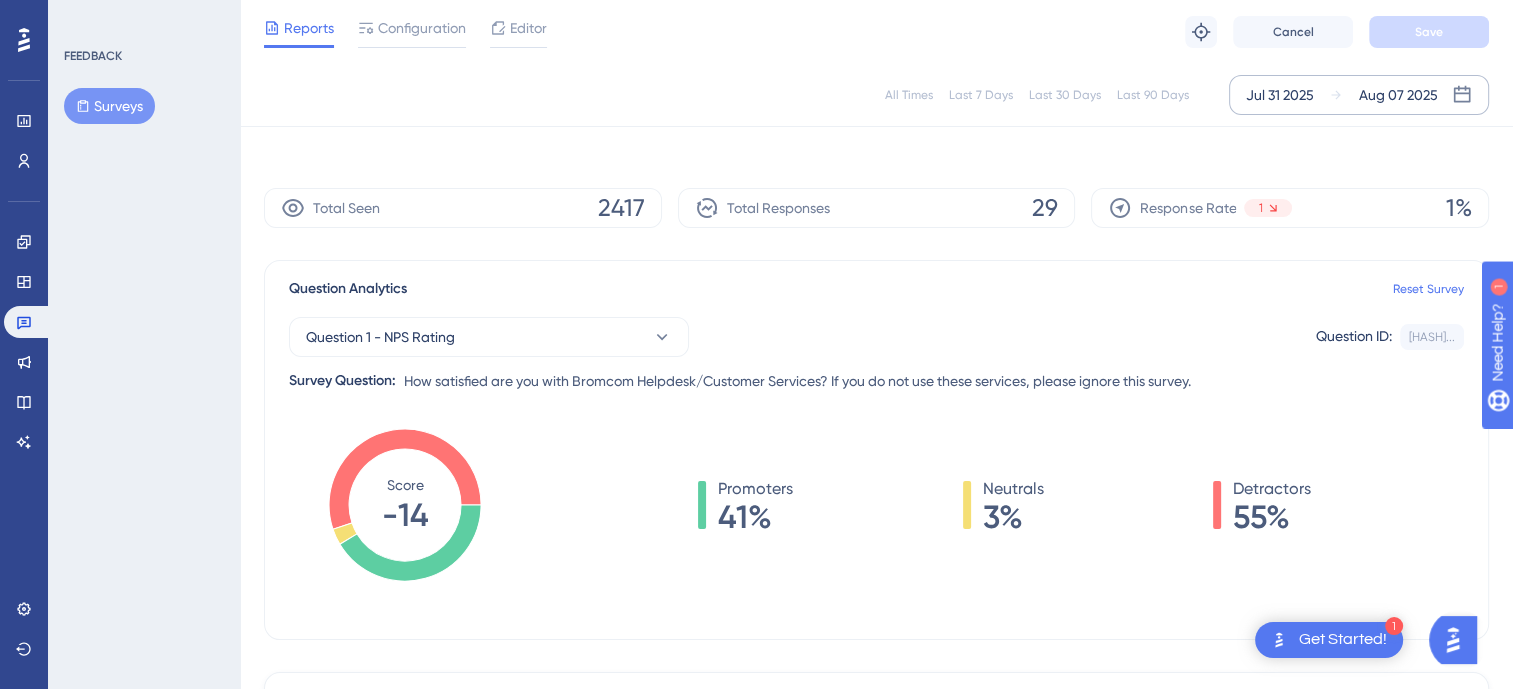 scroll, scrollTop: 0, scrollLeft: 0, axis: both 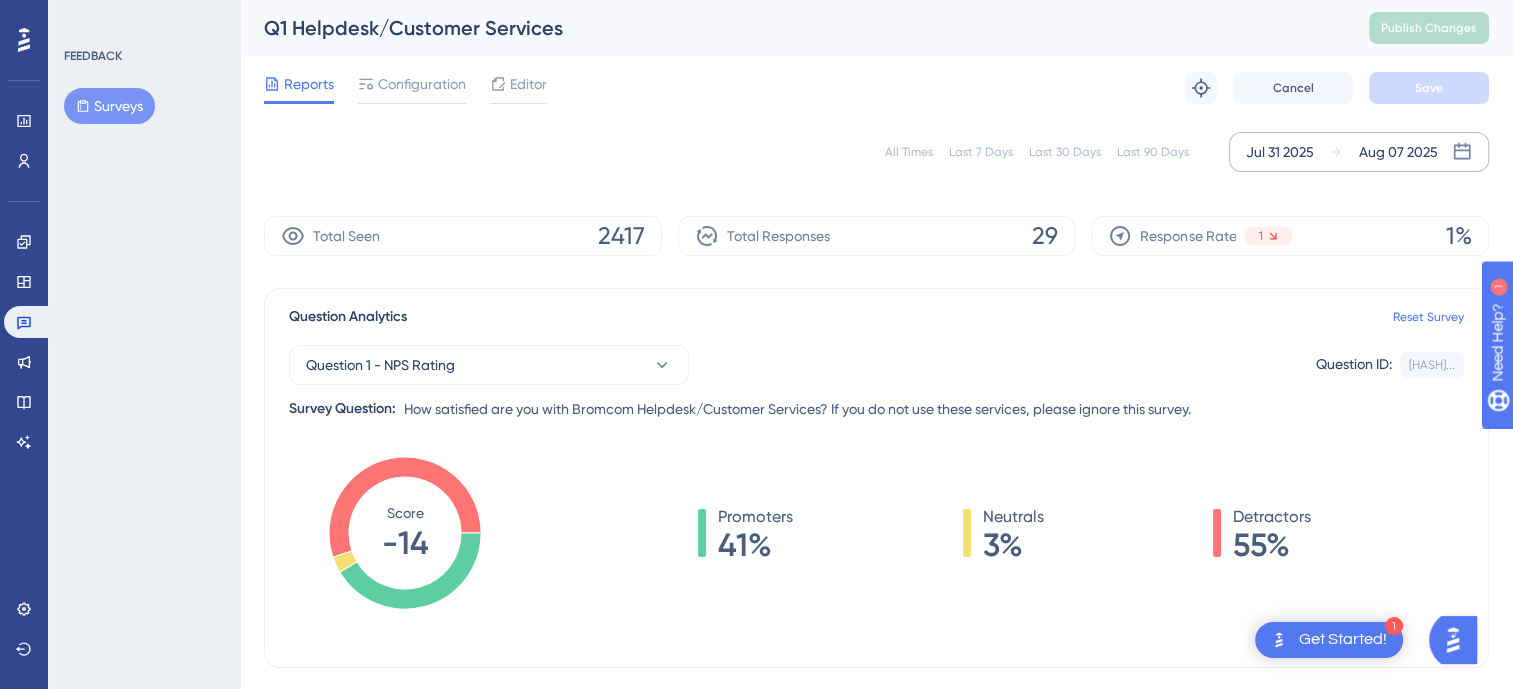 click on "All Times" at bounding box center [909, 152] 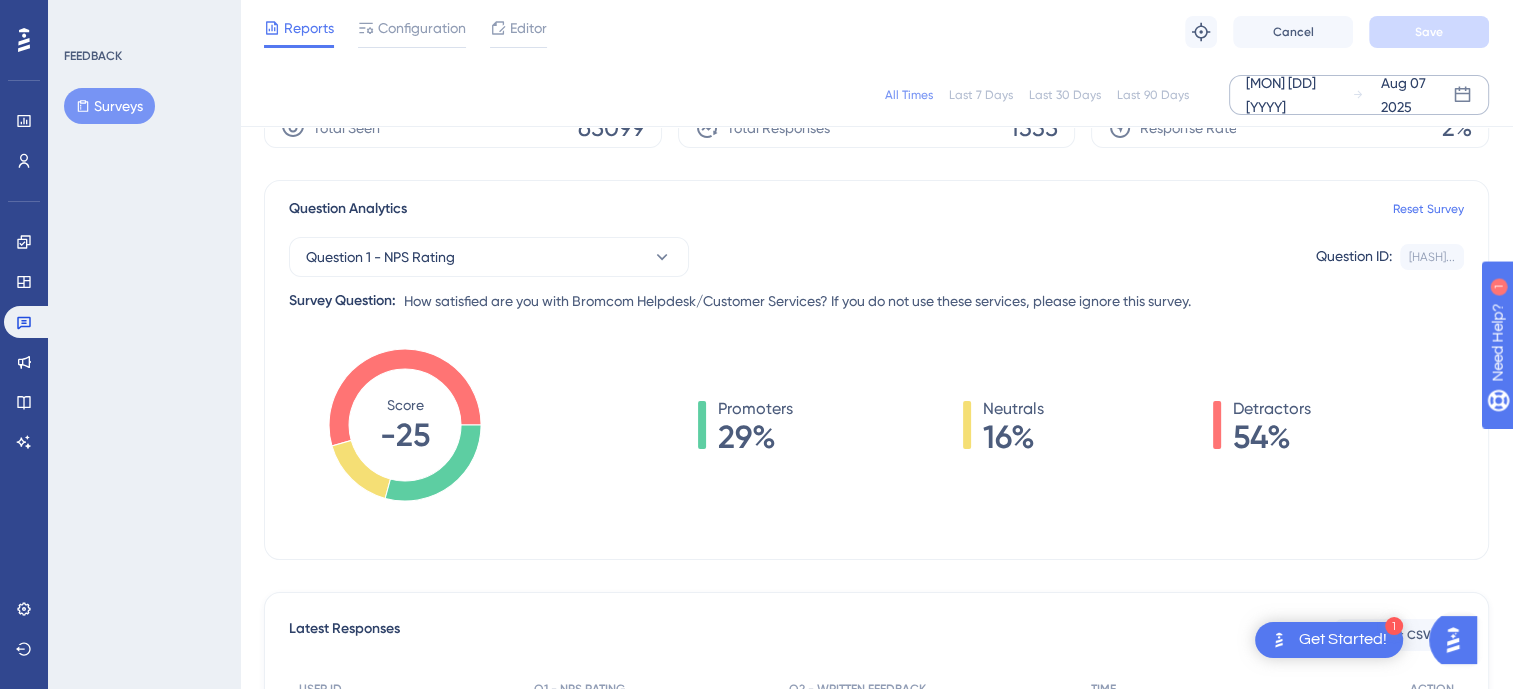 scroll, scrollTop: 0, scrollLeft: 0, axis: both 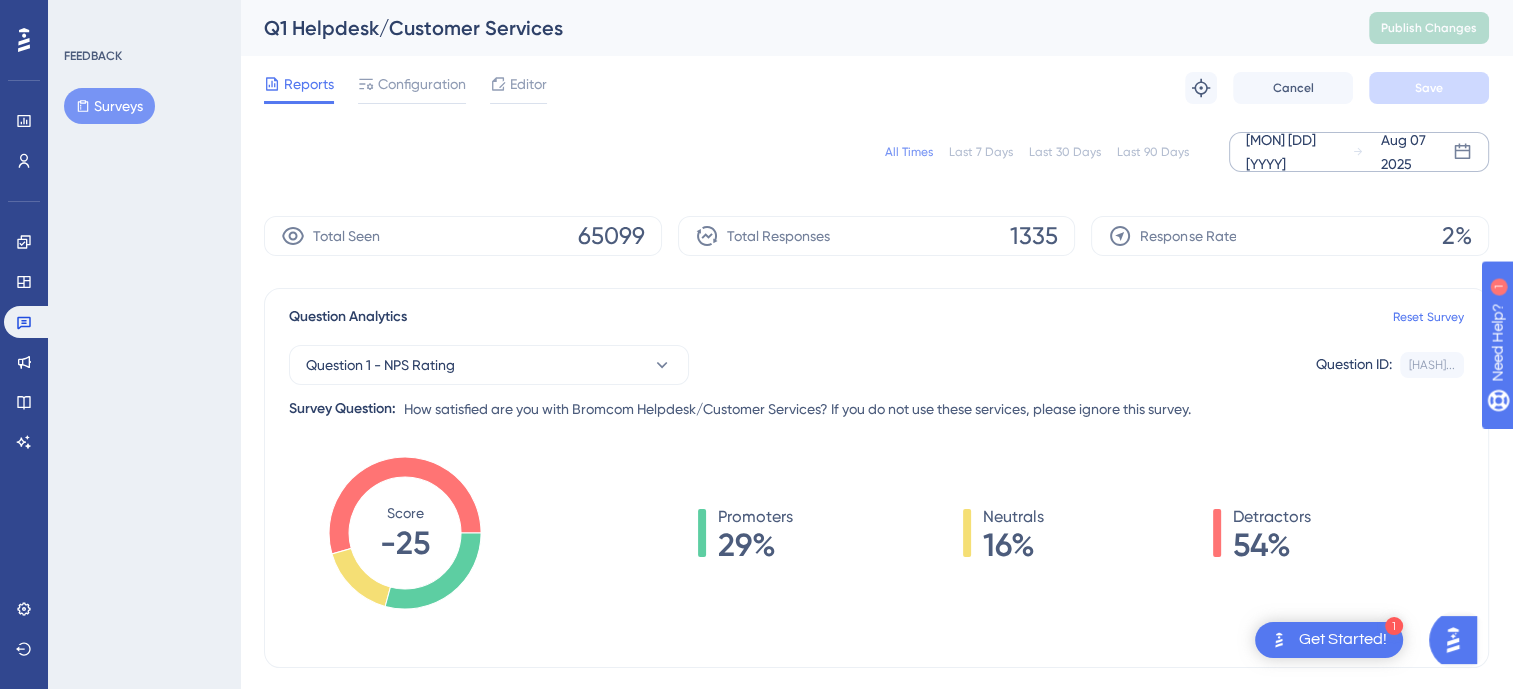 click on "Last 7 Days" at bounding box center [981, 152] 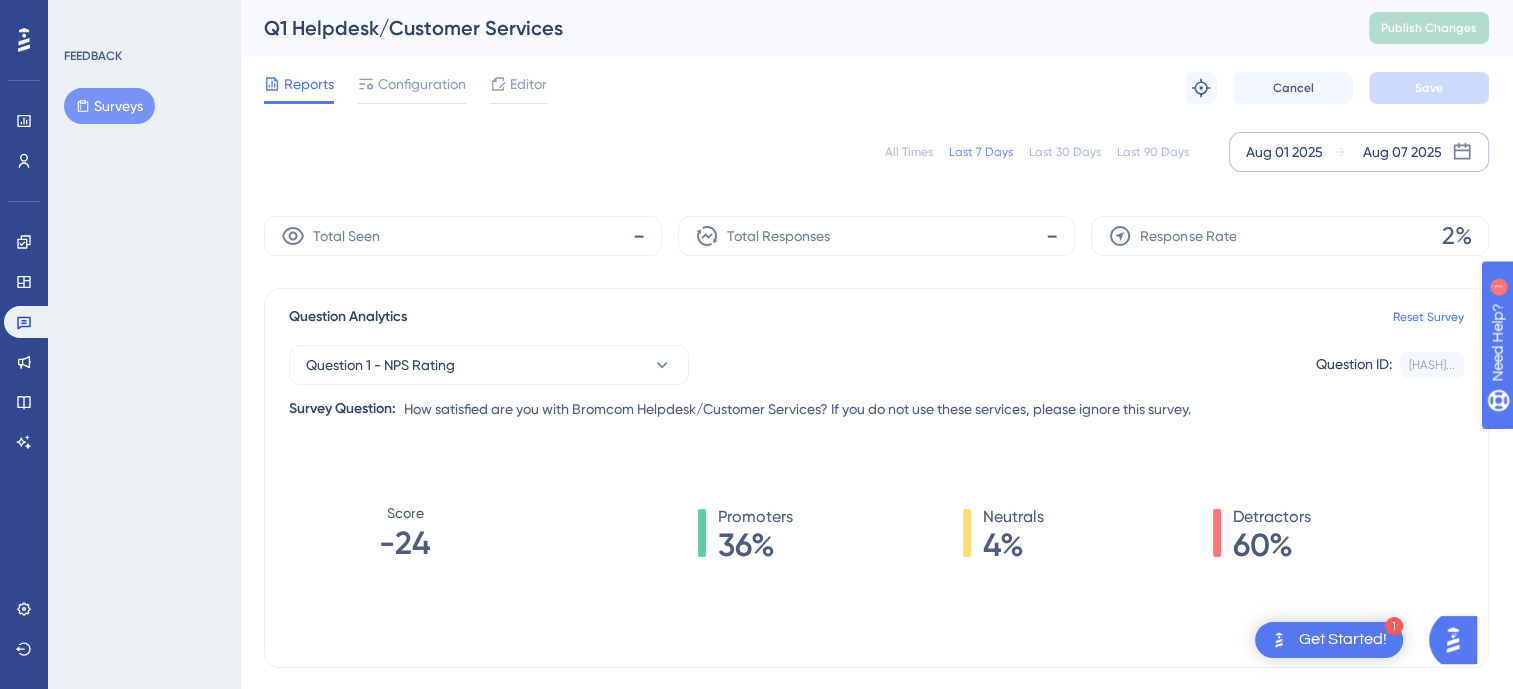 click on "Aug 01 2025" at bounding box center (1284, 152) 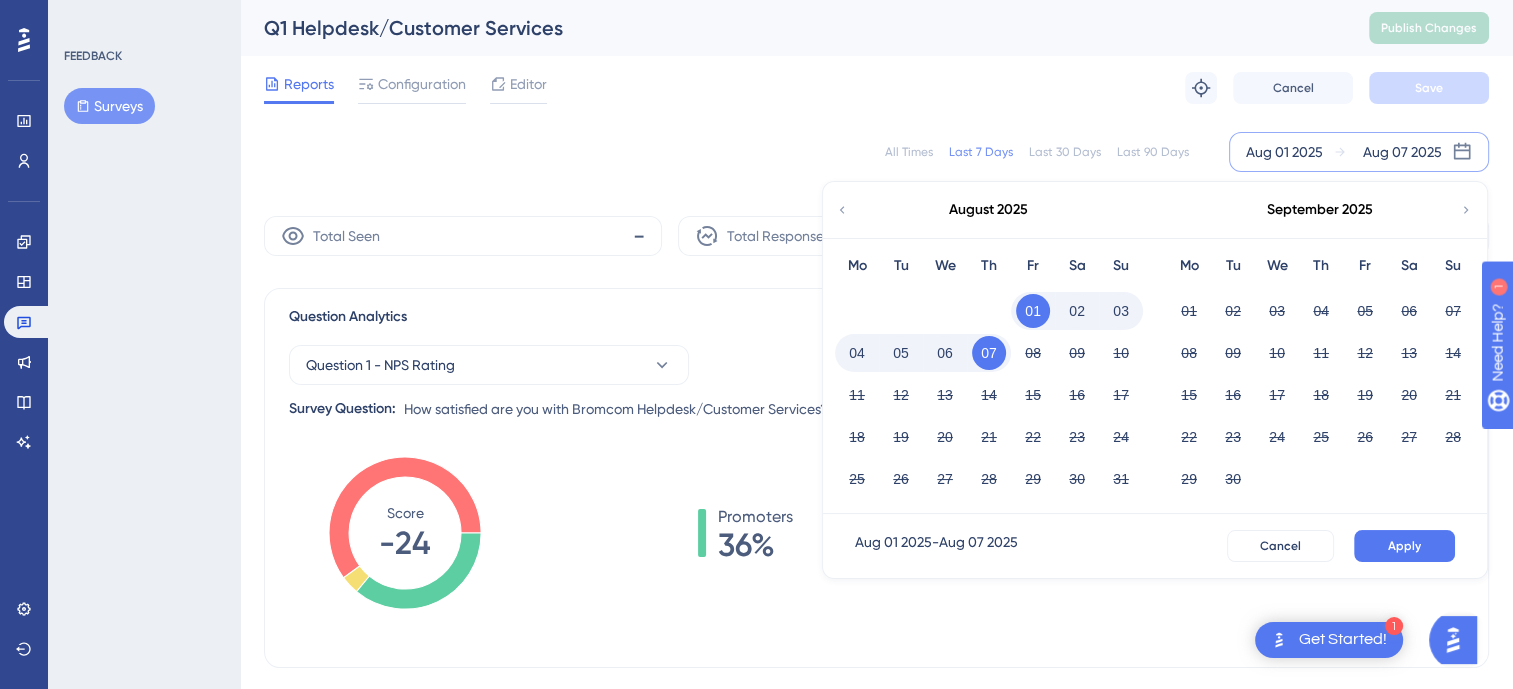 click 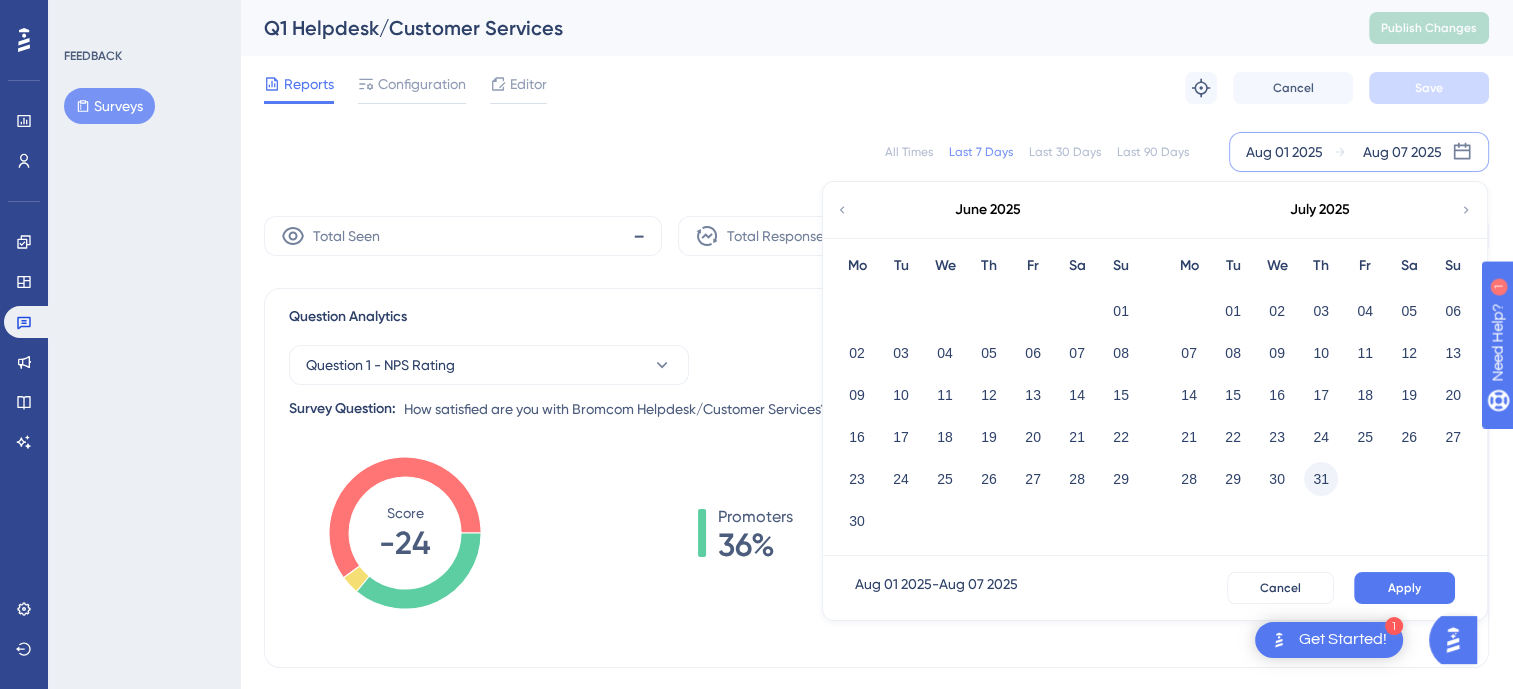 click on "31" at bounding box center (1321, 479) 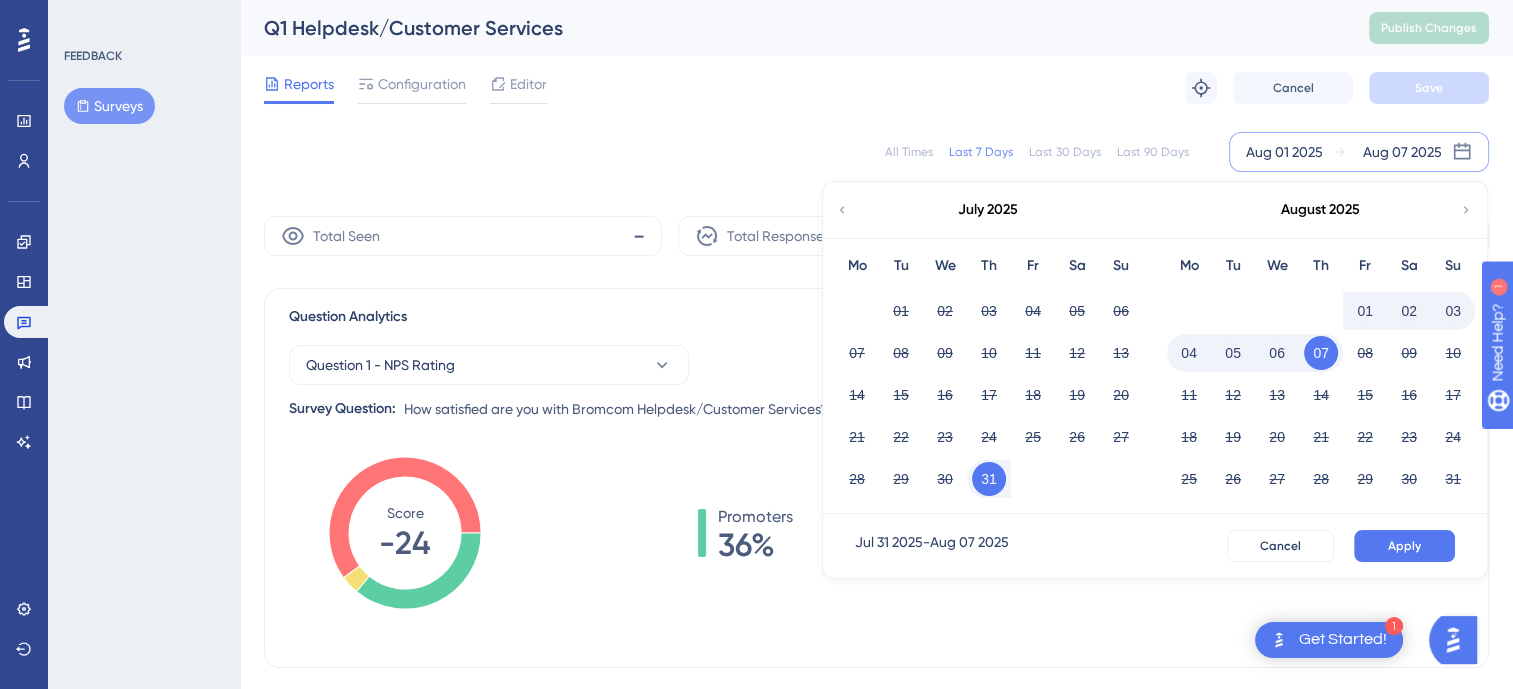 click on "07" at bounding box center [1321, 353] 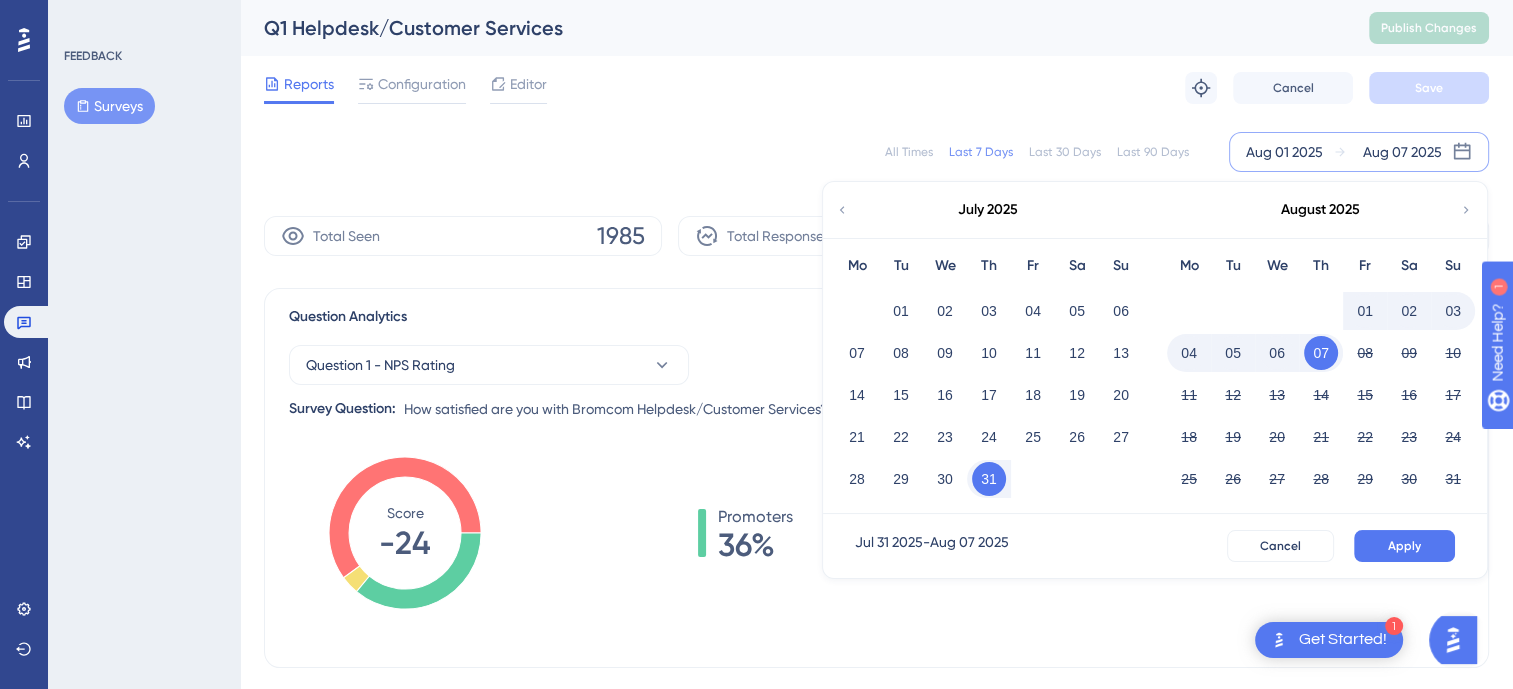 click on "07" at bounding box center (1321, 353) 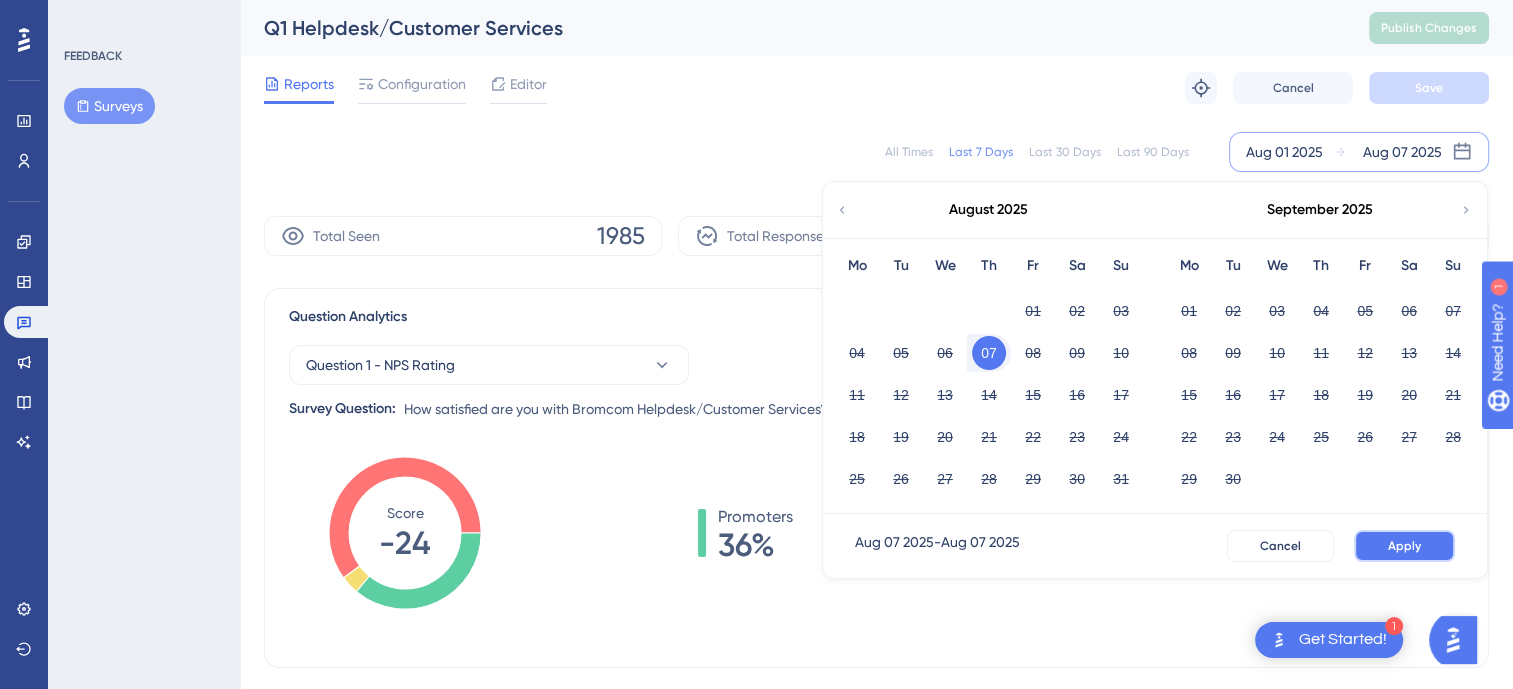 click on "Apply" at bounding box center (1404, 546) 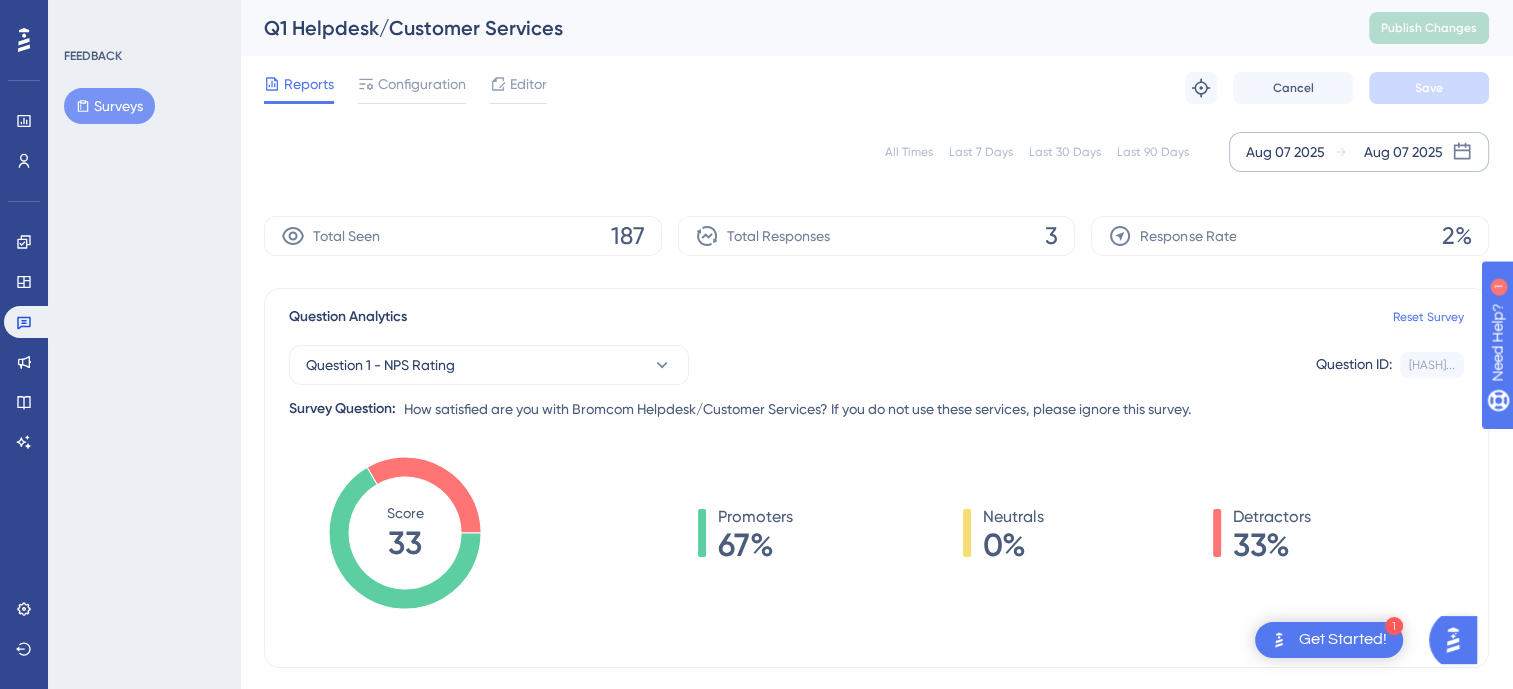 click on "Aug 07 2025" at bounding box center (1285, 152) 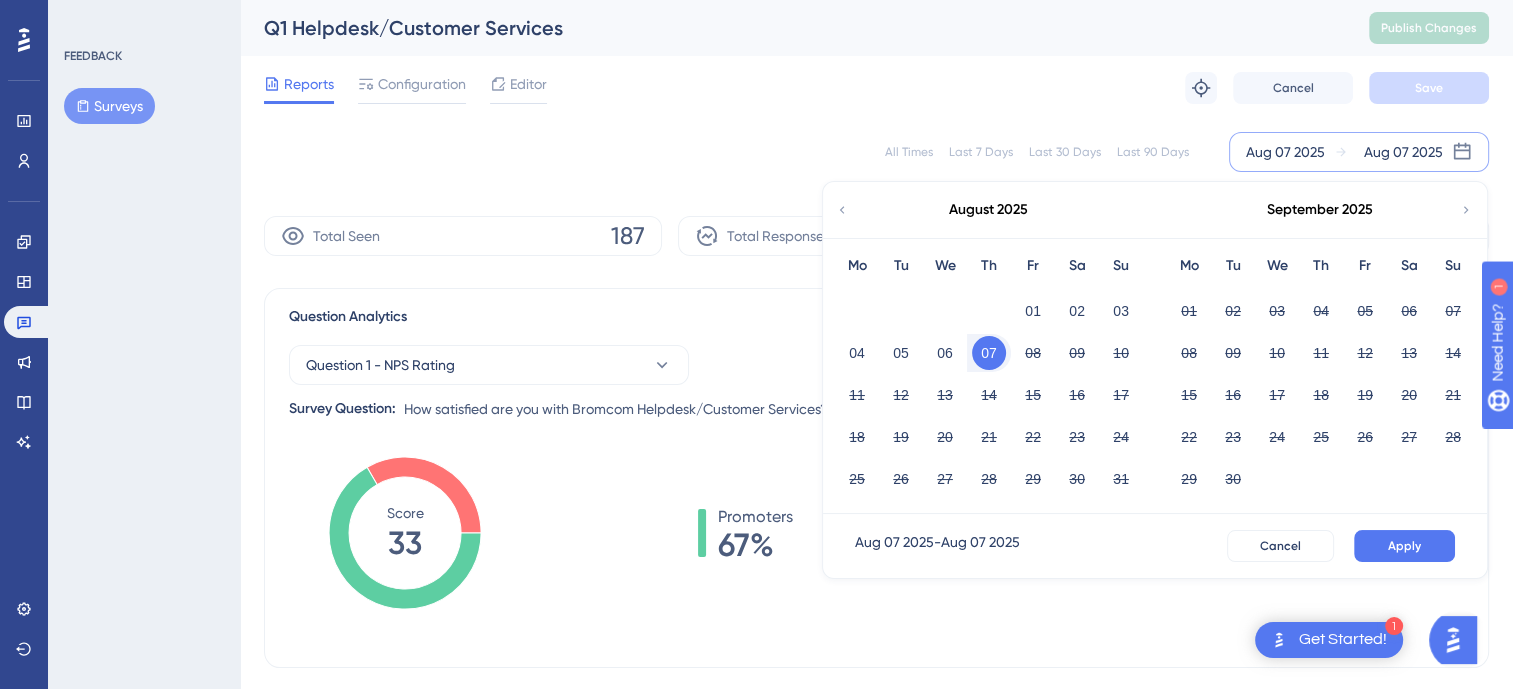 click 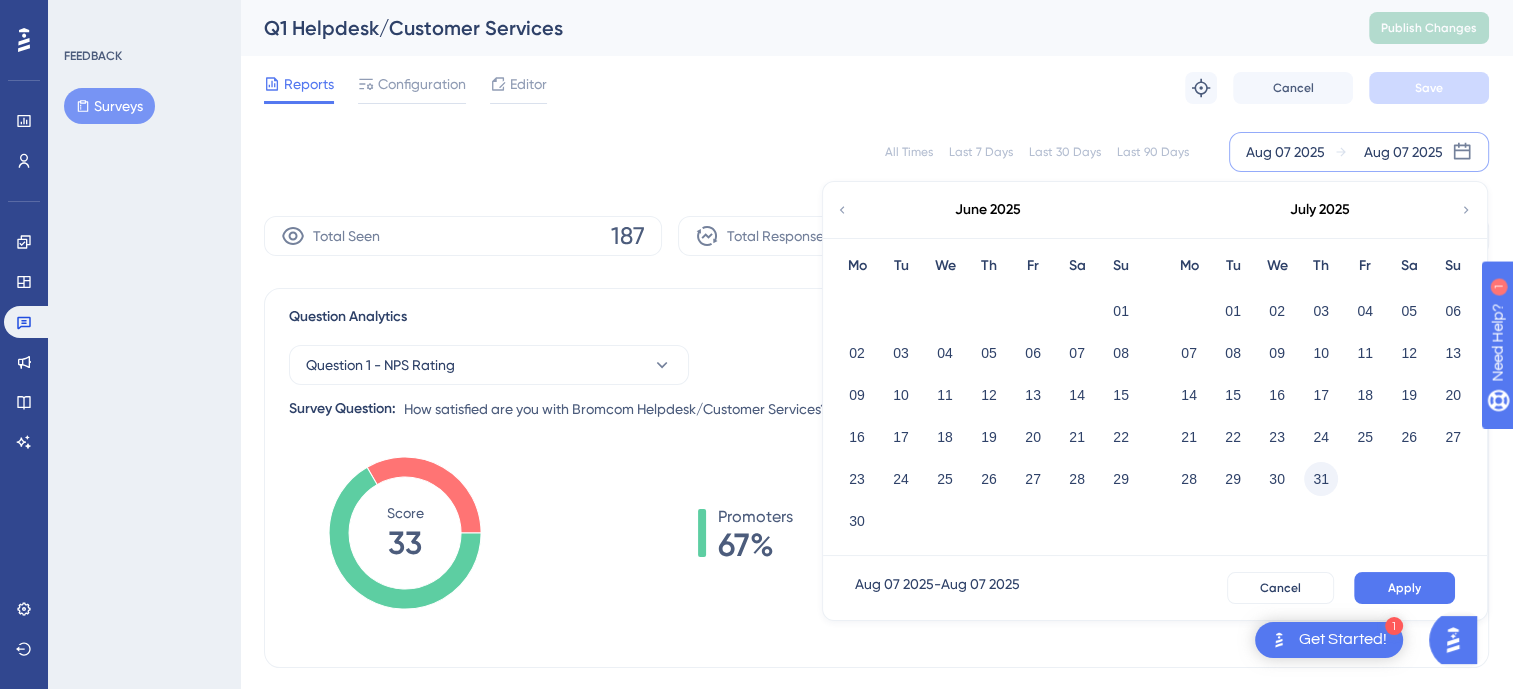 click on "31" at bounding box center (1321, 479) 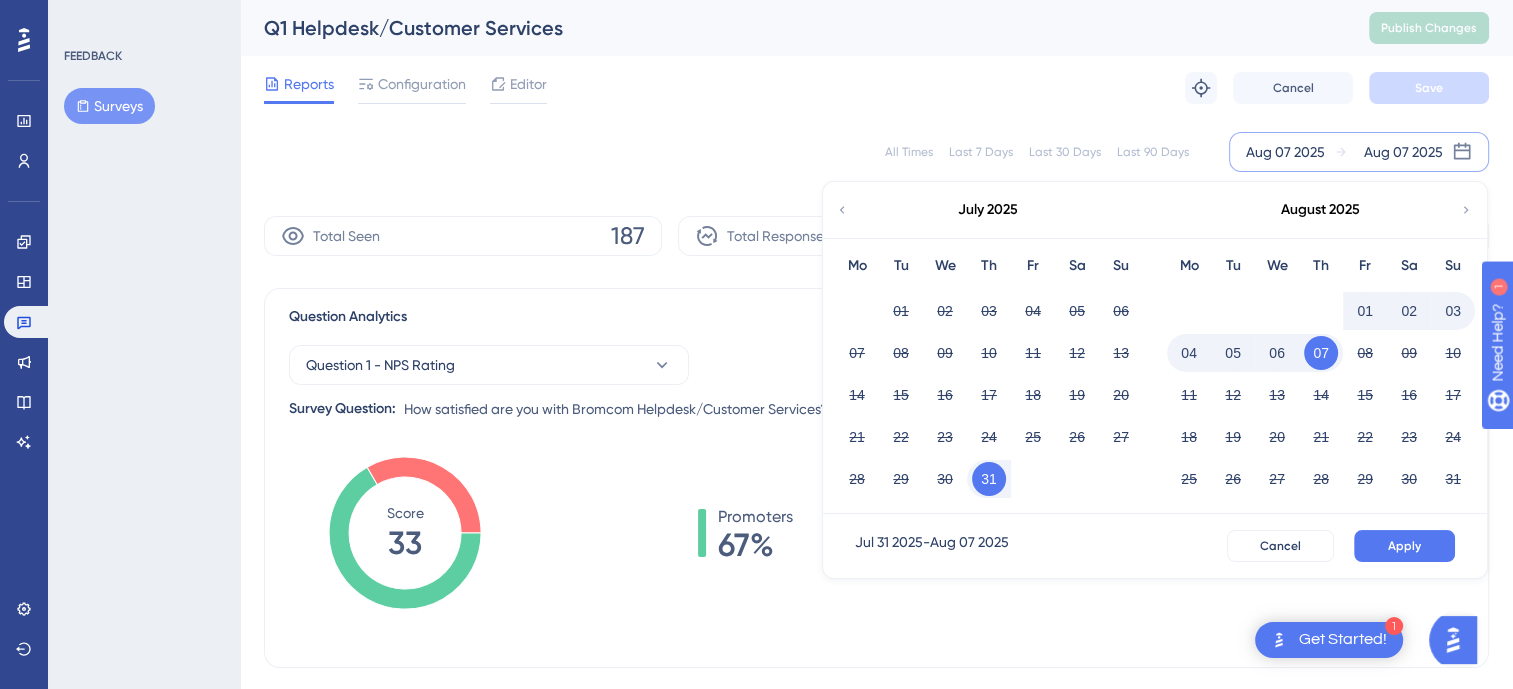 click on "07" at bounding box center (1321, 353) 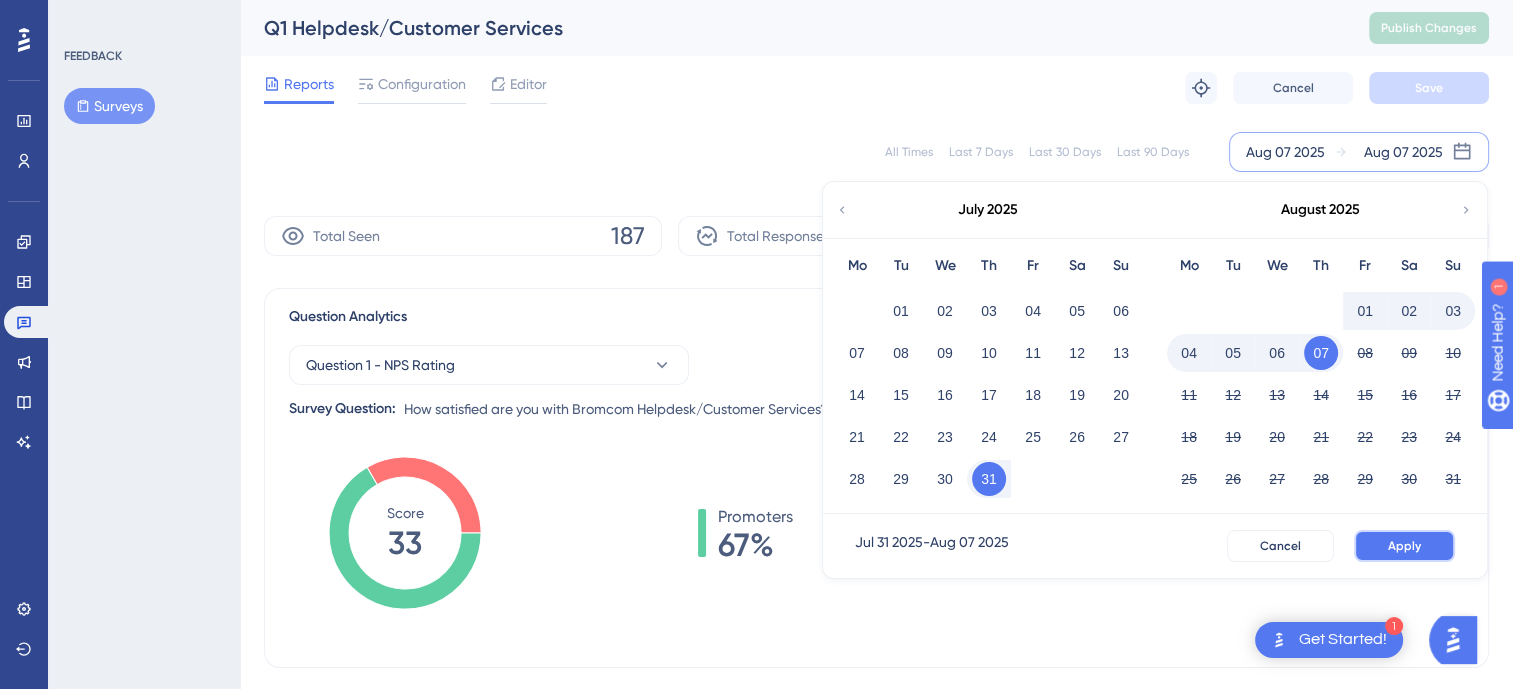 click on "Apply" at bounding box center (1404, 546) 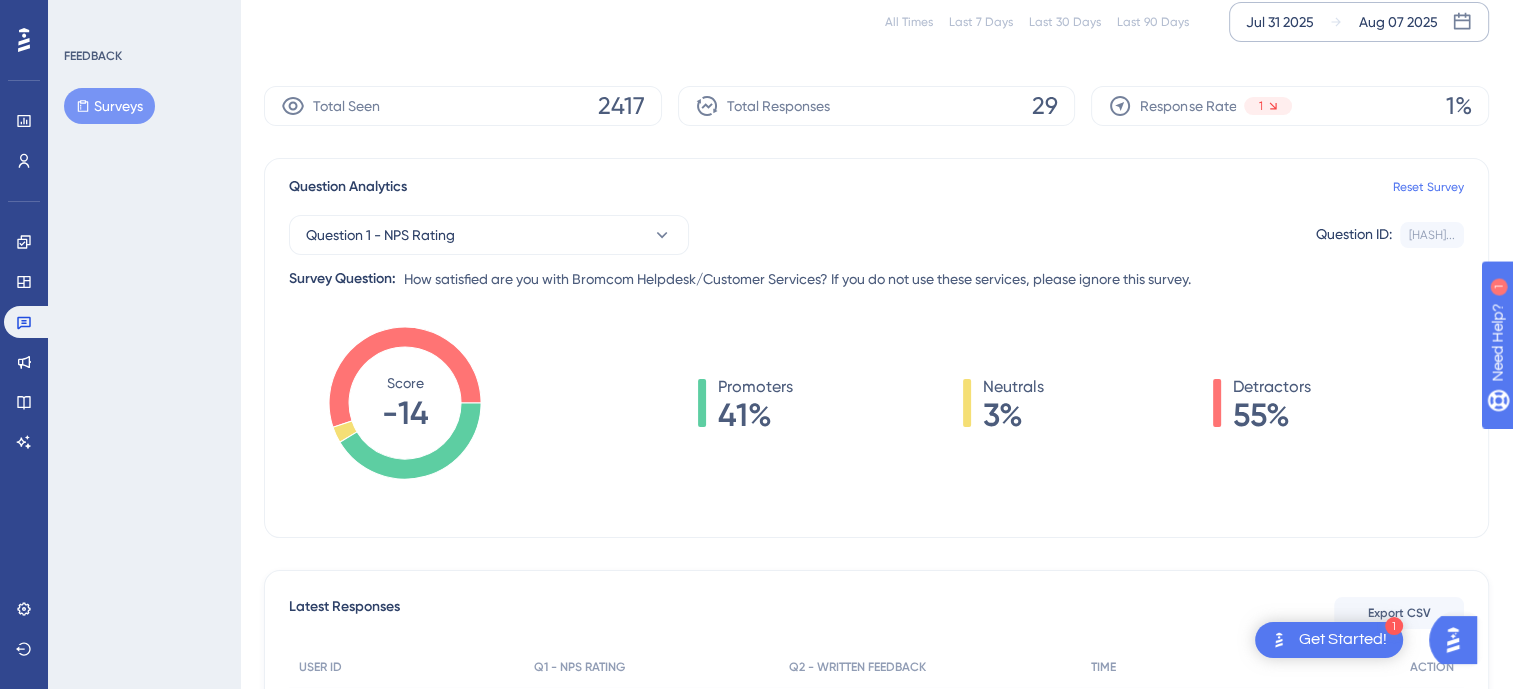 scroll, scrollTop: 0, scrollLeft: 0, axis: both 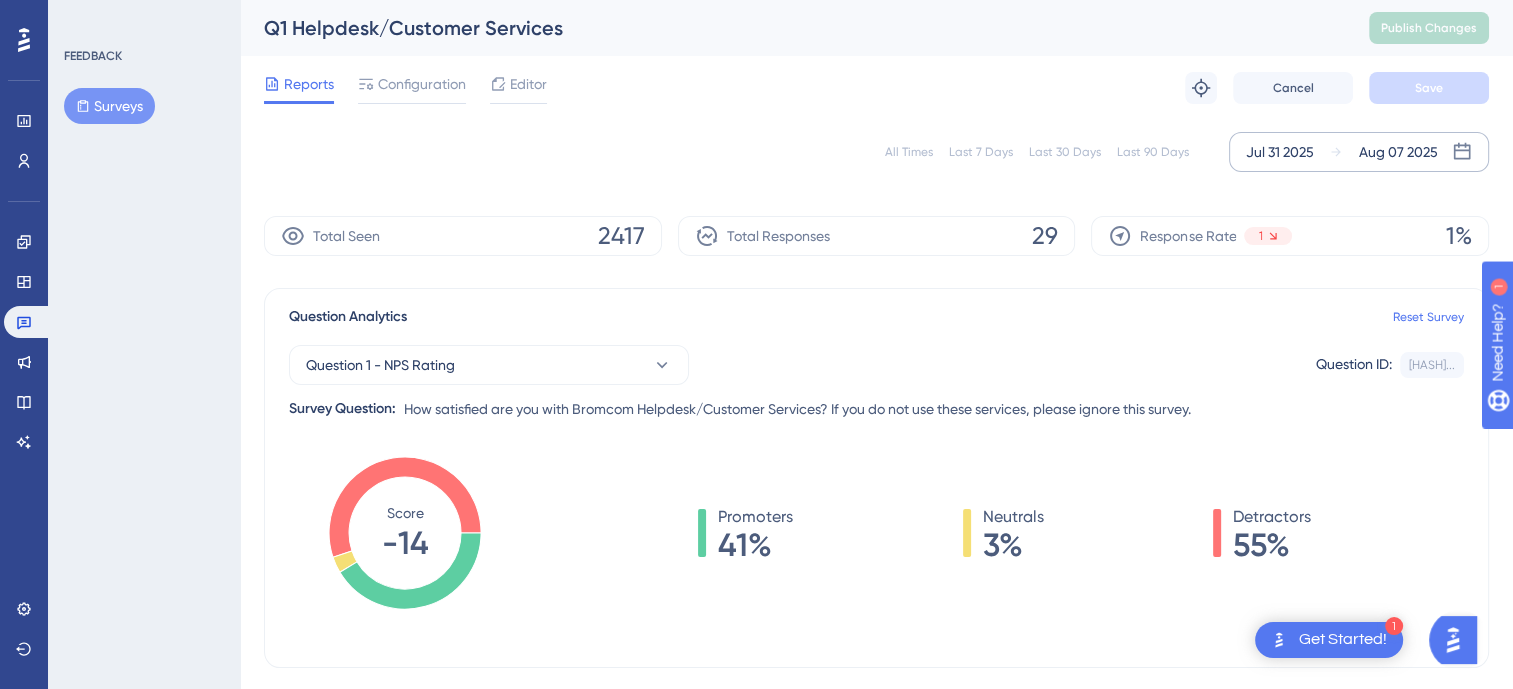 click on "Promoters 41% Neutrals 3% Detractors 55%" at bounding box center [1004, 553] 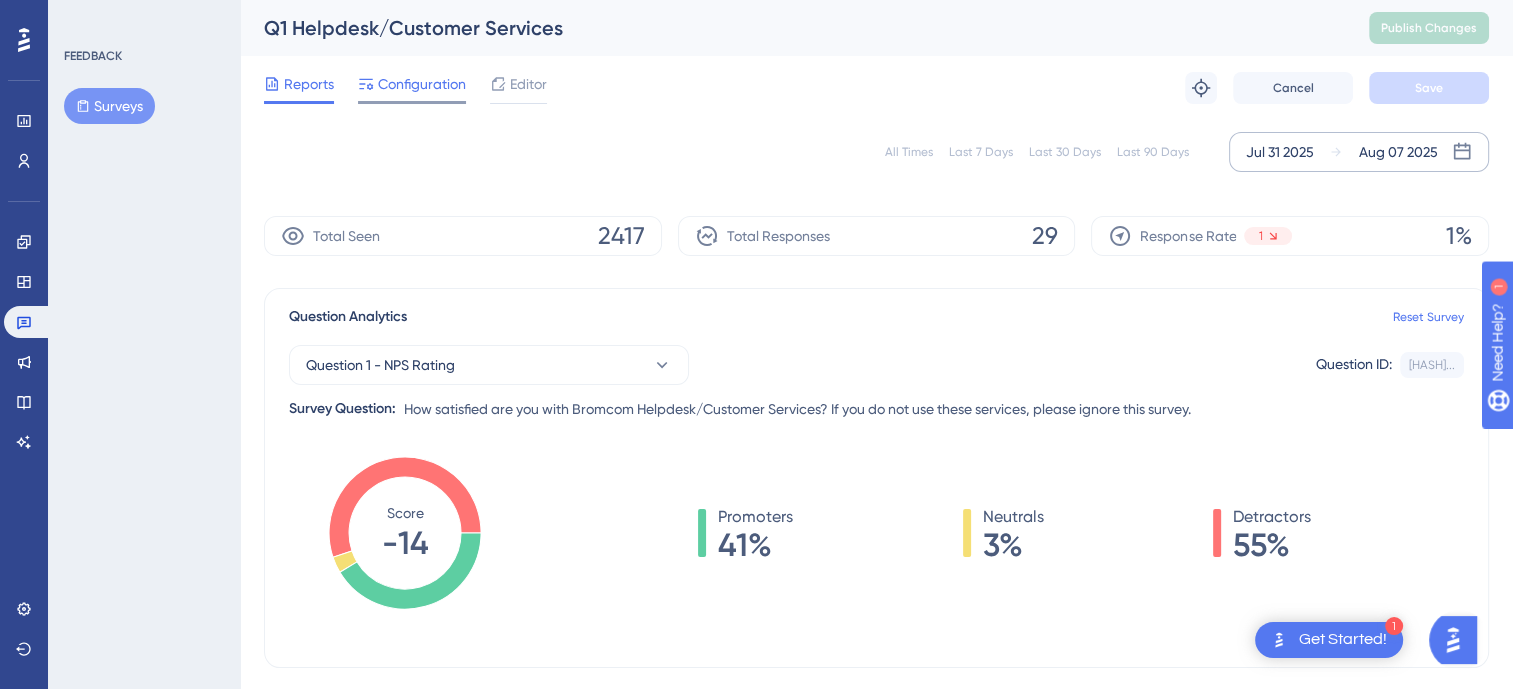 click on "Configuration" at bounding box center [422, 84] 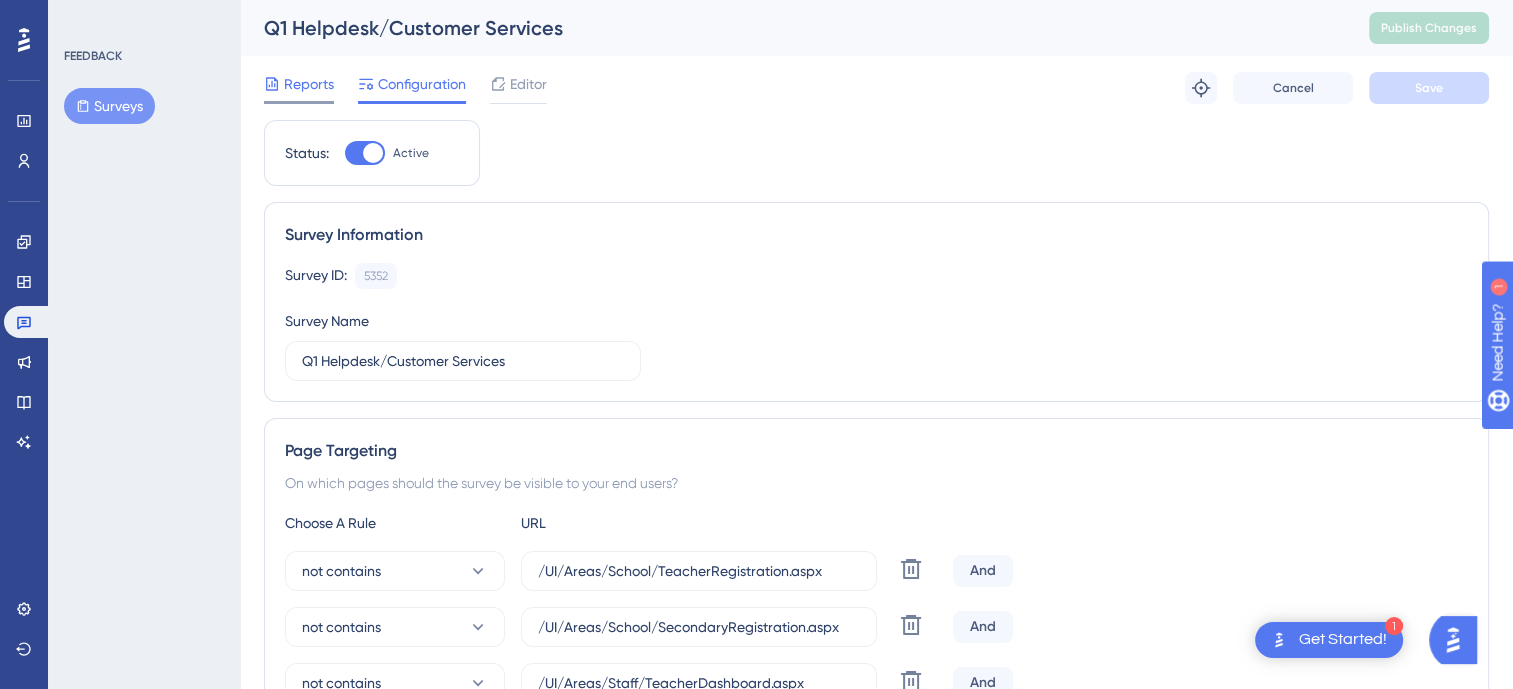 click on "Reports" at bounding box center (309, 84) 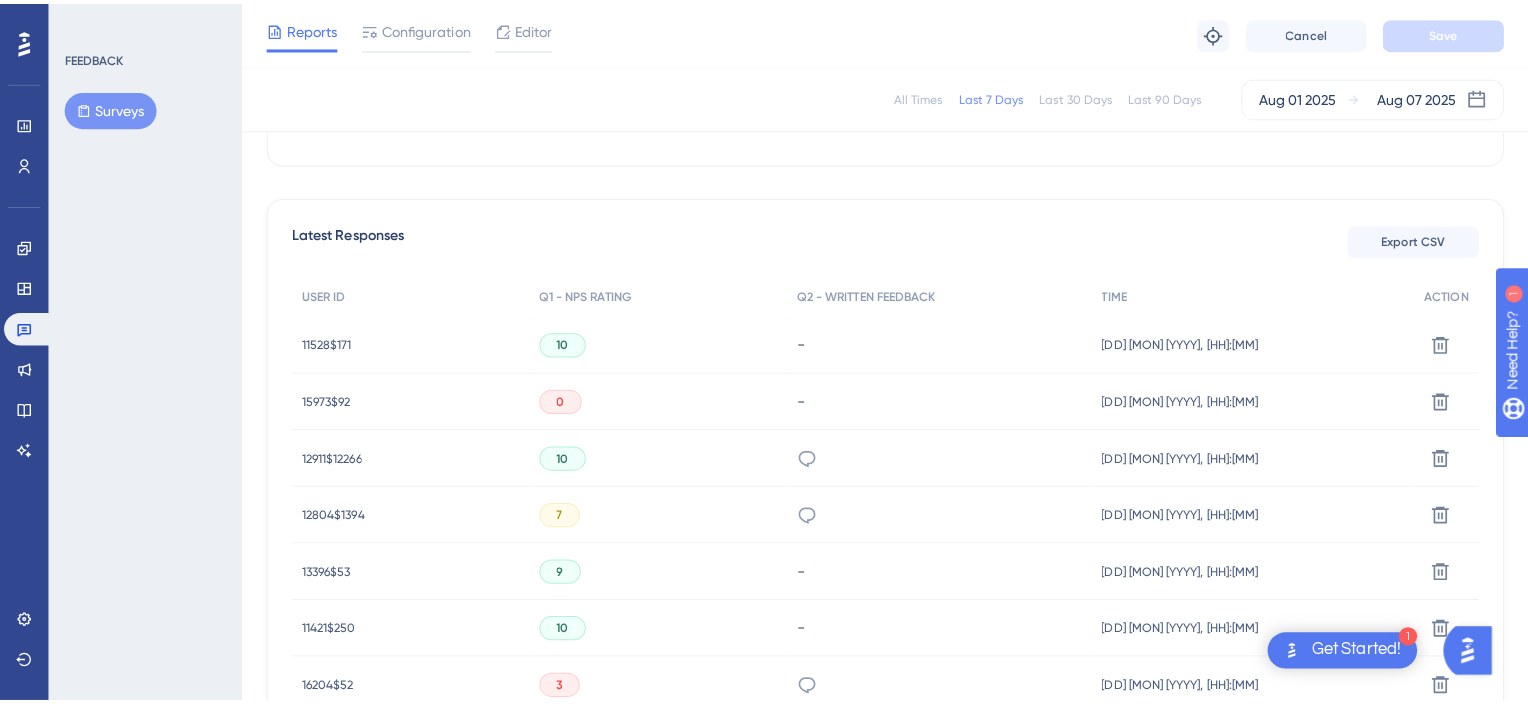 scroll, scrollTop: 500, scrollLeft: 0, axis: vertical 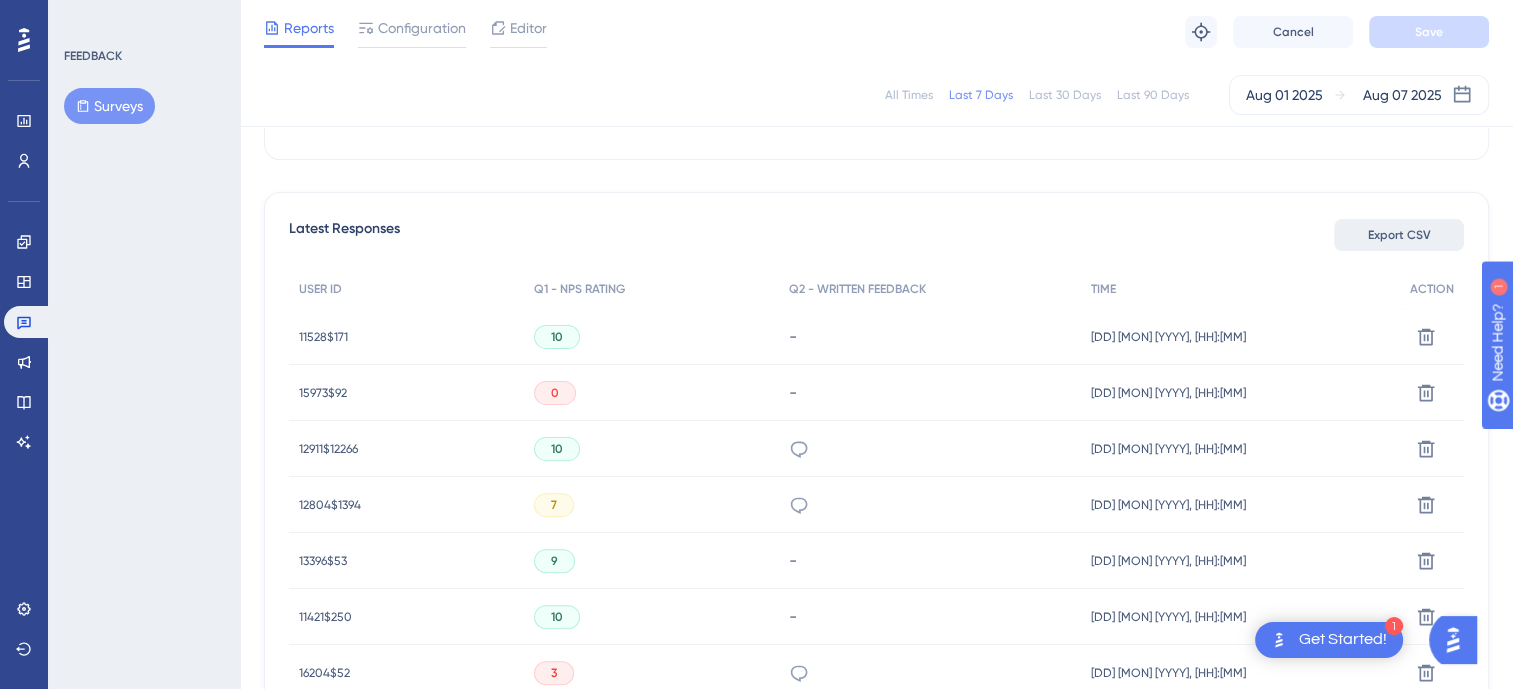 click on "Export CSV" at bounding box center (1399, 235) 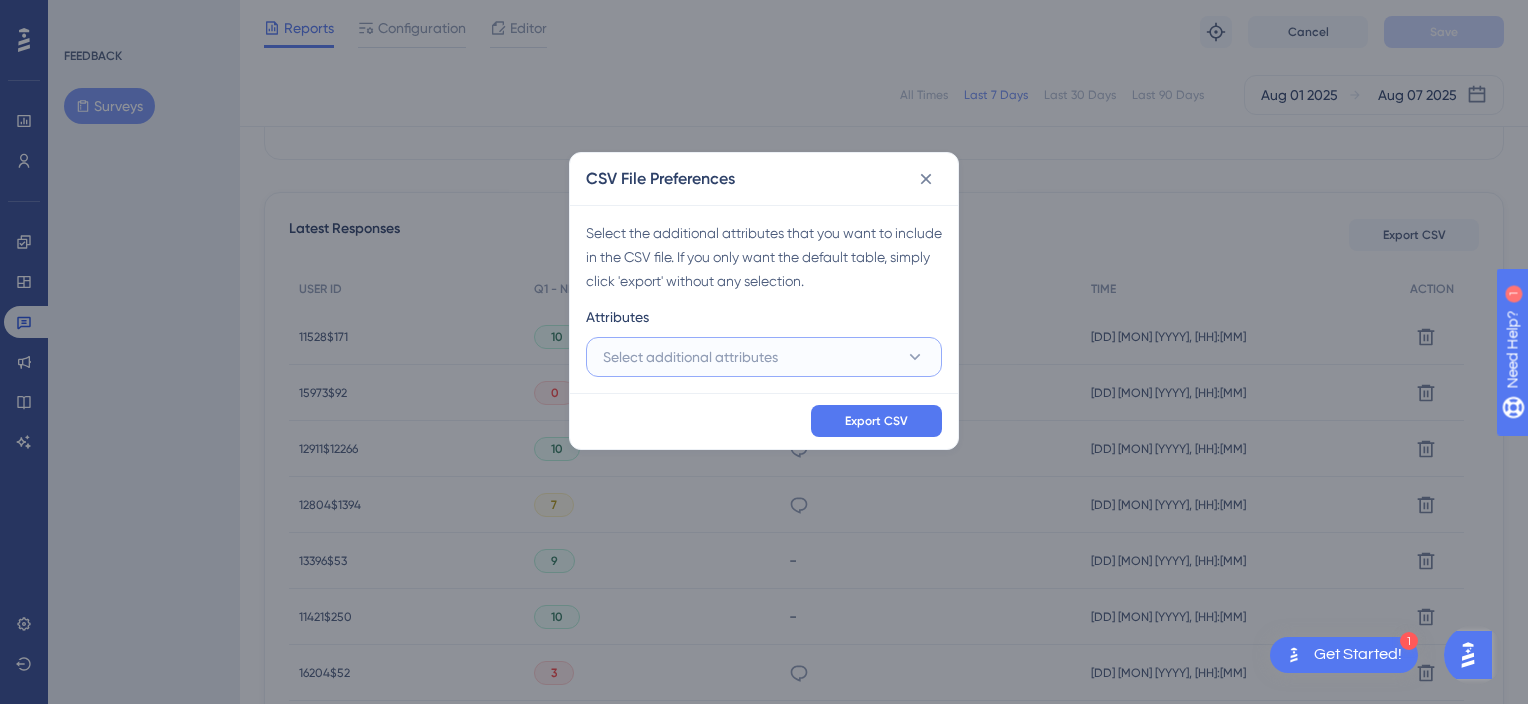 click on "Select additional attributes" at bounding box center [764, 357] 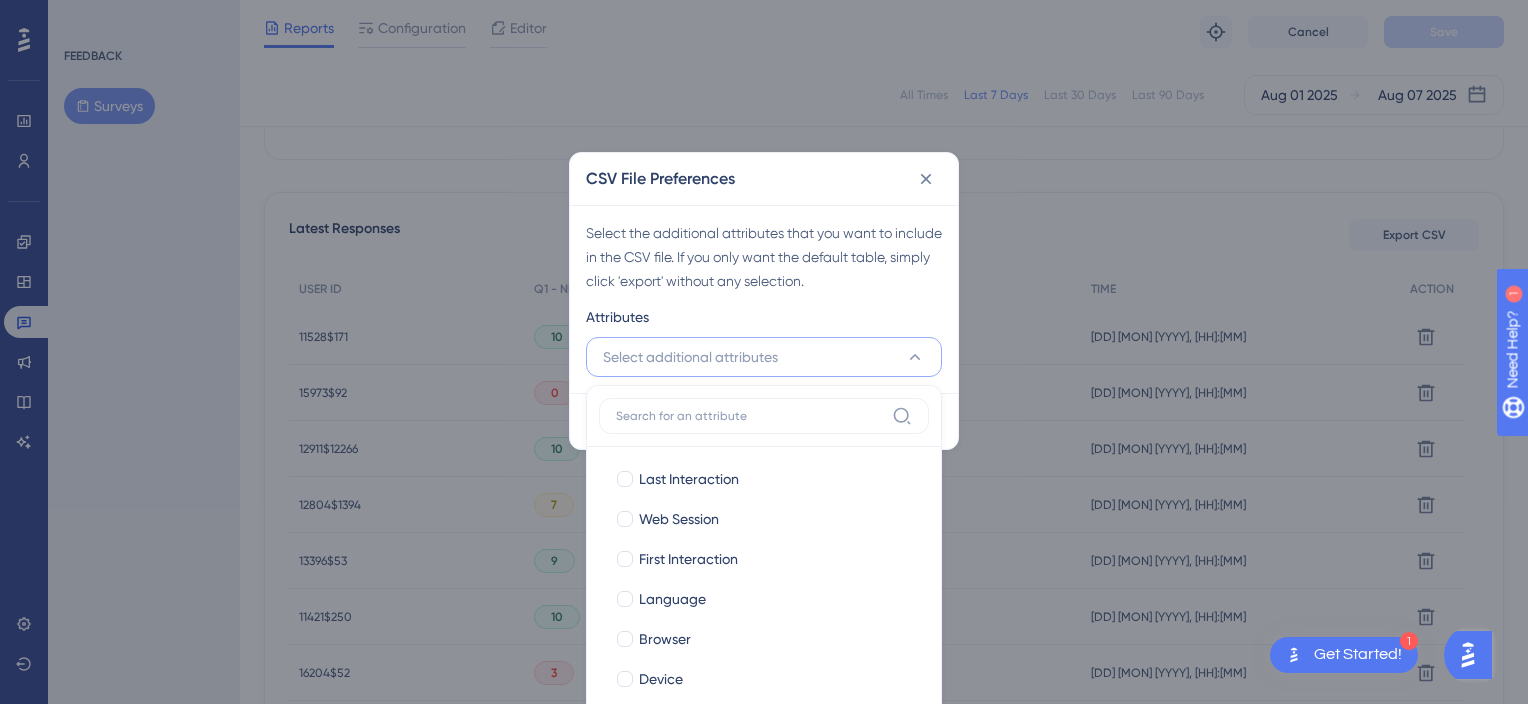 scroll, scrollTop: 596, scrollLeft: 0, axis: vertical 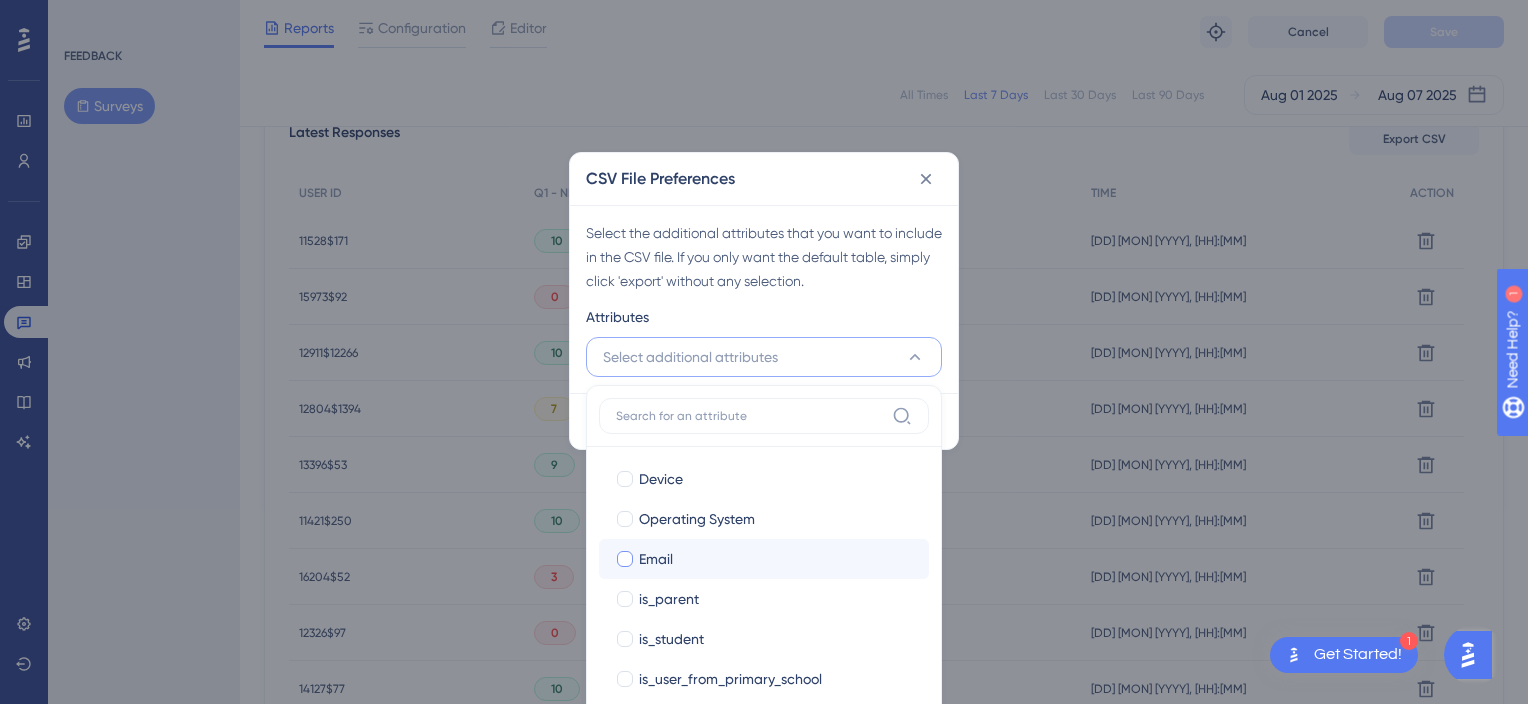 click at bounding box center (625, 559) 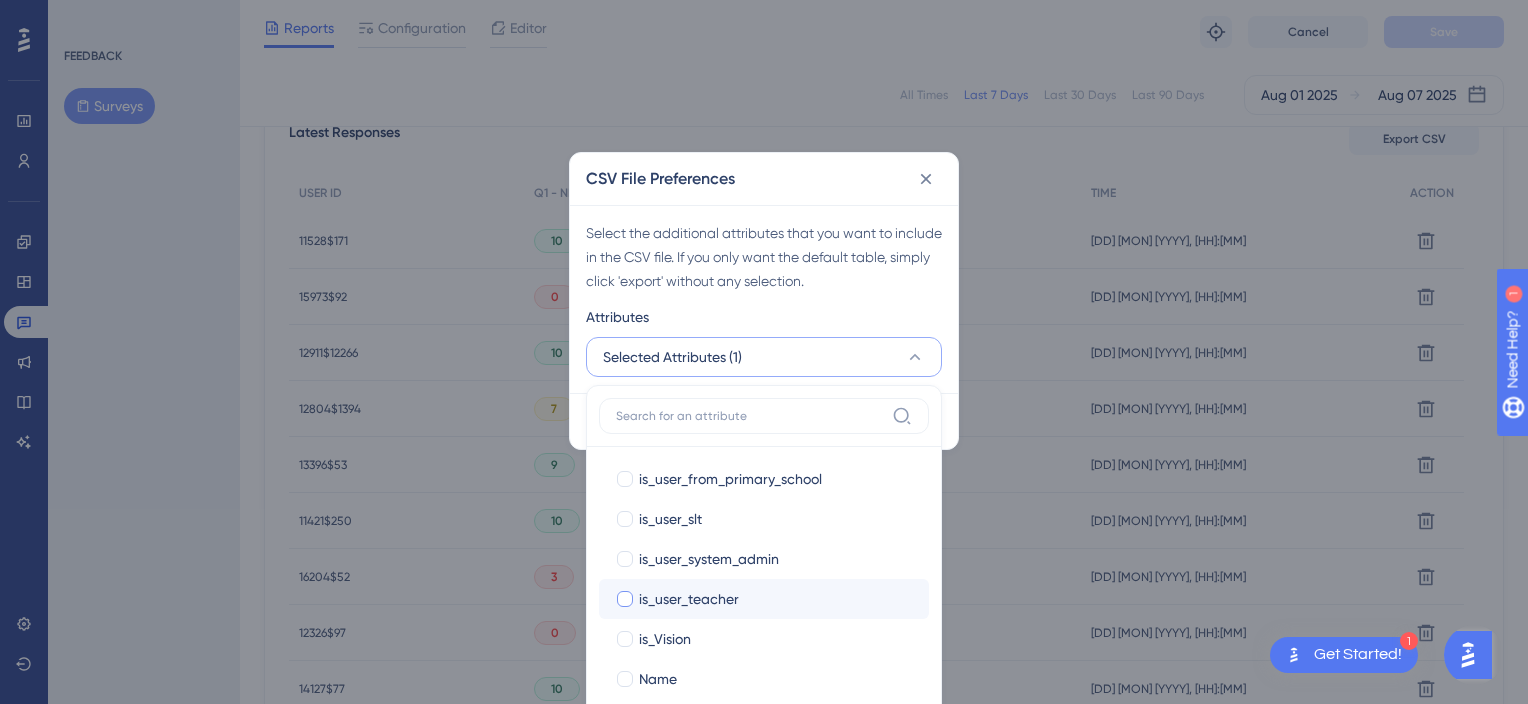 scroll, scrollTop: 496, scrollLeft: 0, axis: vertical 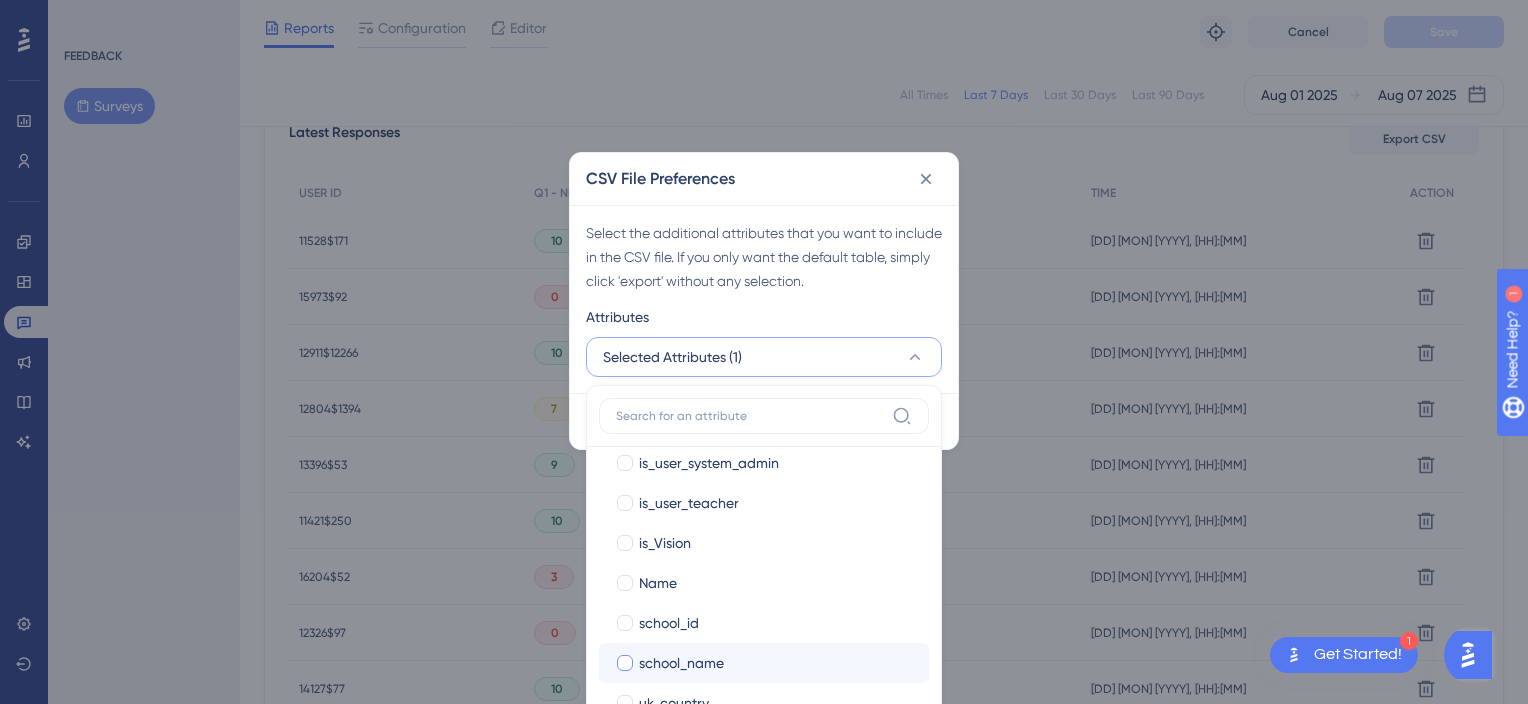 click on "school_name" at bounding box center (681, 663) 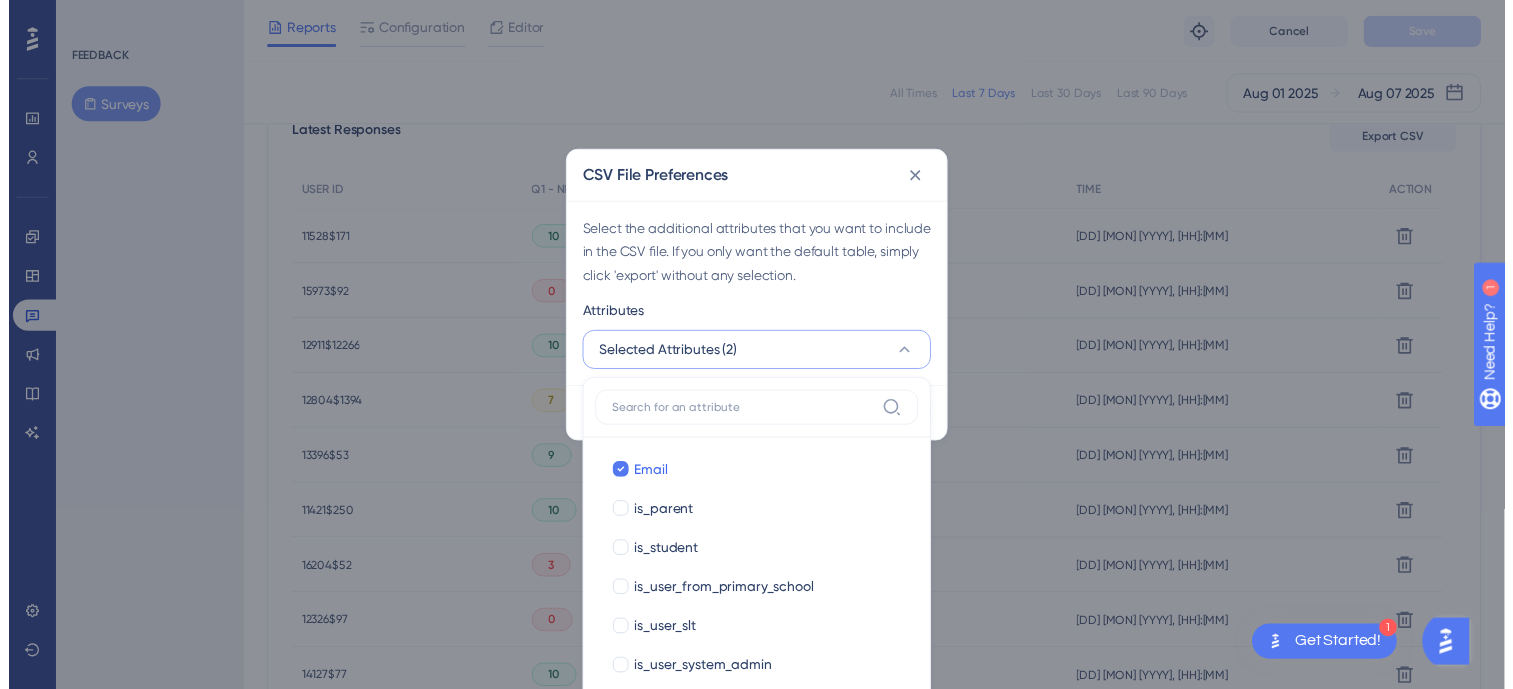 scroll, scrollTop: 396, scrollLeft: 0, axis: vertical 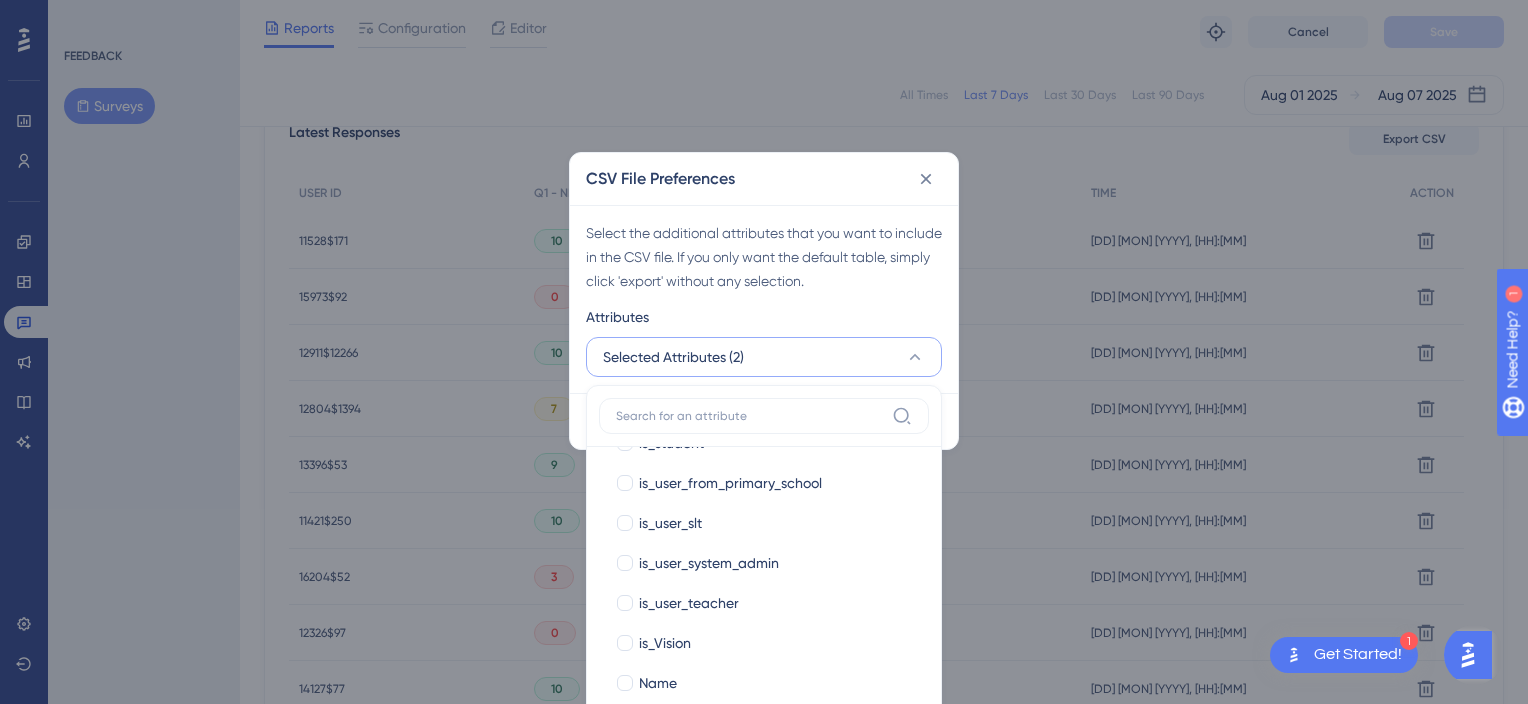 click on "Selected Attributes (2)" at bounding box center [764, 357] 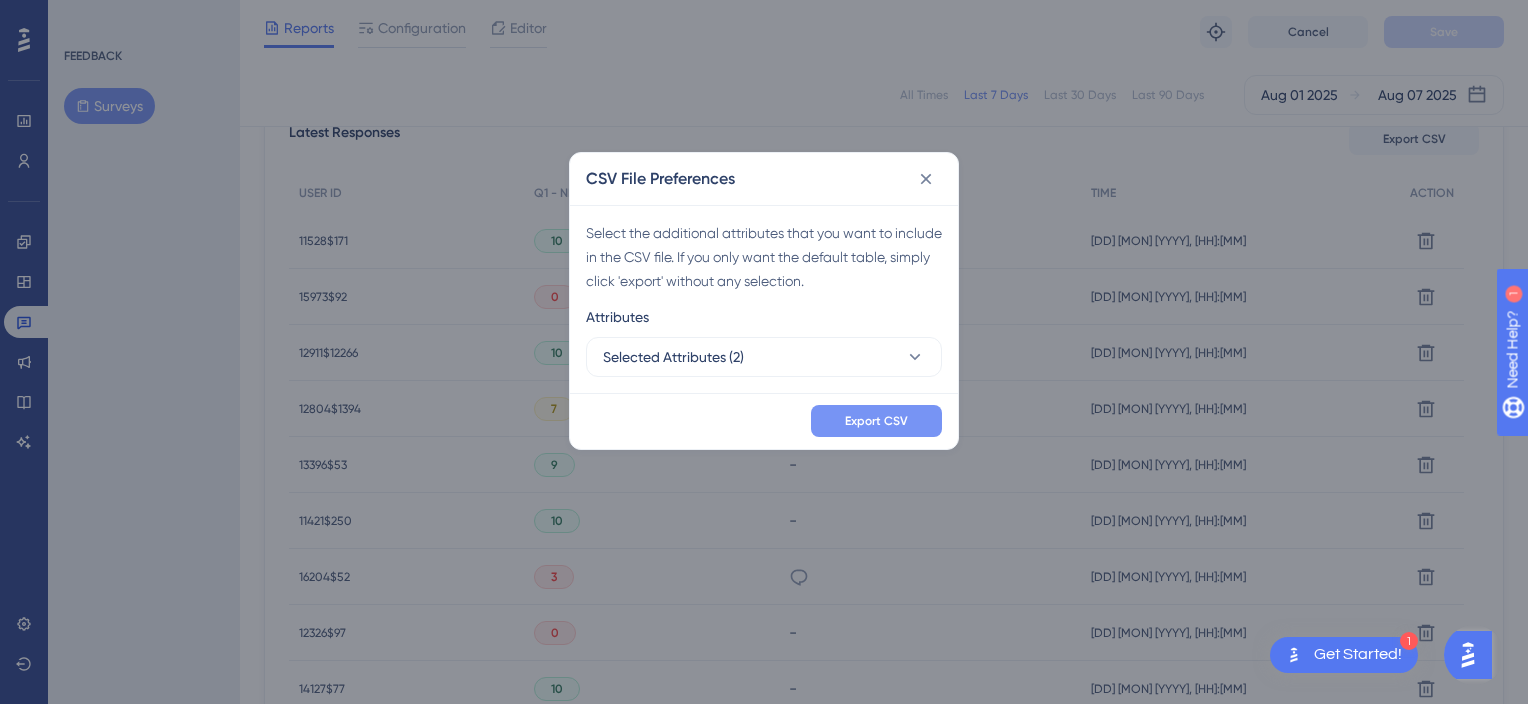 click on "Export CSV" at bounding box center (876, 421) 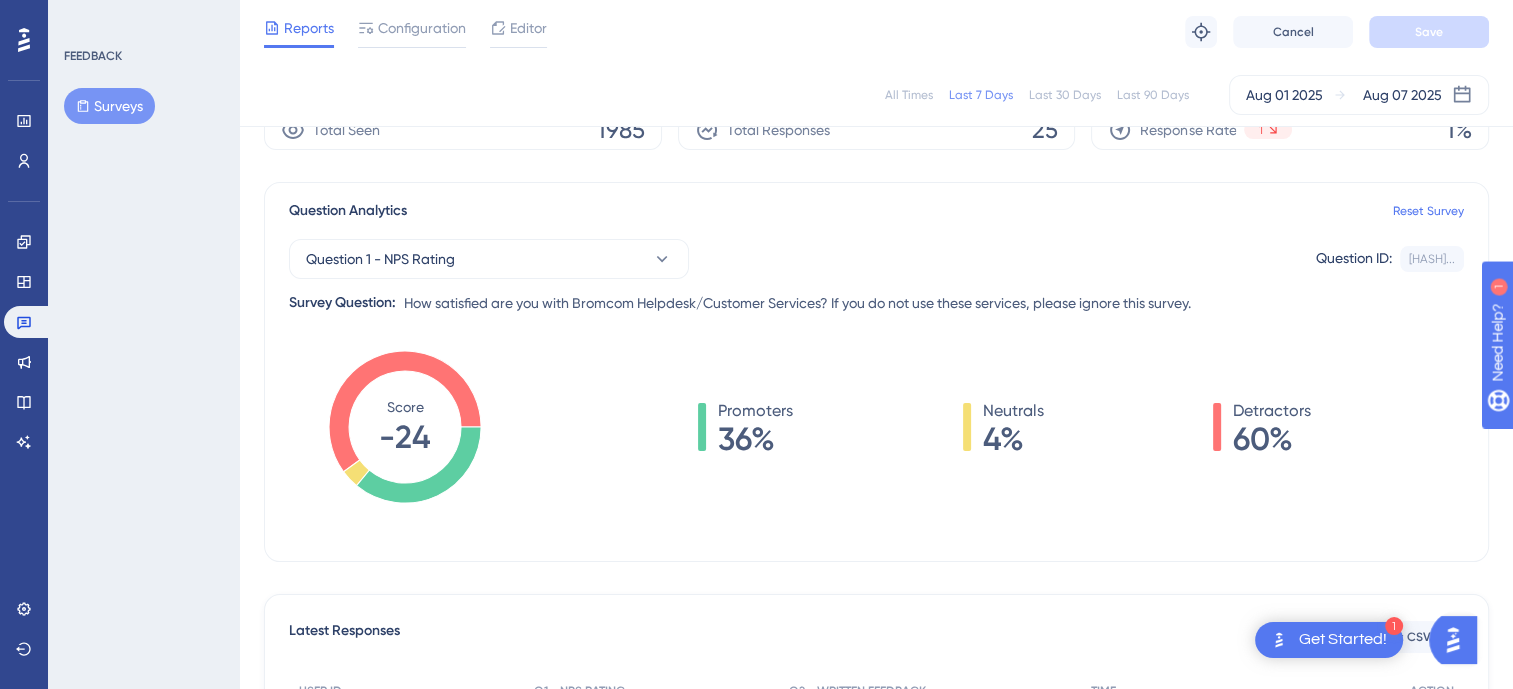 scroll, scrollTop: 0, scrollLeft: 0, axis: both 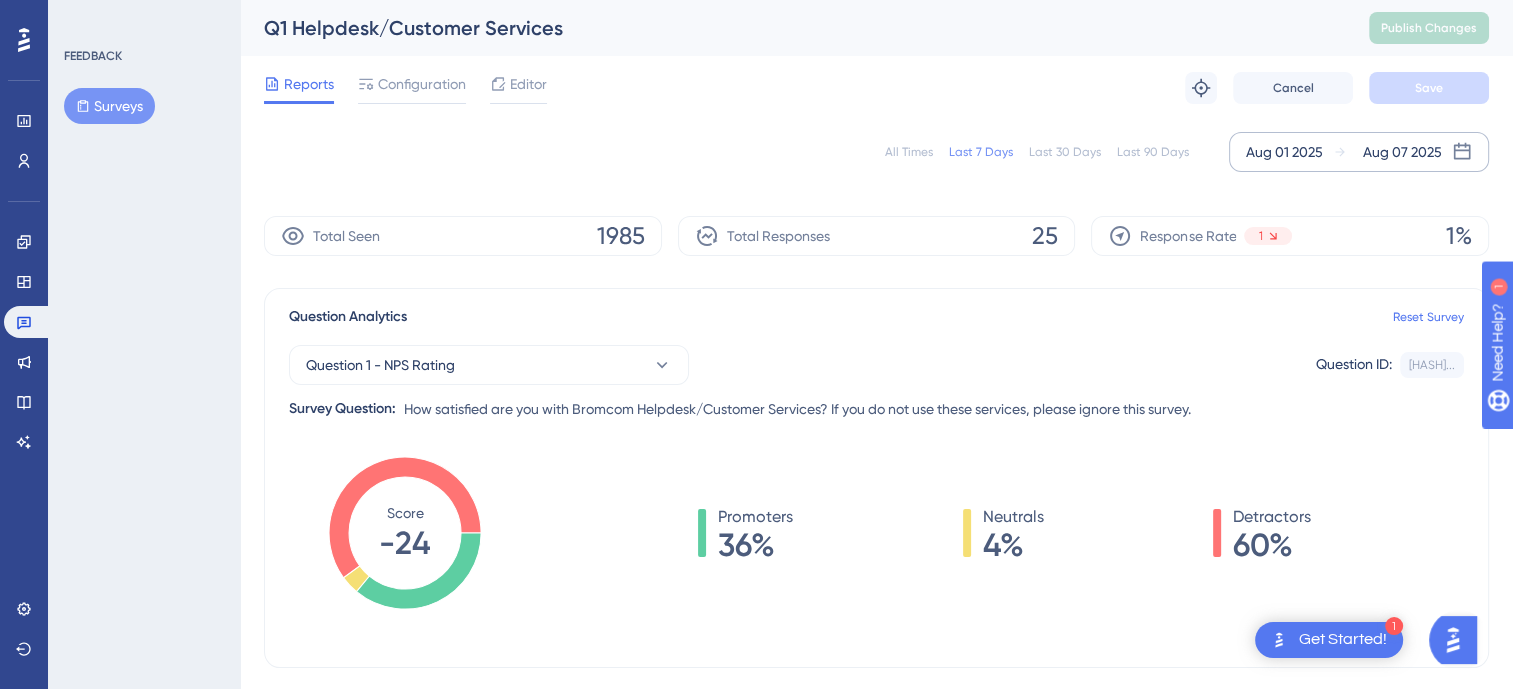click on "Aug 01 2025" at bounding box center [1284, 152] 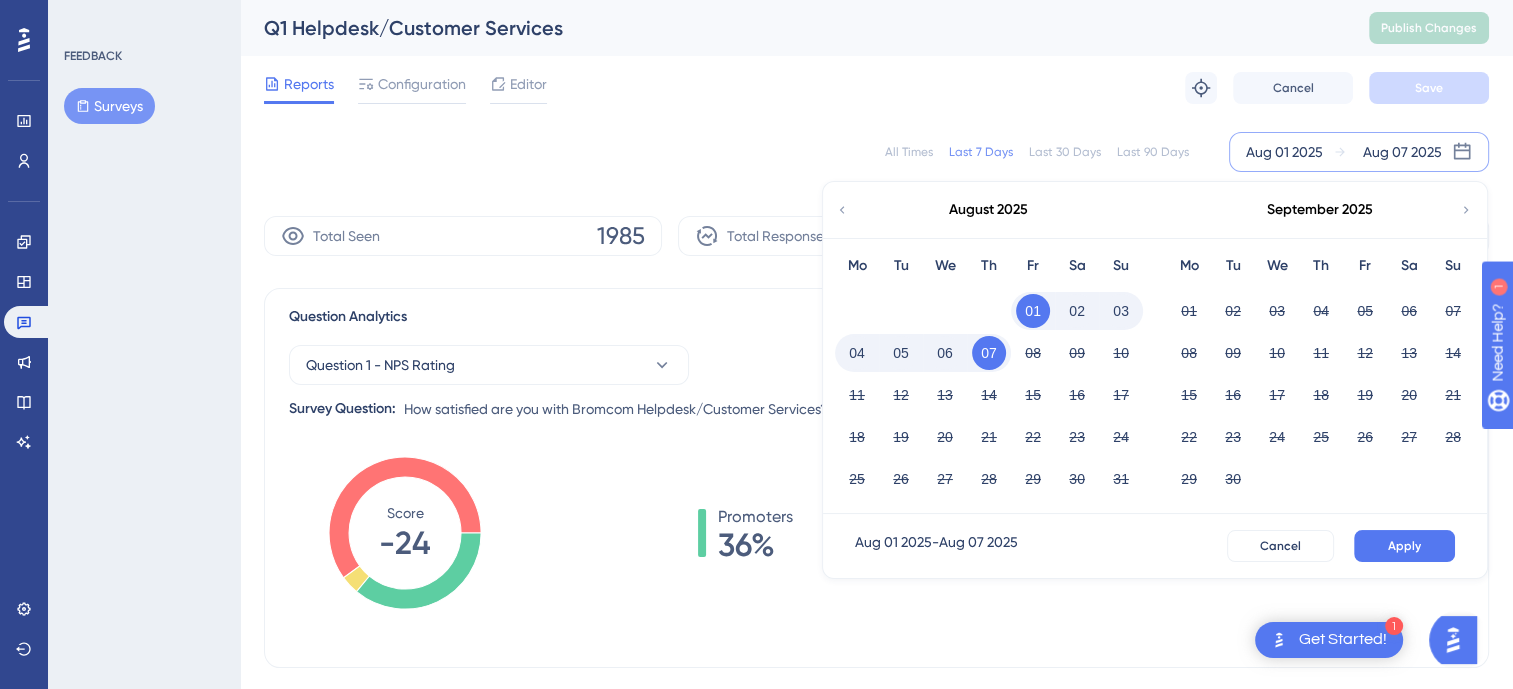 click 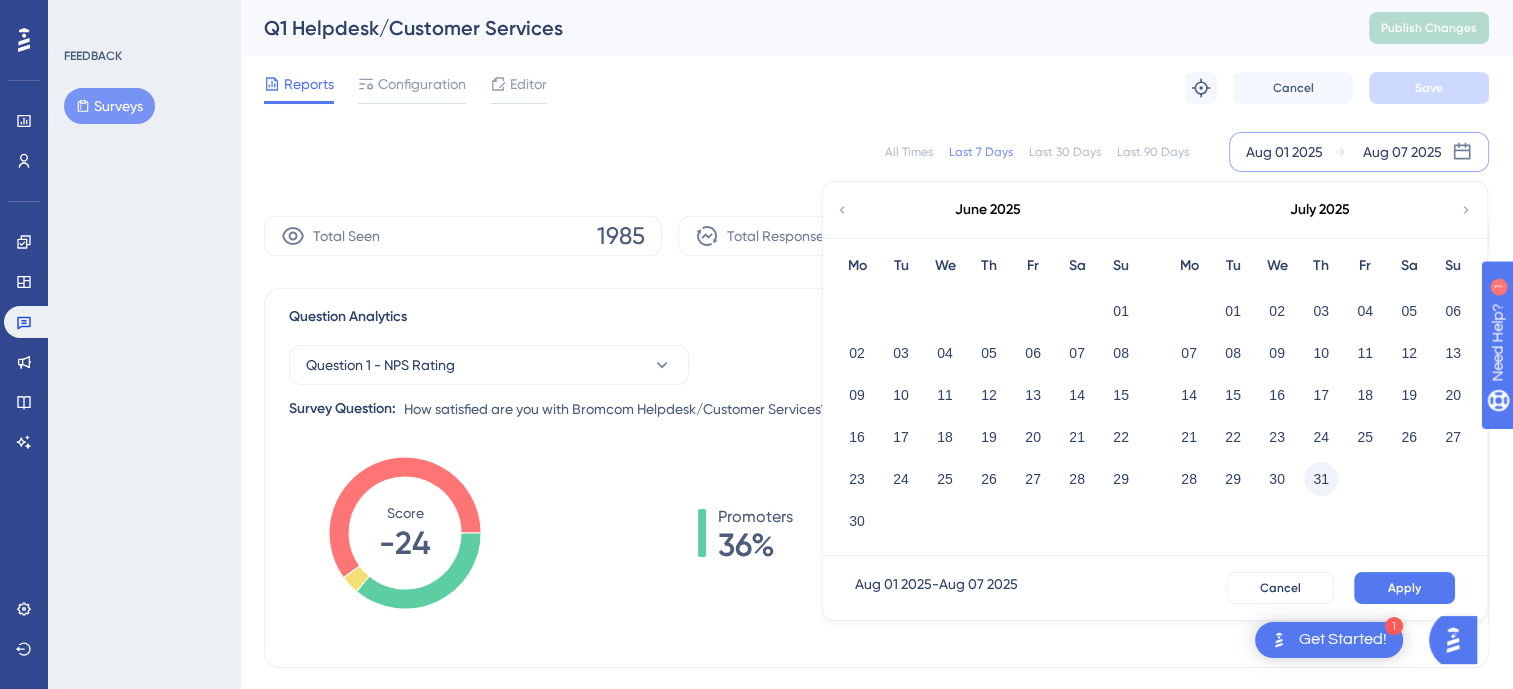 click on "31" at bounding box center (1321, 479) 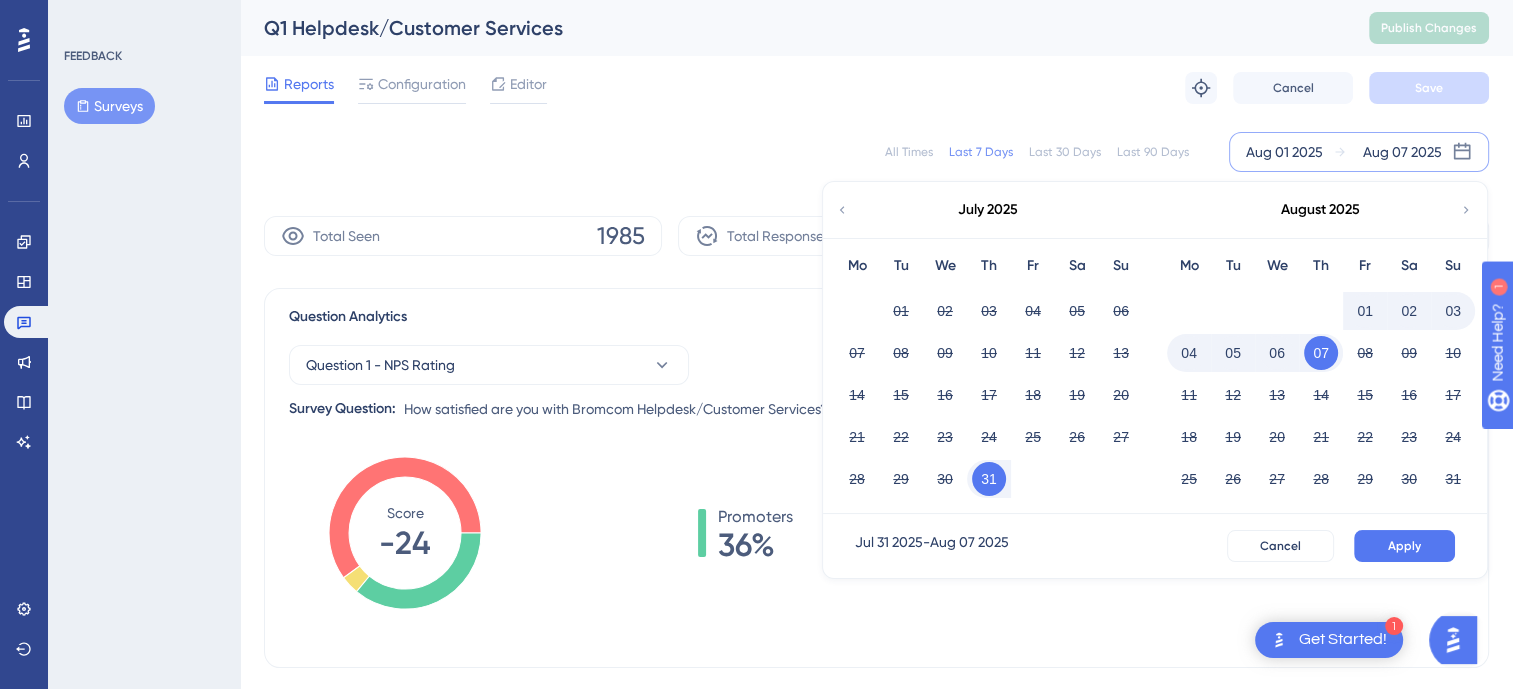 click on "07" at bounding box center [1321, 353] 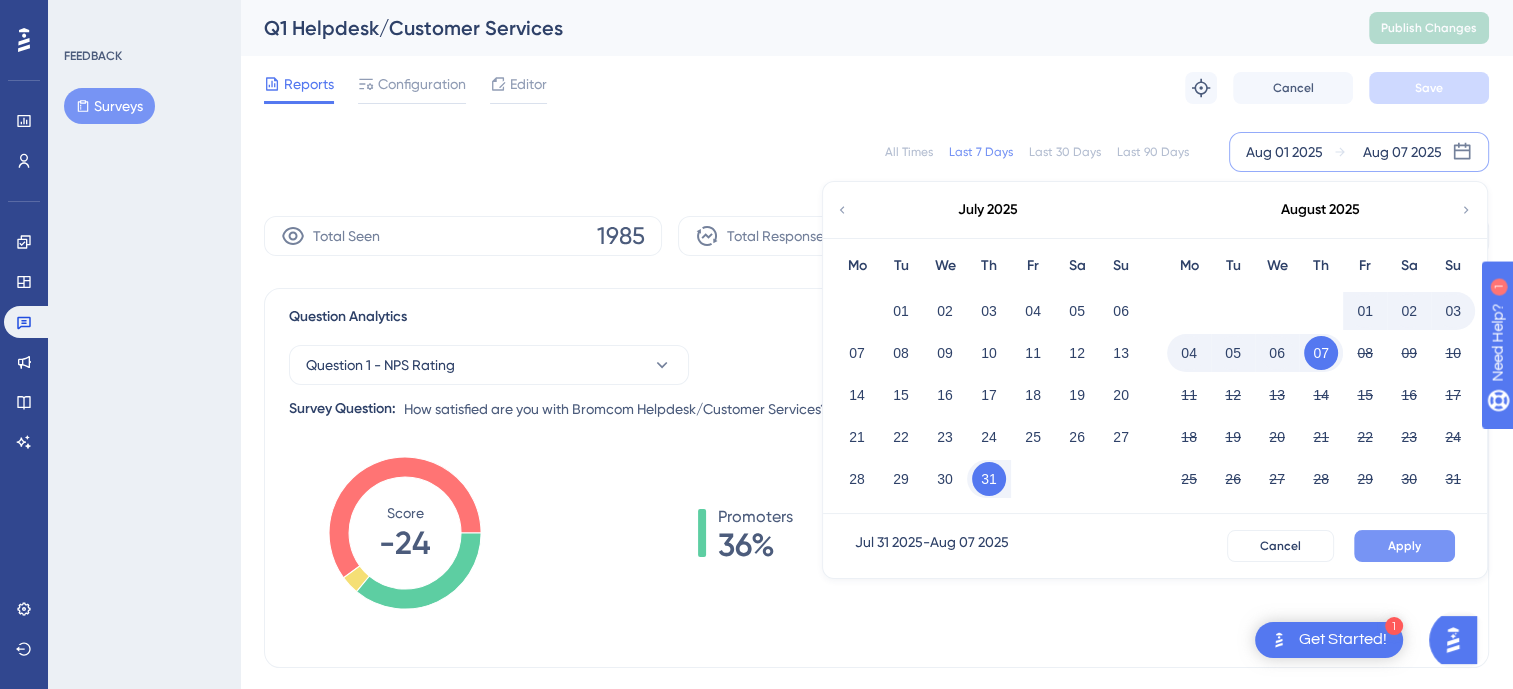 click on "Apply" at bounding box center [1404, 546] 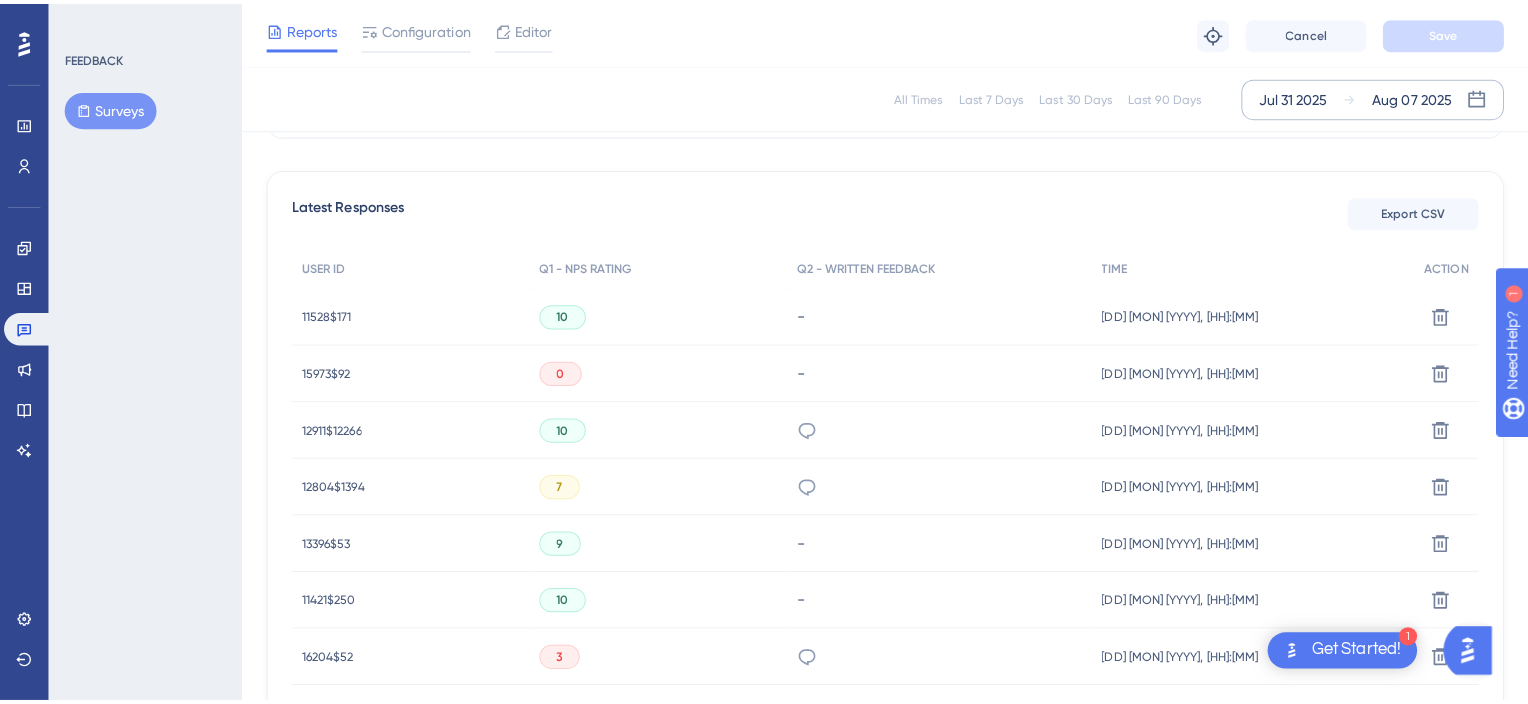 scroll, scrollTop: 500, scrollLeft: 0, axis: vertical 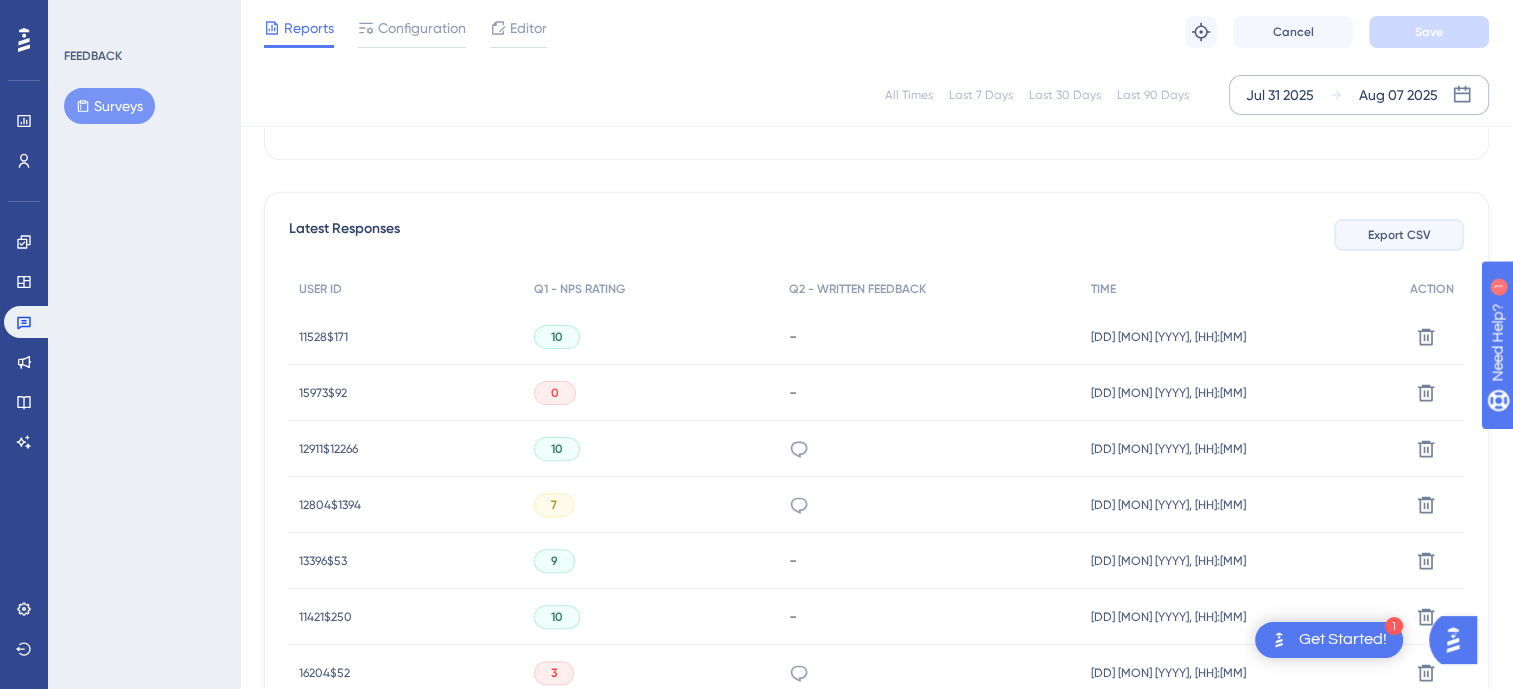 click on "Export CSV" at bounding box center (1399, 235) 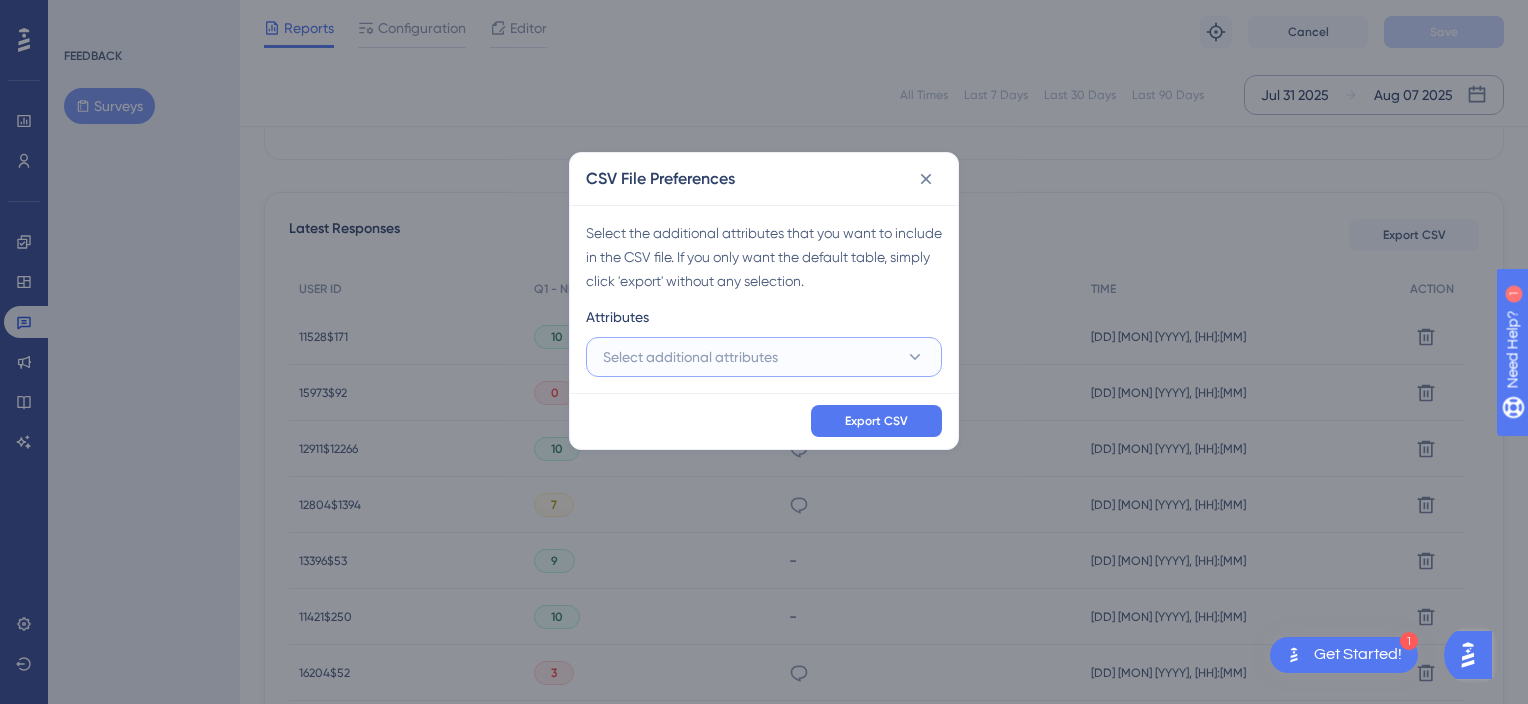 click on "Select additional attributes" at bounding box center (764, 357) 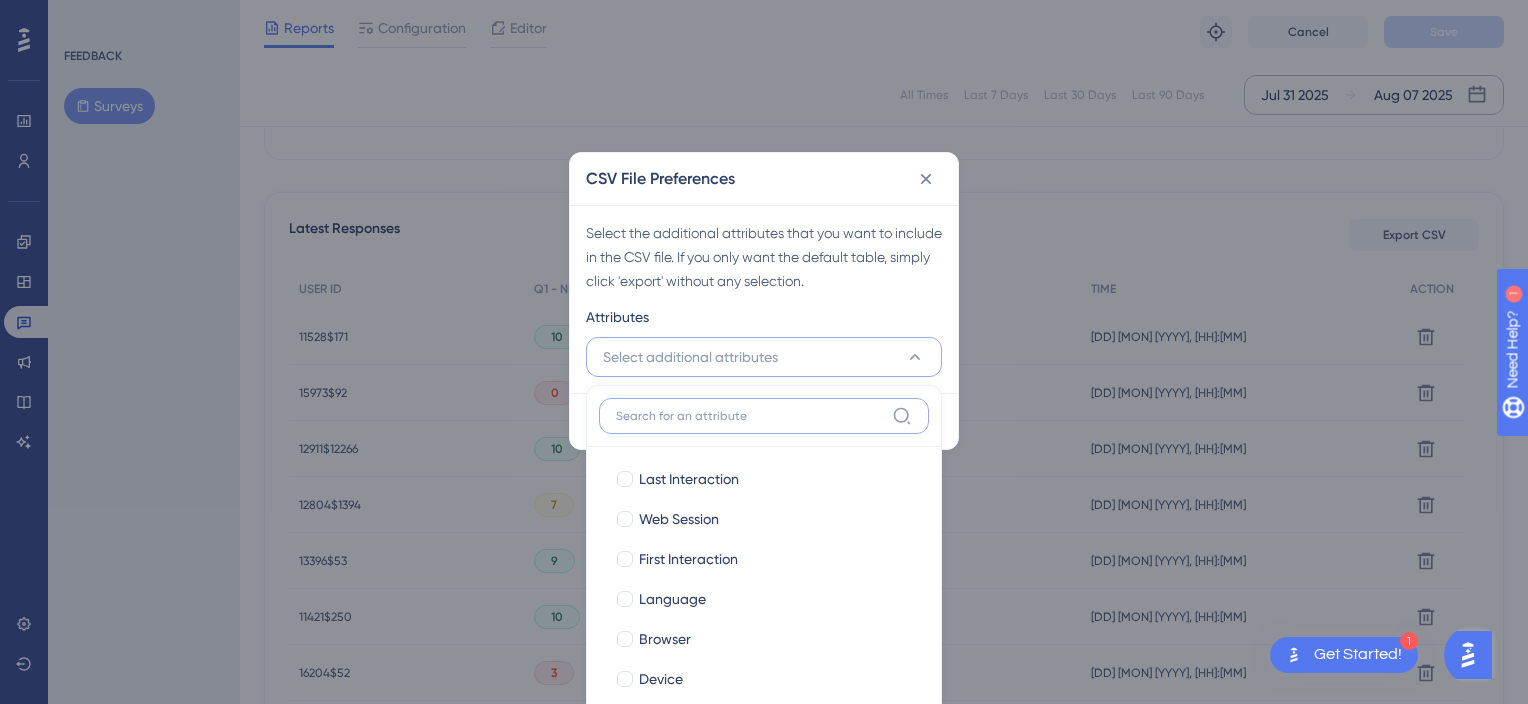 scroll, scrollTop: 596, scrollLeft: 0, axis: vertical 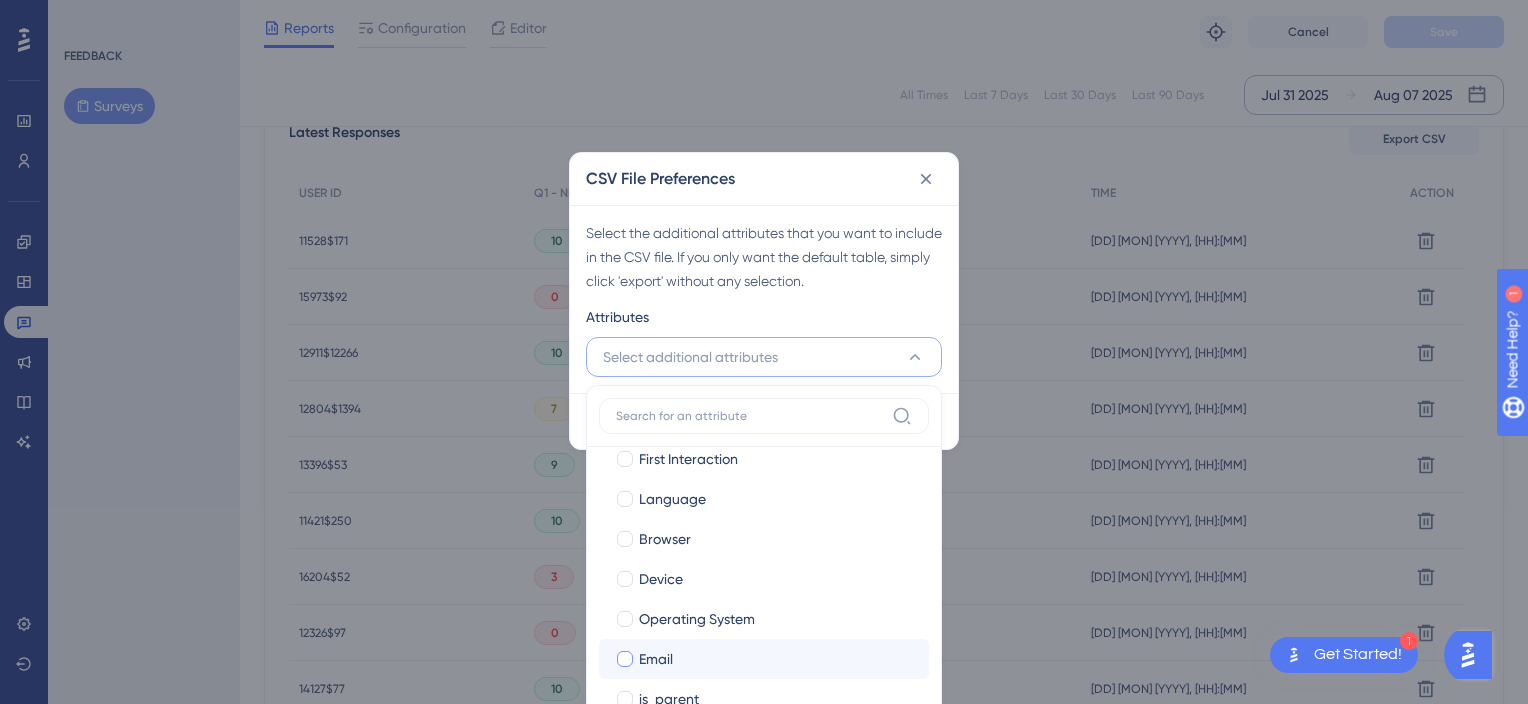 click on "Email" at bounding box center [776, 659] 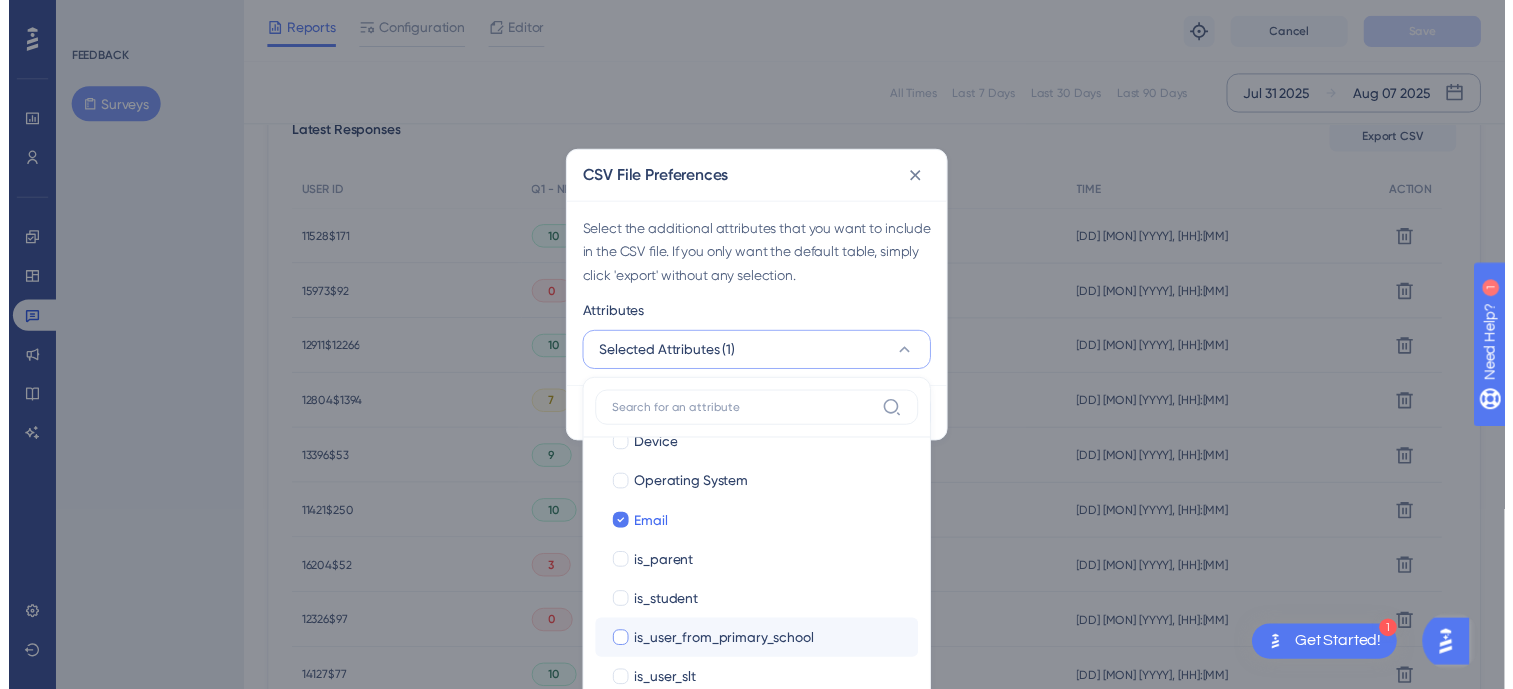scroll, scrollTop: 496, scrollLeft: 0, axis: vertical 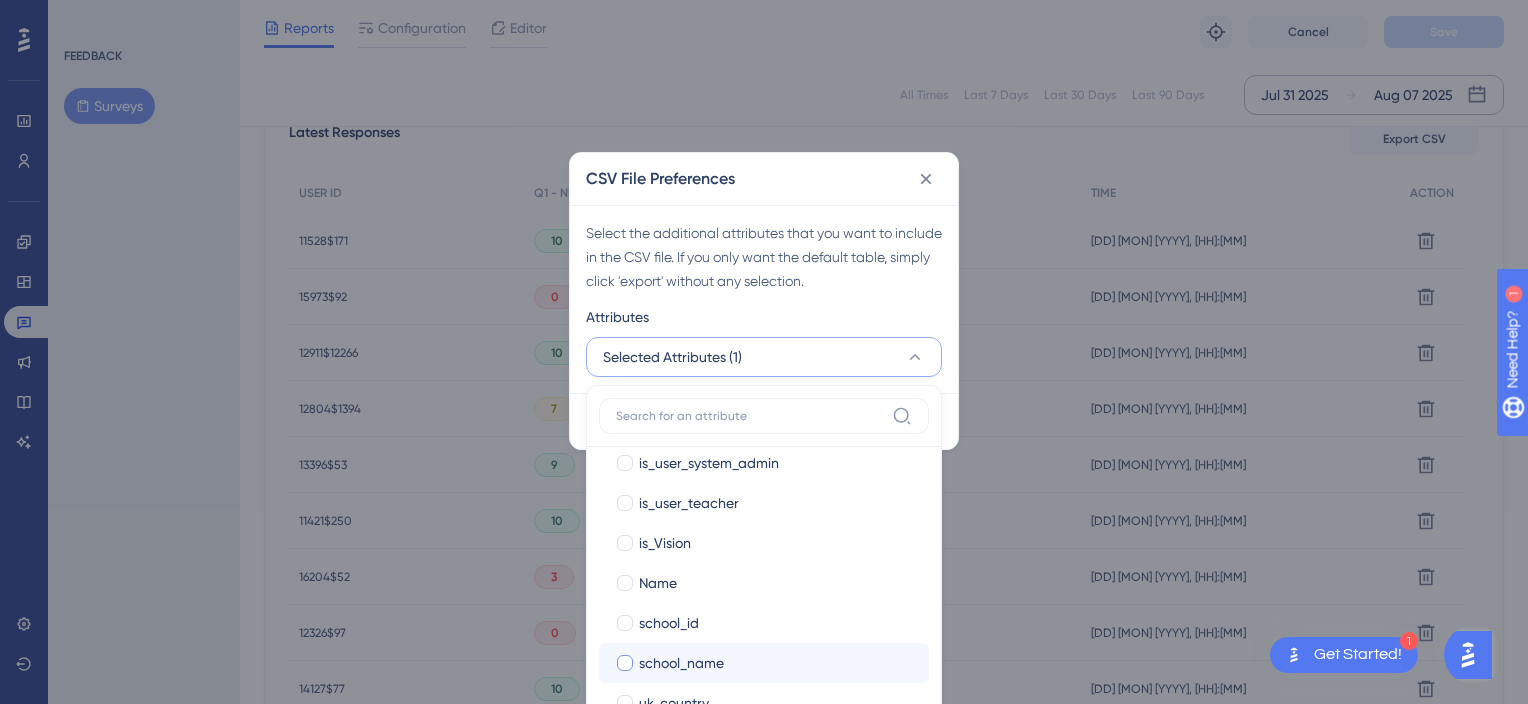 click on "school_name" at bounding box center (776, 663) 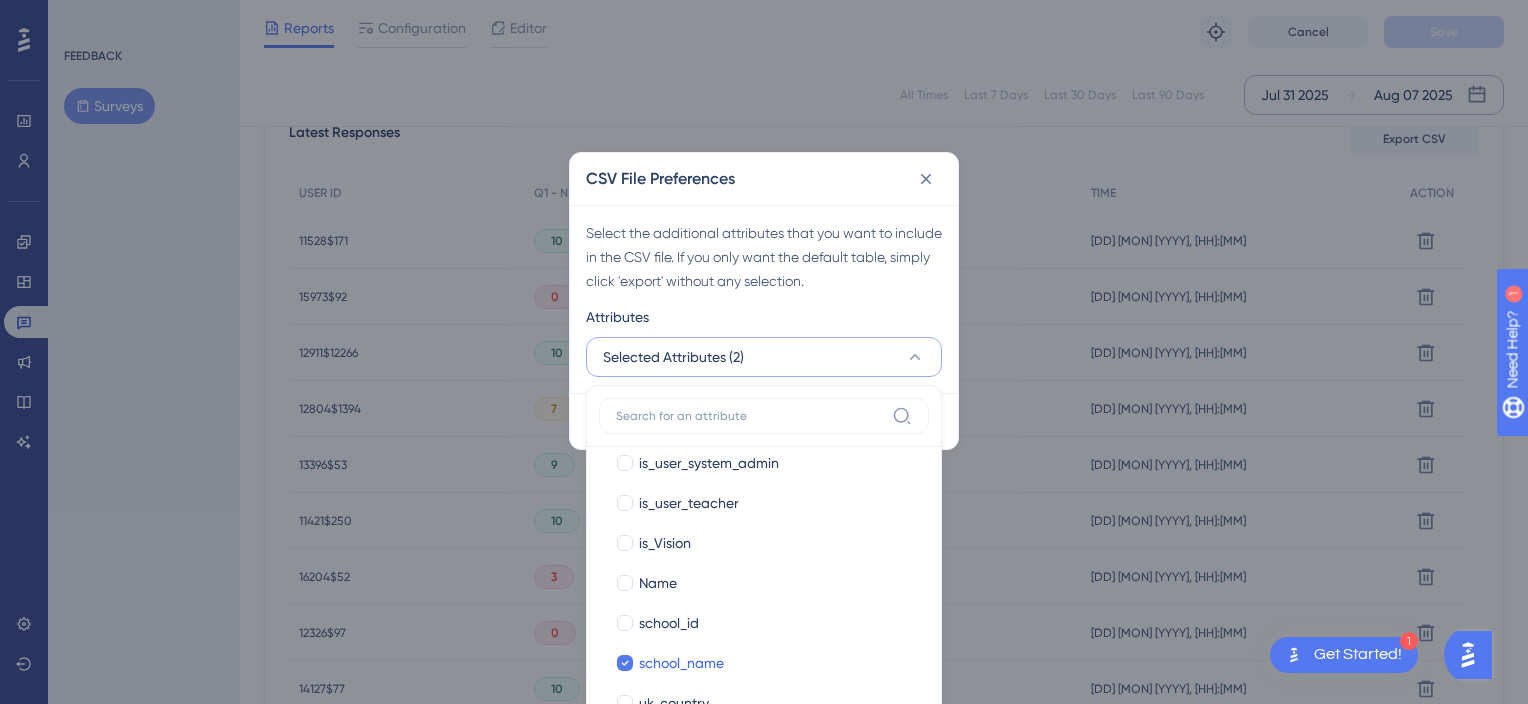 click on "Selected Attributes (2)" at bounding box center [764, 357] 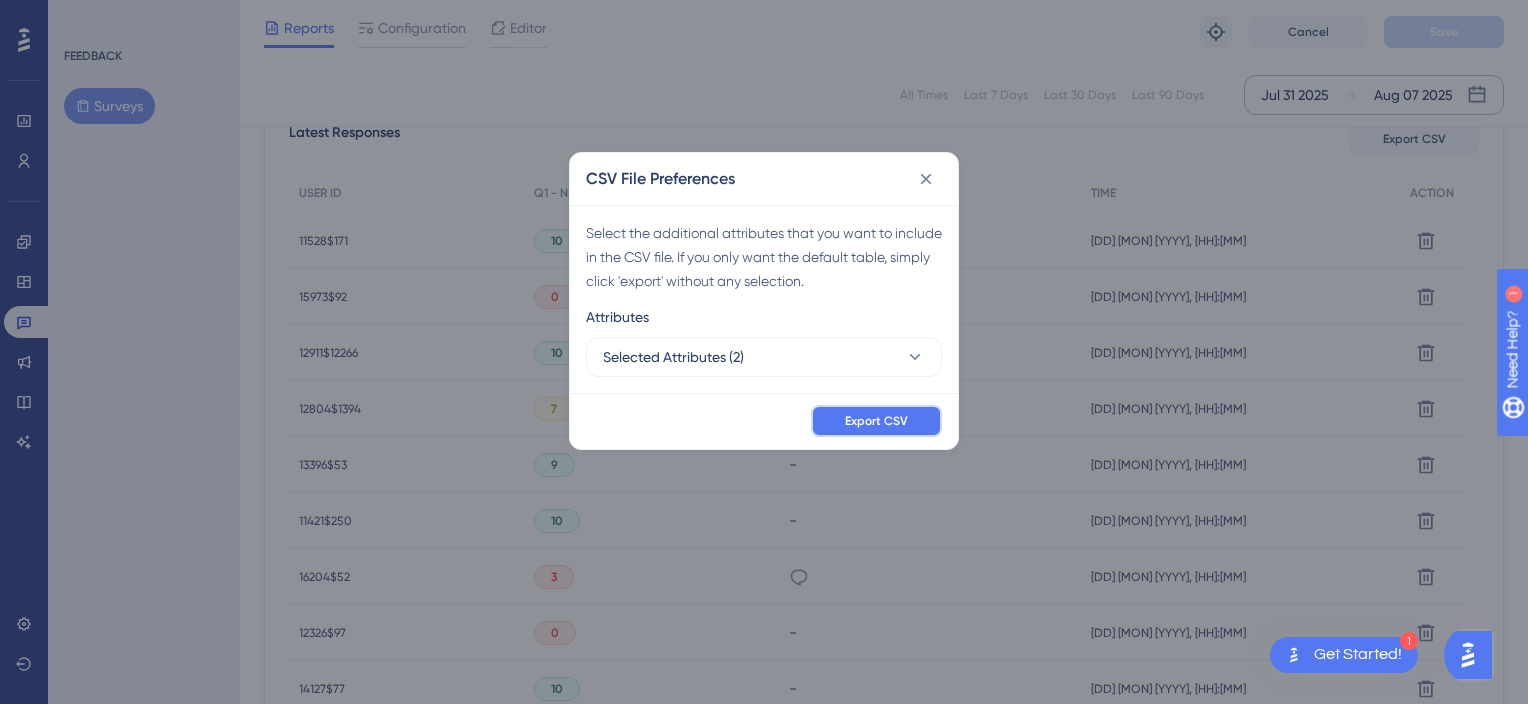 click on "Export CSV" at bounding box center [876, 421] 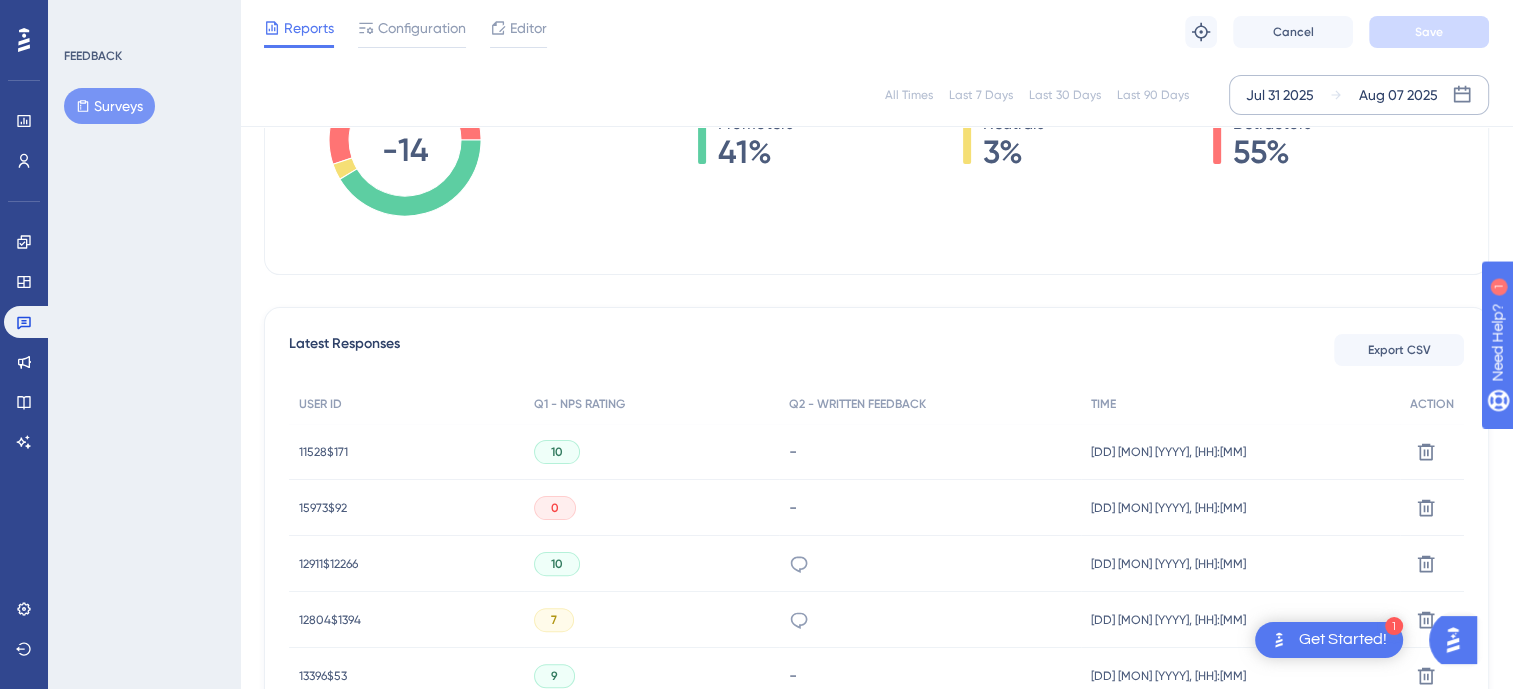 scroll, scrollTop: 0, scrollLeft: 0, axis: both 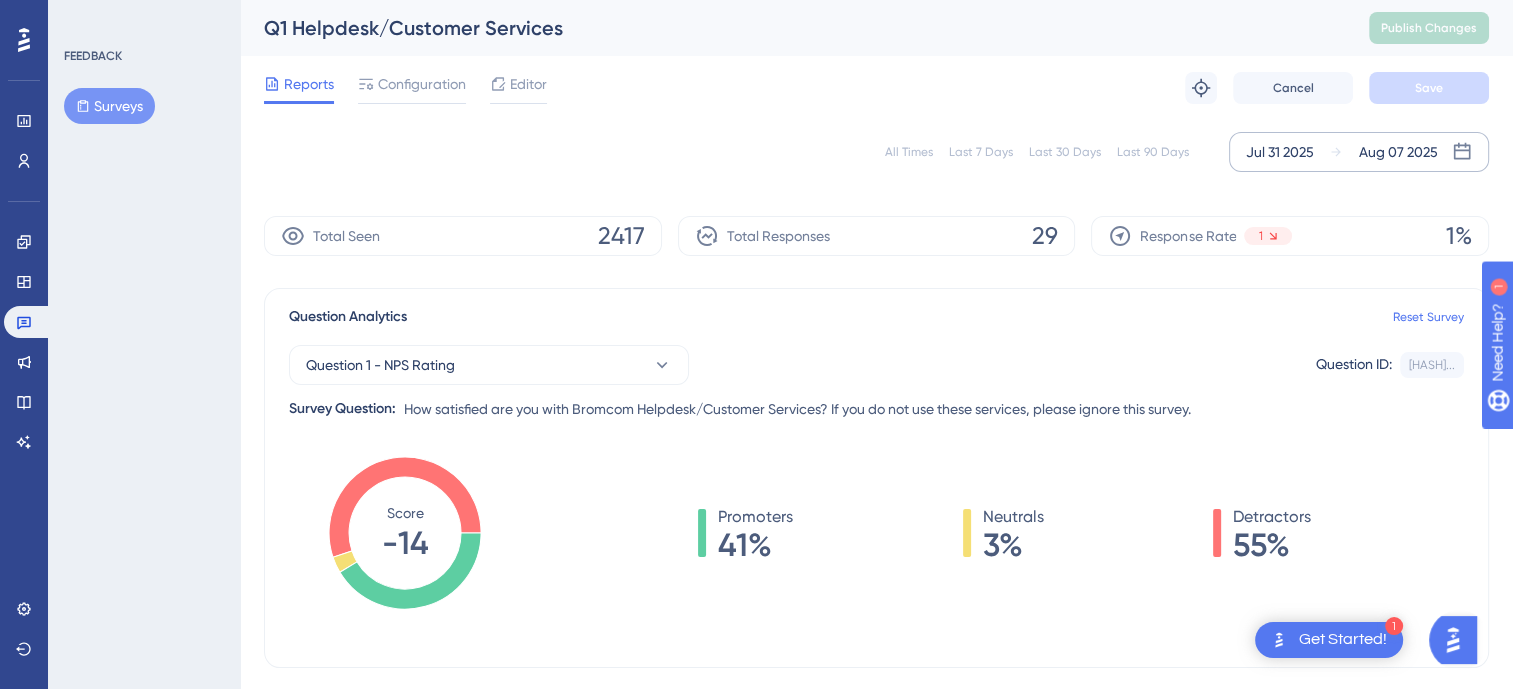 click on "Surveys" at bounding box center (109, 106) 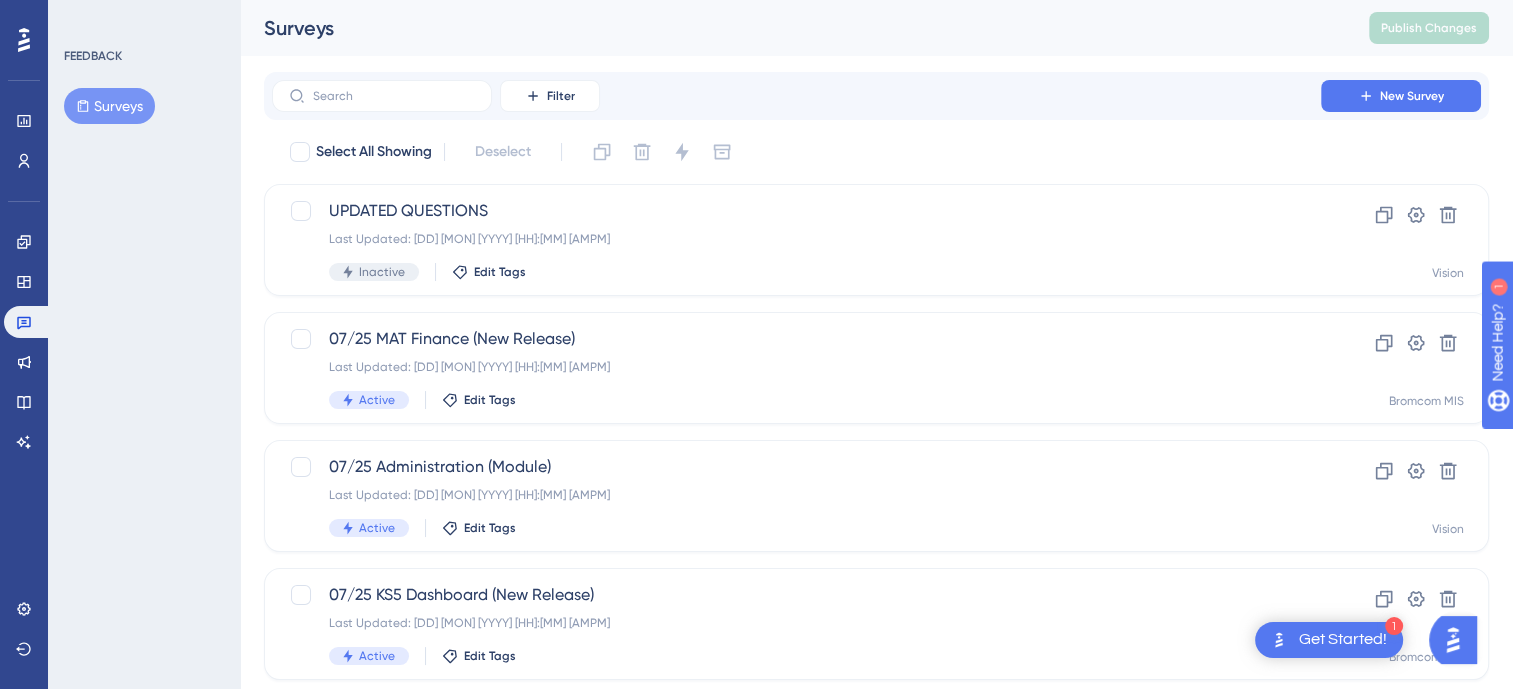 click on "Surveys" at bounding box center (109, 106) 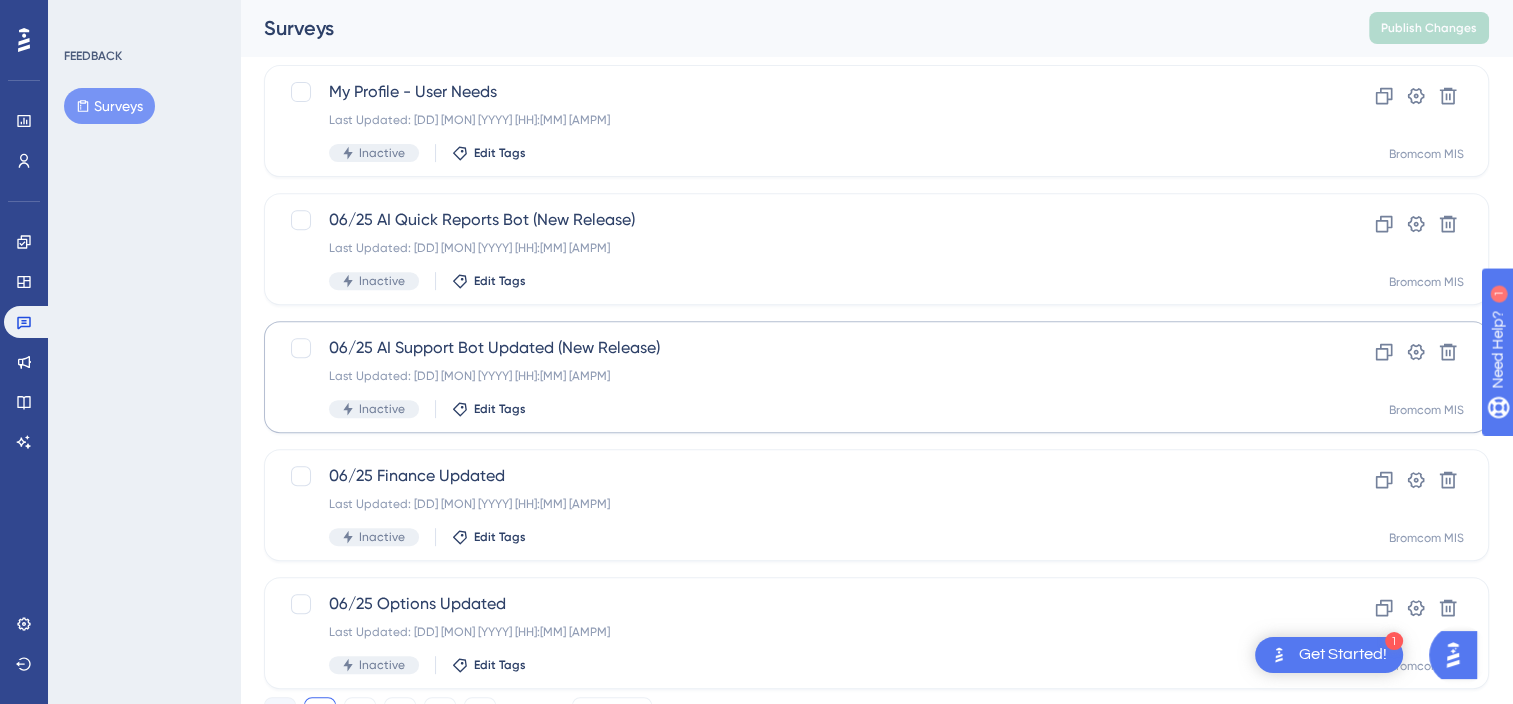 scroll, scrollTop: 848, scrollLeft: 0, axis: vertical 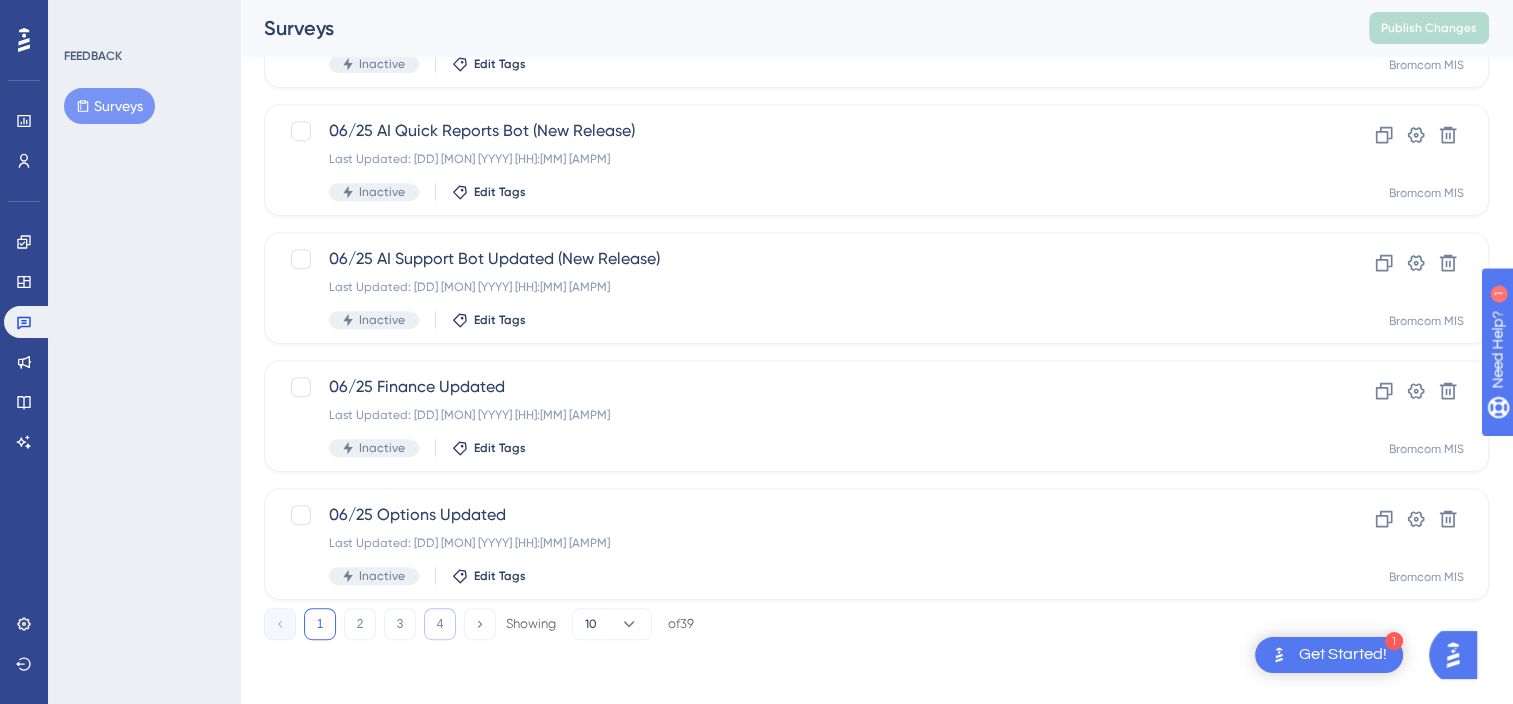 click on "4" at bounding box center [440, 624] 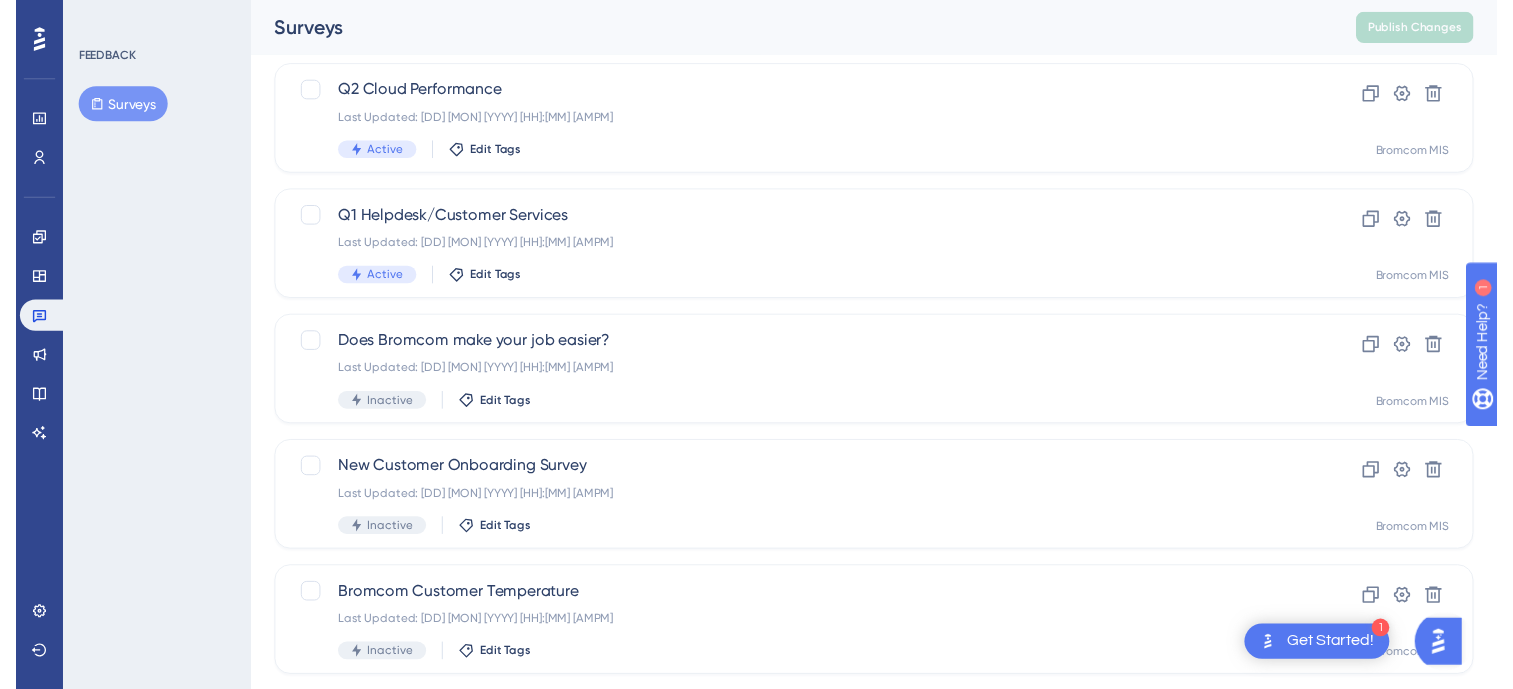 scroll, scrollTop: 0, scrollLeft: 0, axis: both 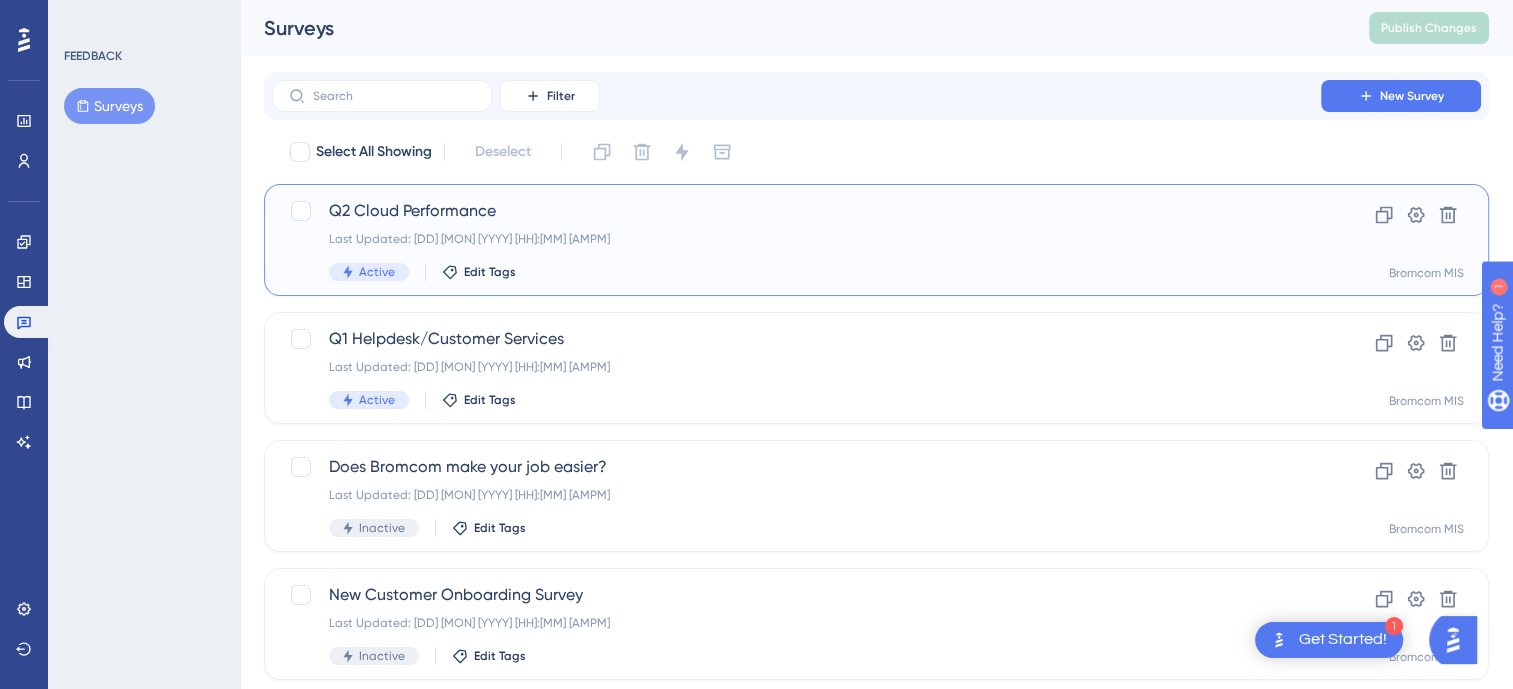 click on "Q2 Cloud Performance Last Updated: [DD] [MON] [YYYY] [HH]:[MM] [AMPM] Active Edit Tags" at bounding box center [796, 240] 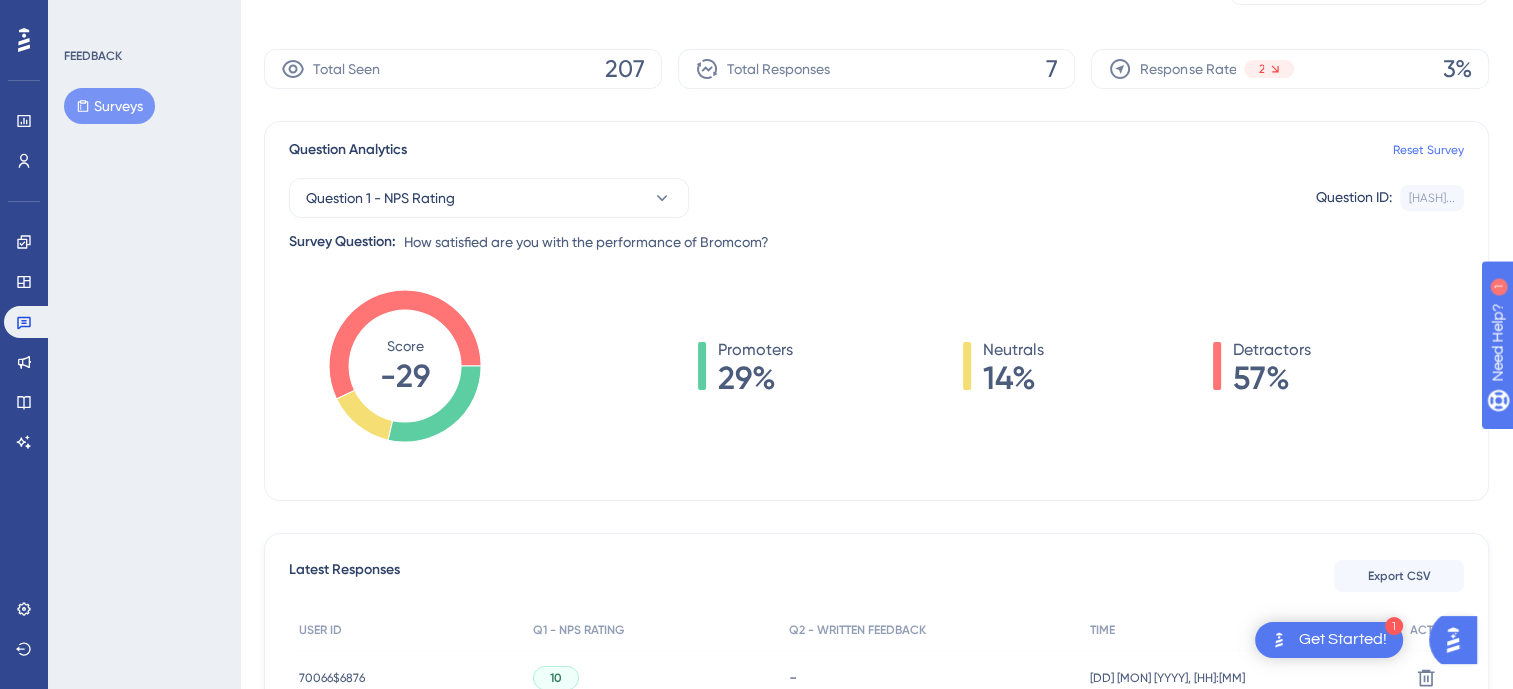 scroll, scrollTop: 0, scrollLeft: 0, axis: both 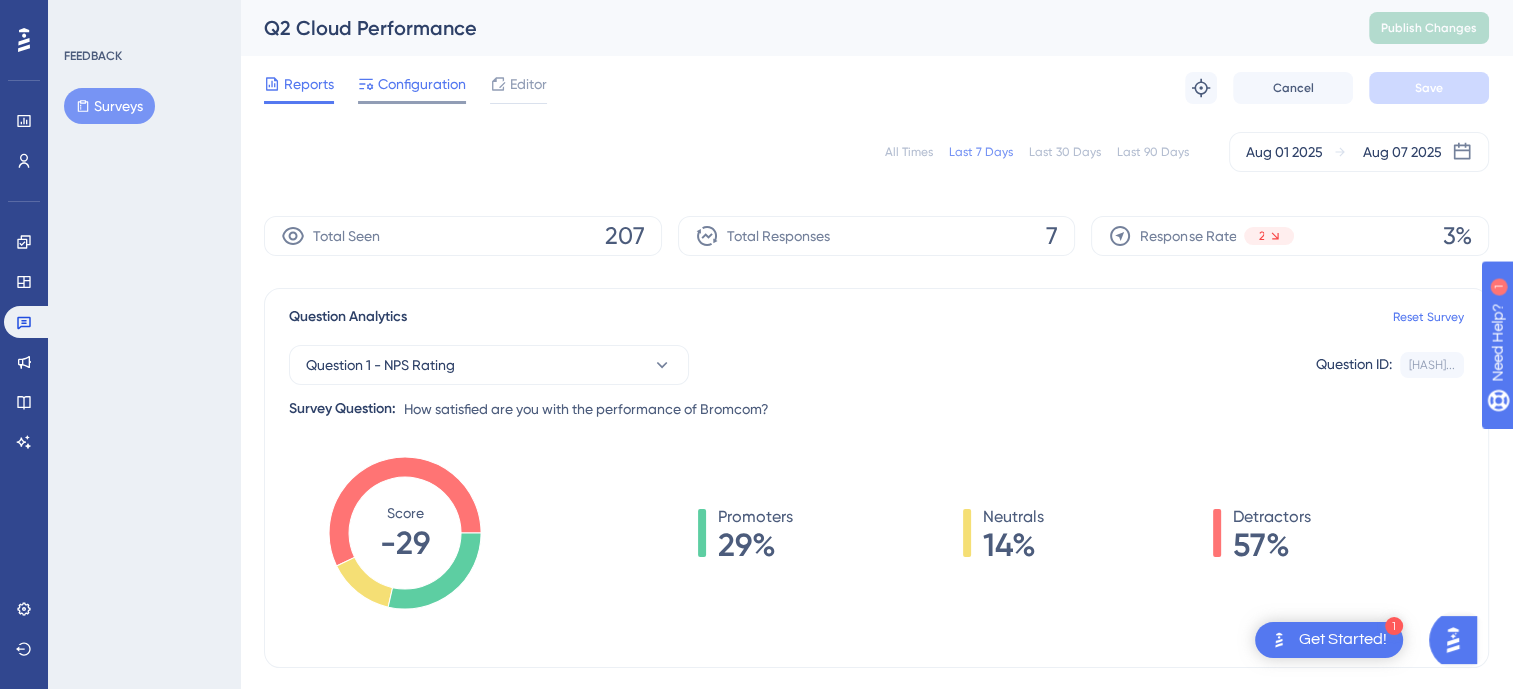 click on "Configuration" at bounding box center (412, 88) 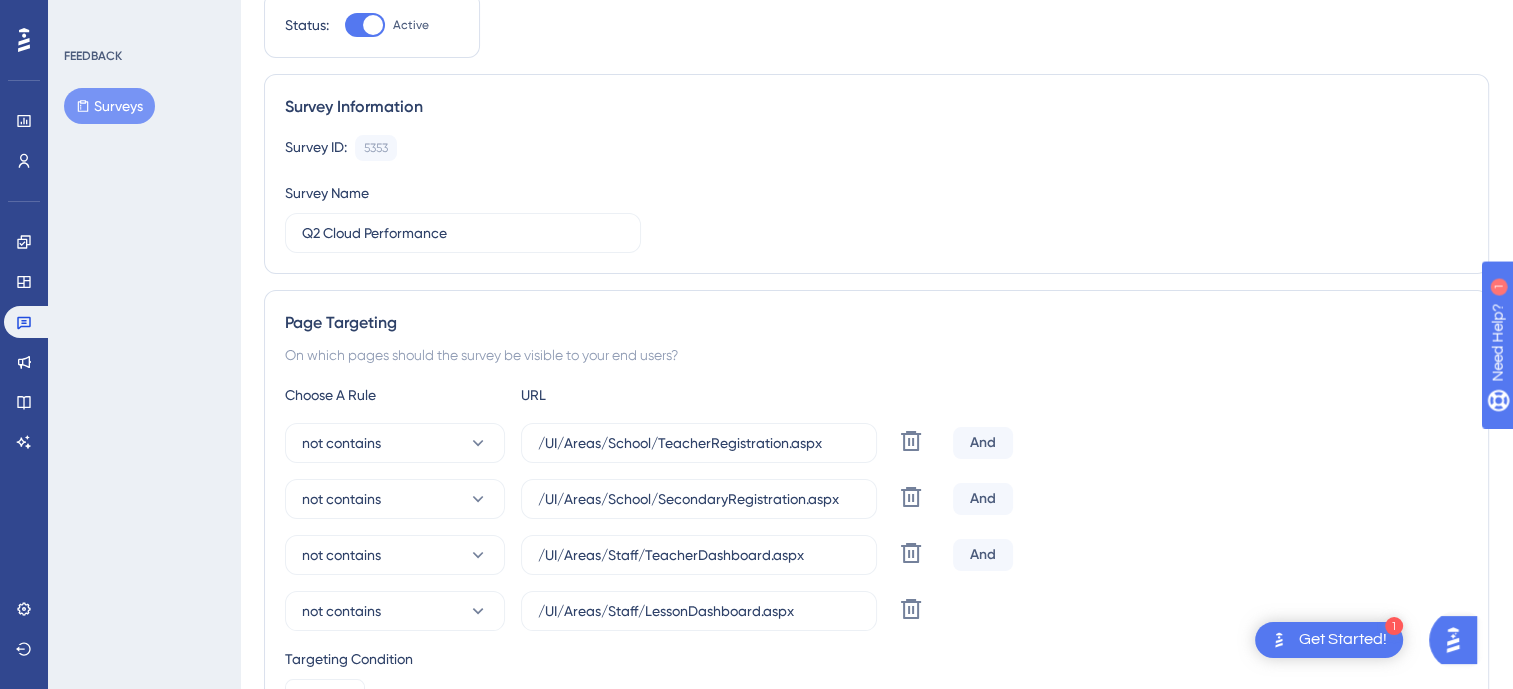 scroll, scrollTop: 0, scrollLeft: 0, axis: both 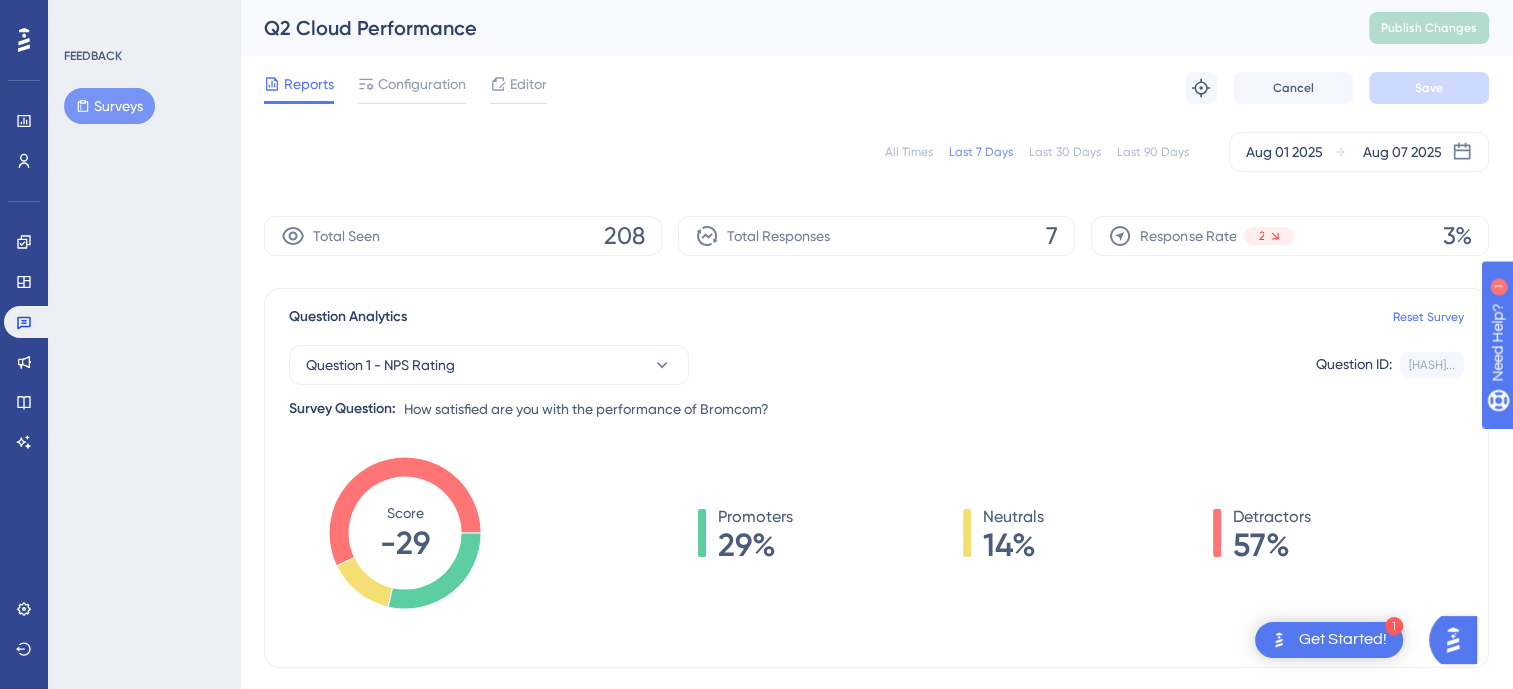 click on "Surveys" at bounding box center (109, 106) 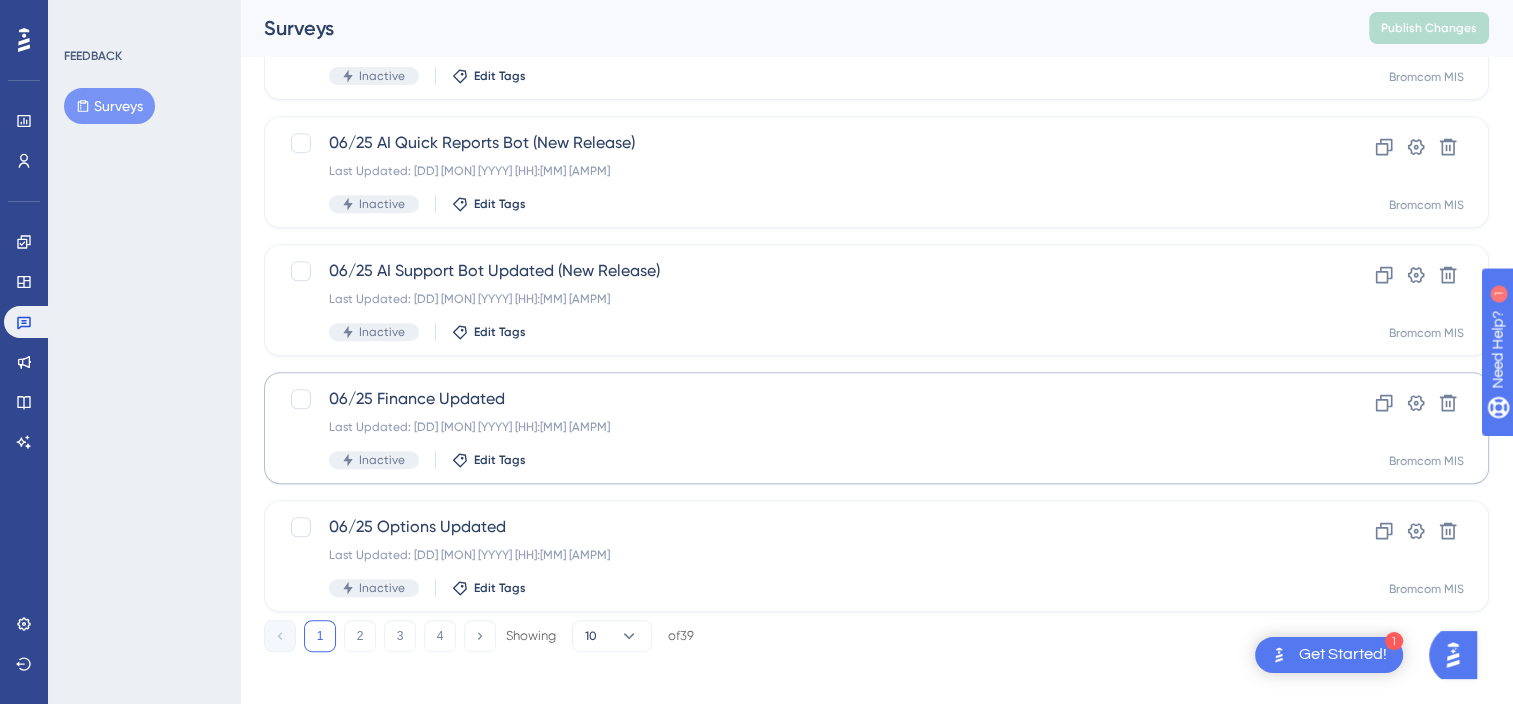 scroll, scrollTop: 848, scrollLeft: 0, axis: vertical 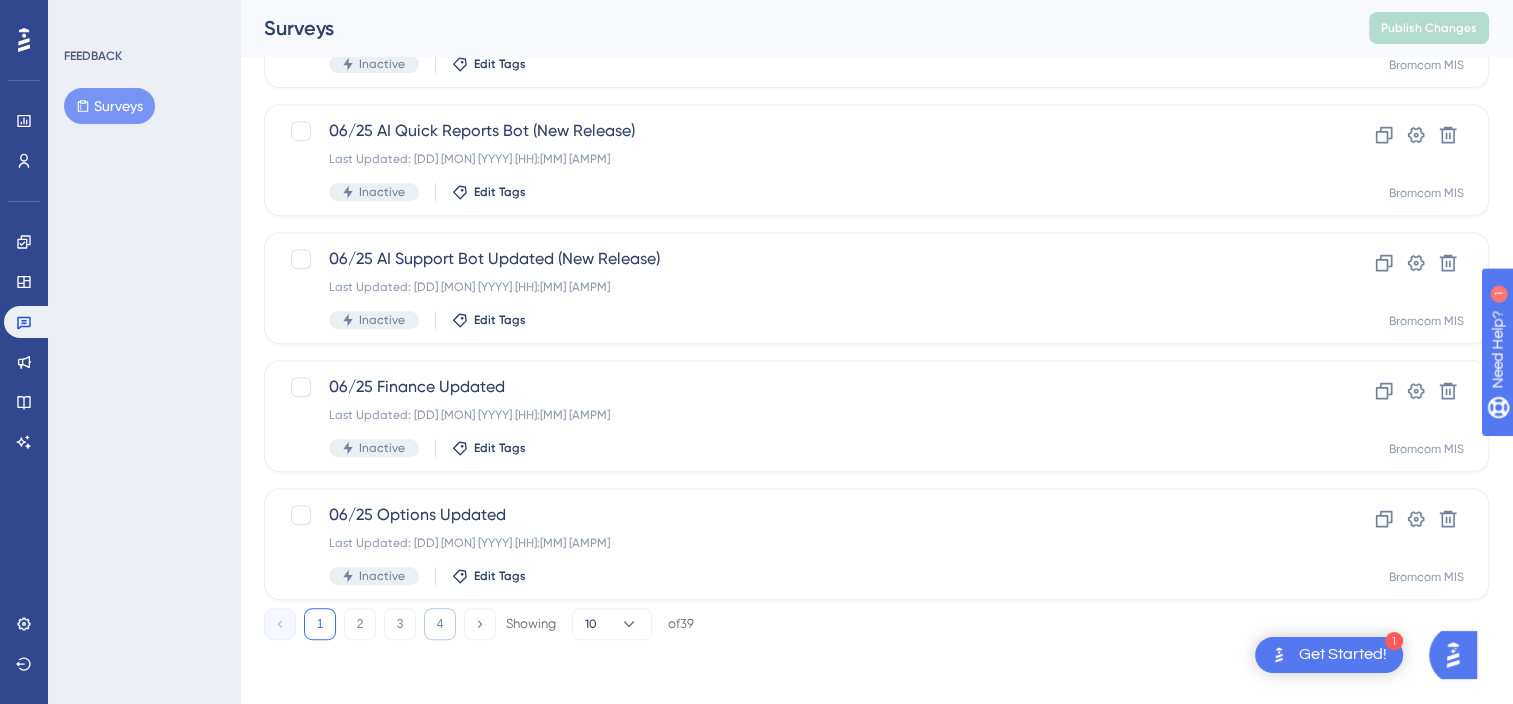 click on "4" at bounding box center (440, 624) 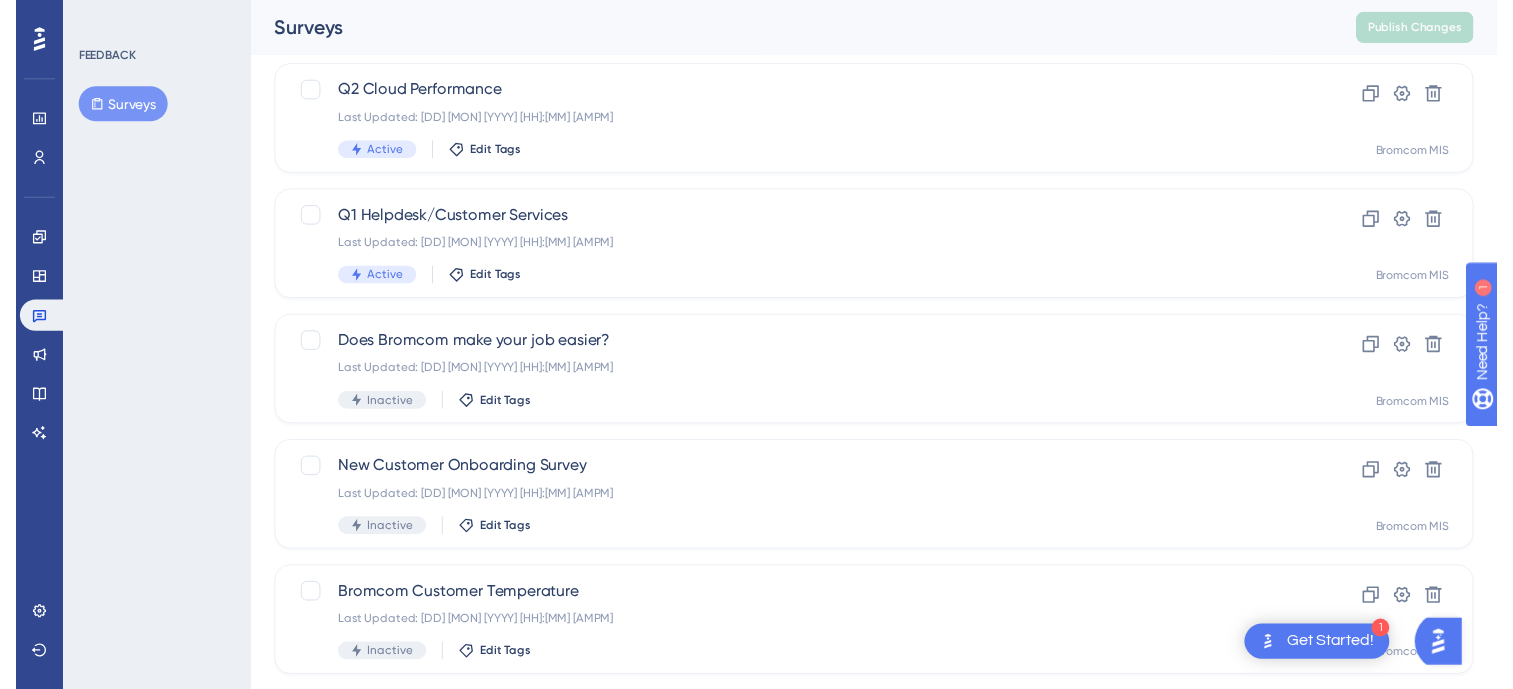 scroll, scrollTop: 0, scrollLeft: 0, axis: both 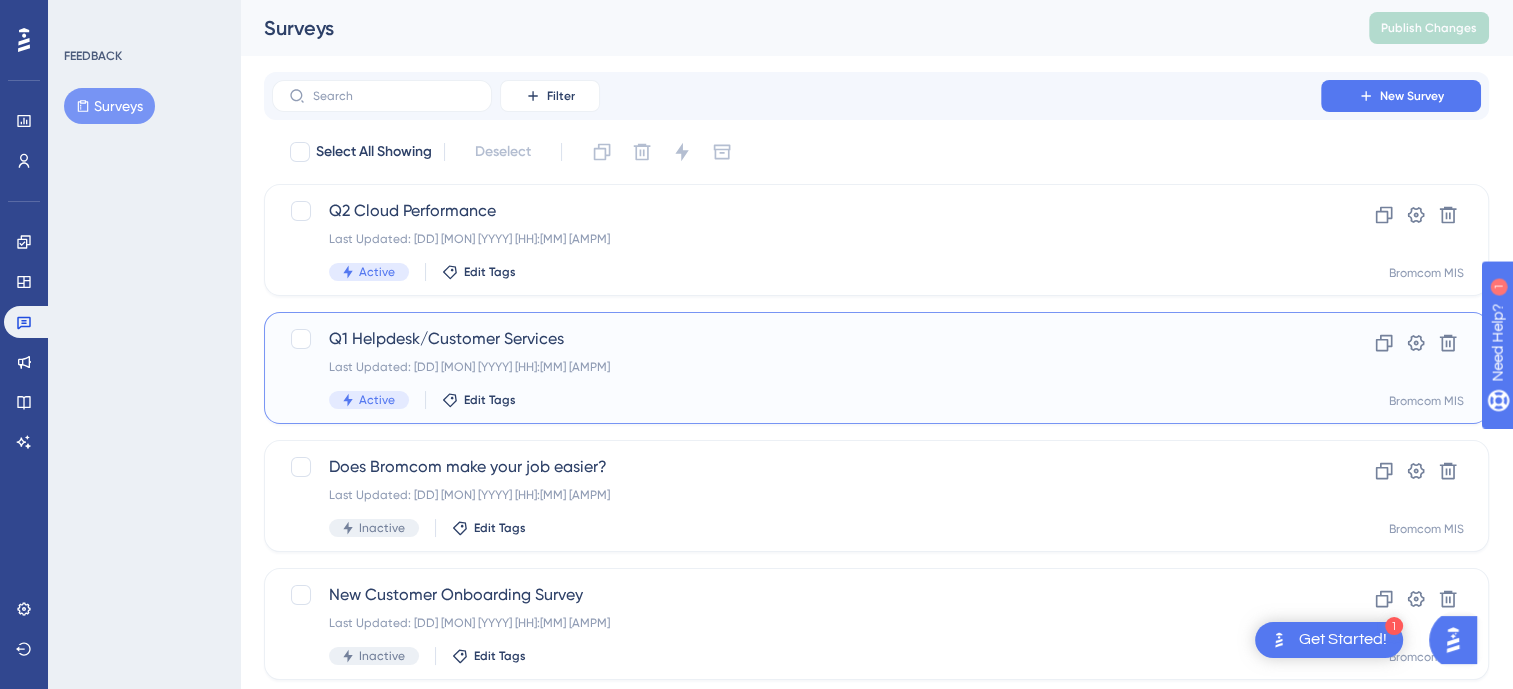 click on "Q1 Helpdesk/Customer Services" at bounding box center [796, 339] 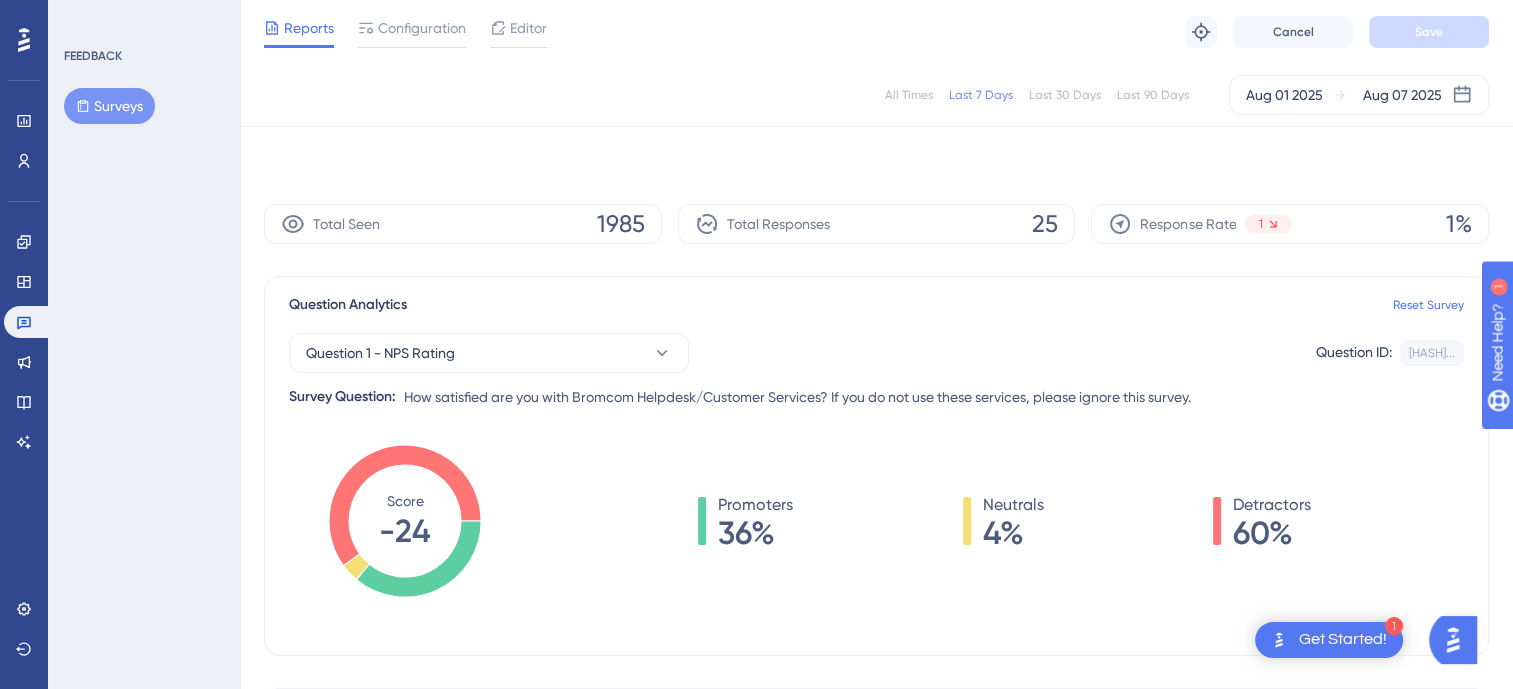 scroll, scrollTop: 0, scrollLeft: 0, axis: both 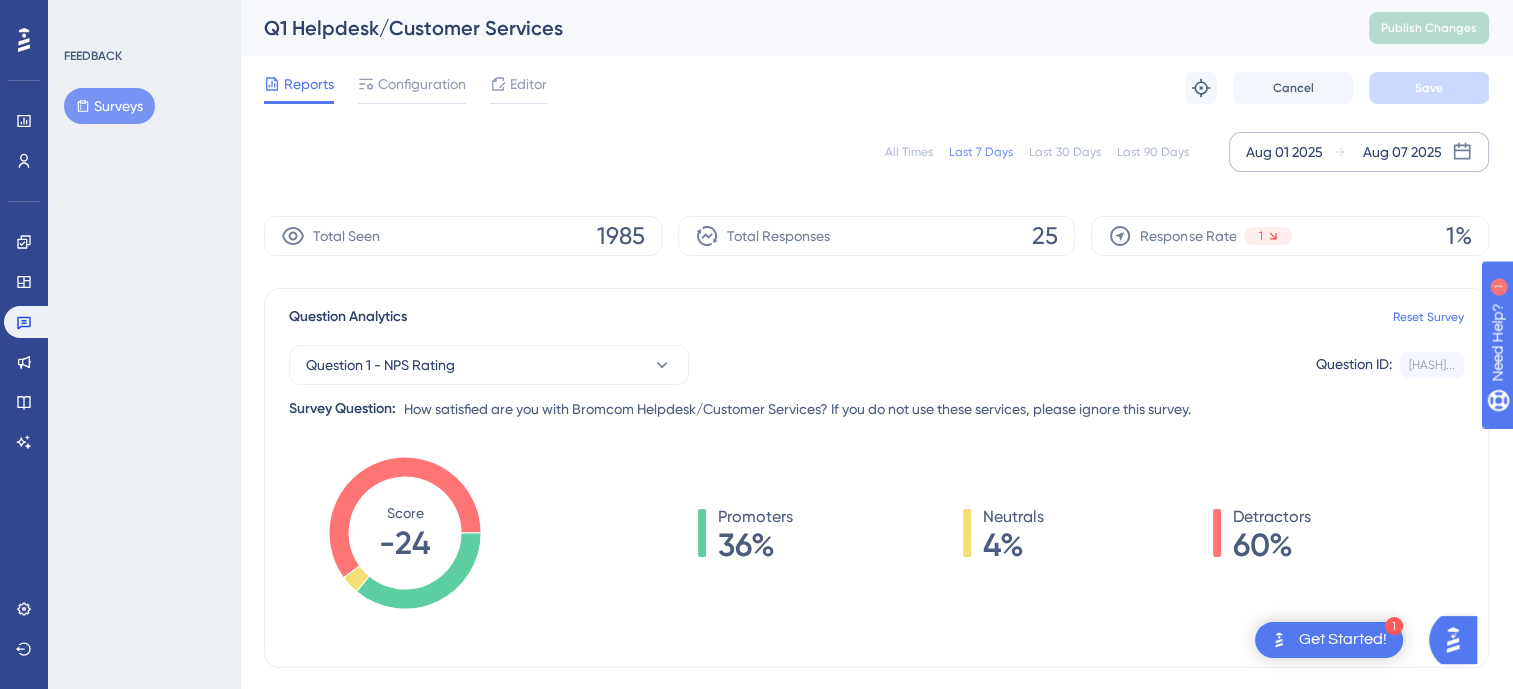 click on "Aug 01 2025" at bounding box center (1284, 152) 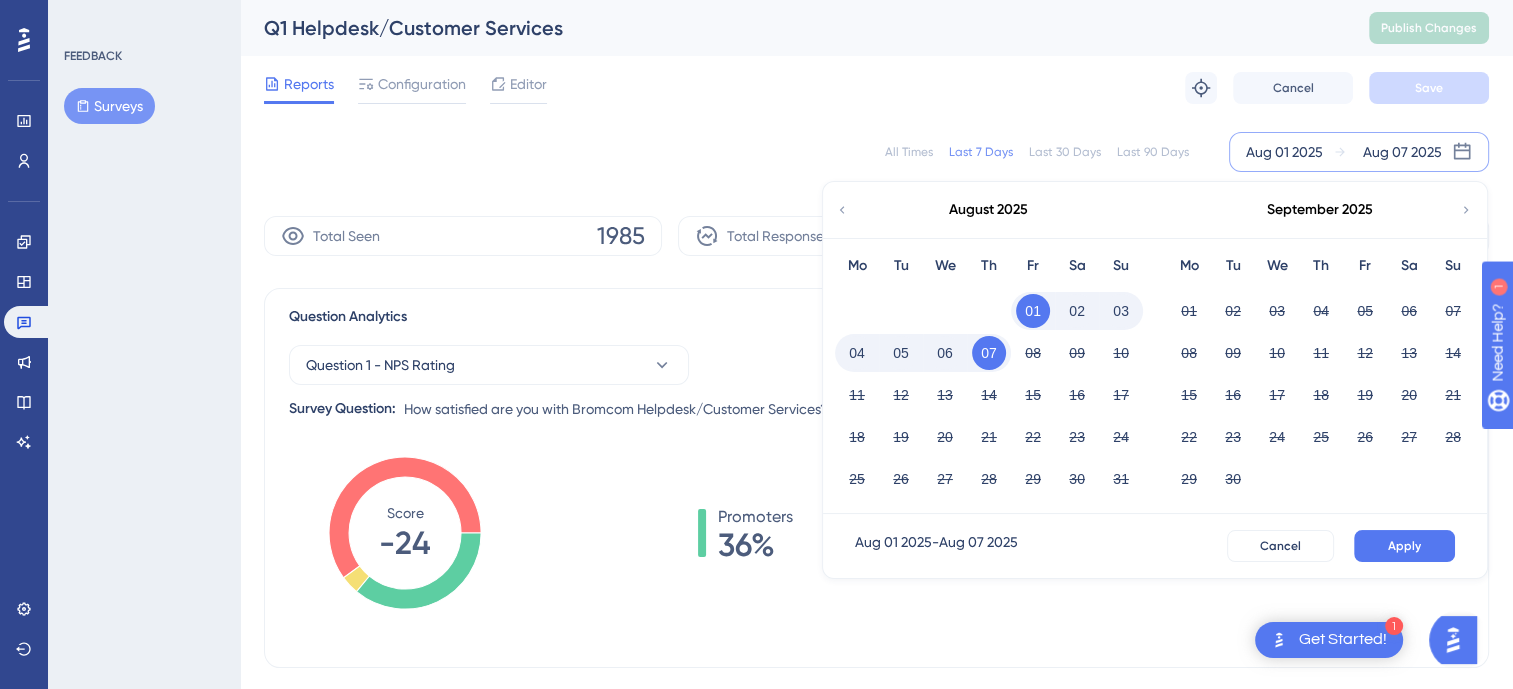 click 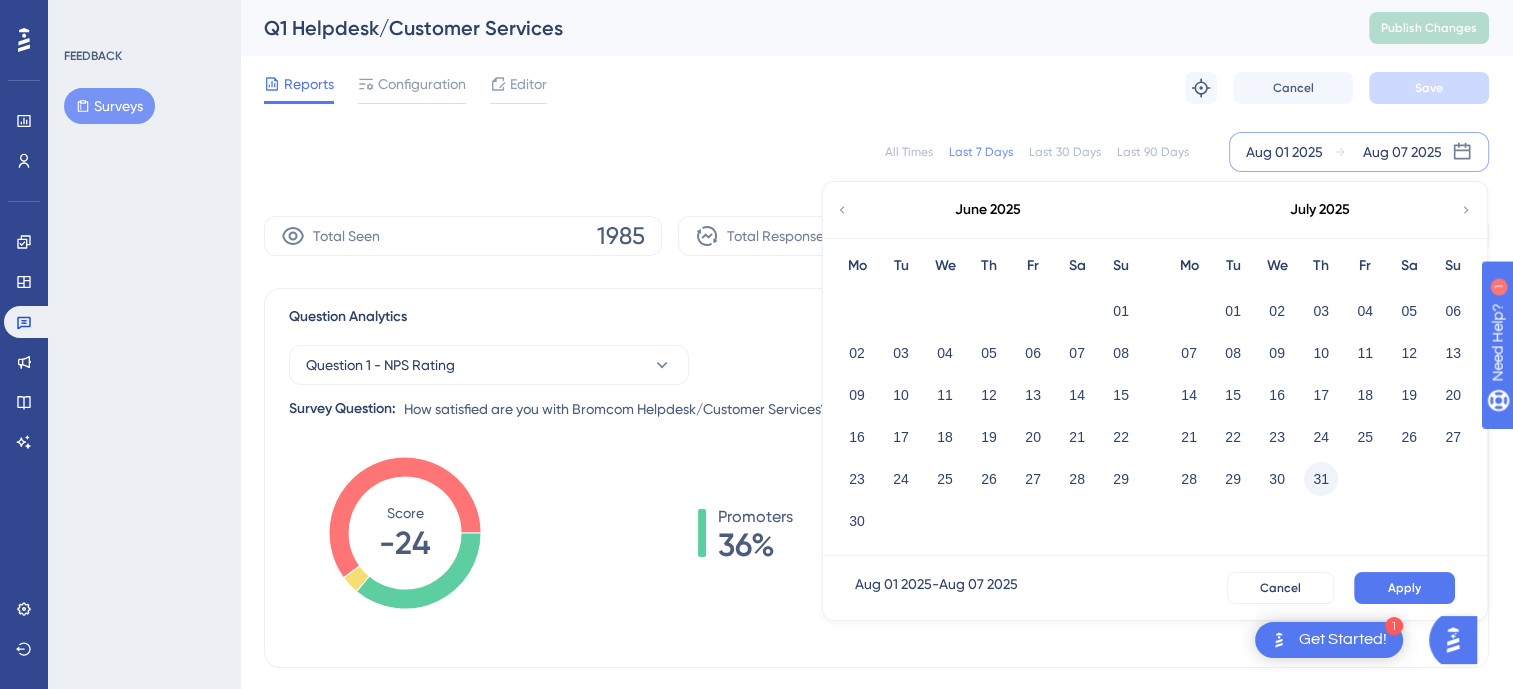 click on "31" at bounding box center [1321, 479] 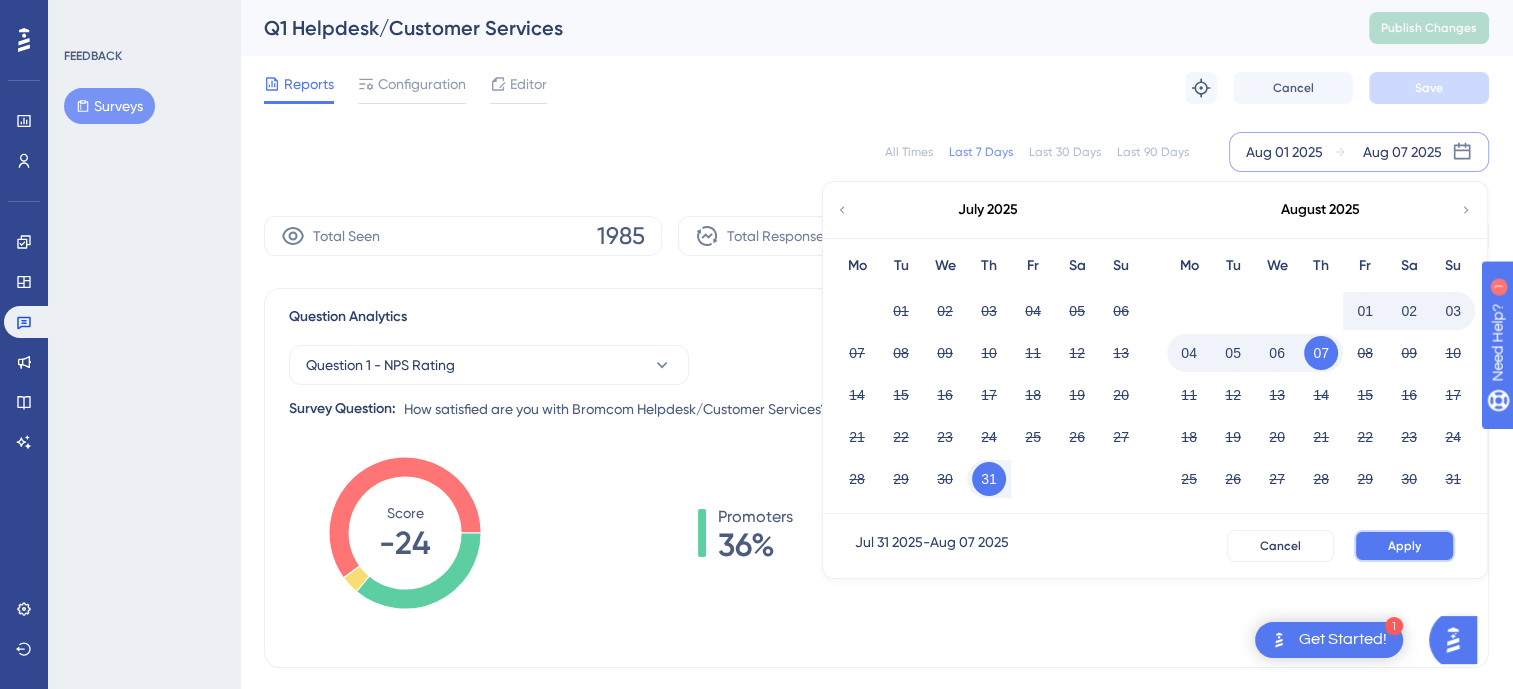 click on "Apply" at bounding box center [1404, 546] 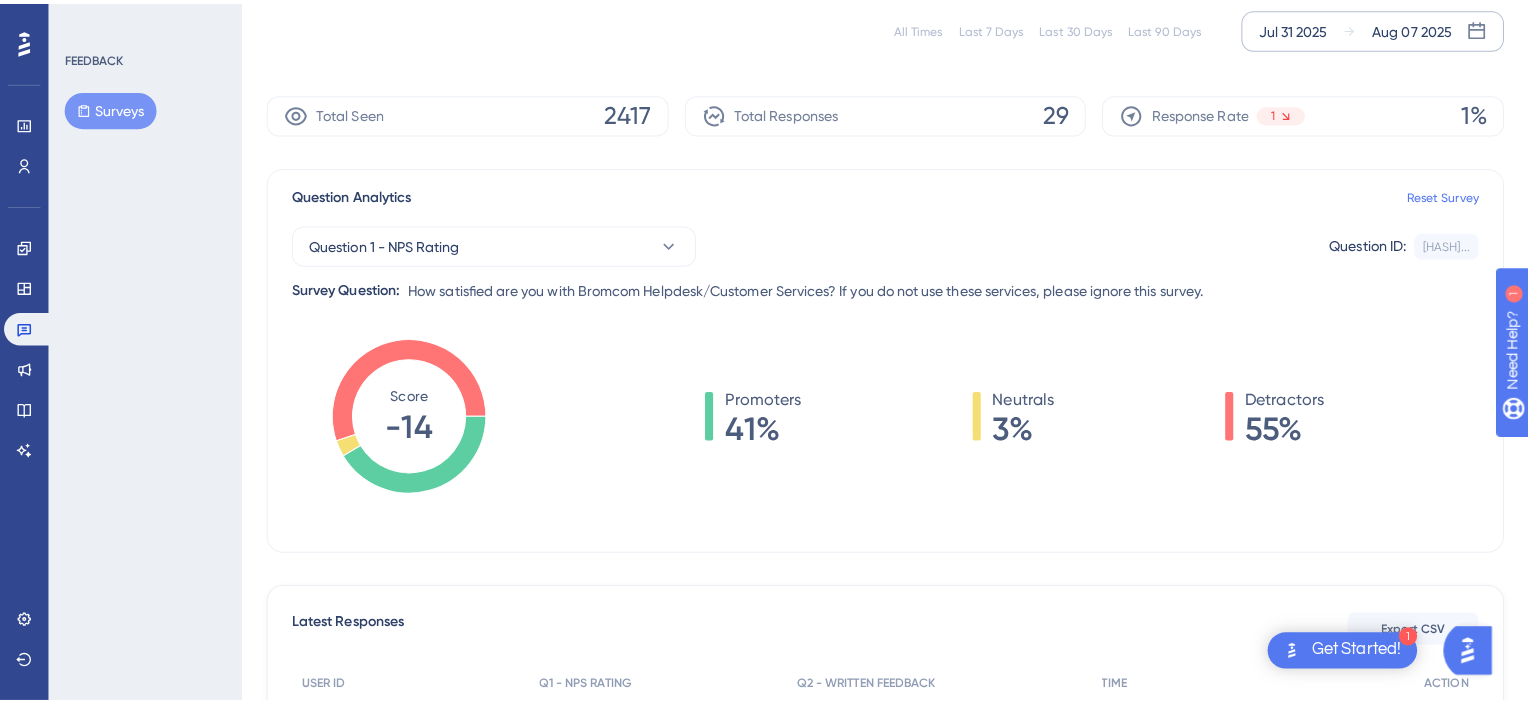 scroll, scrollTop: 300, scrollLeft: 0, axis: vertical 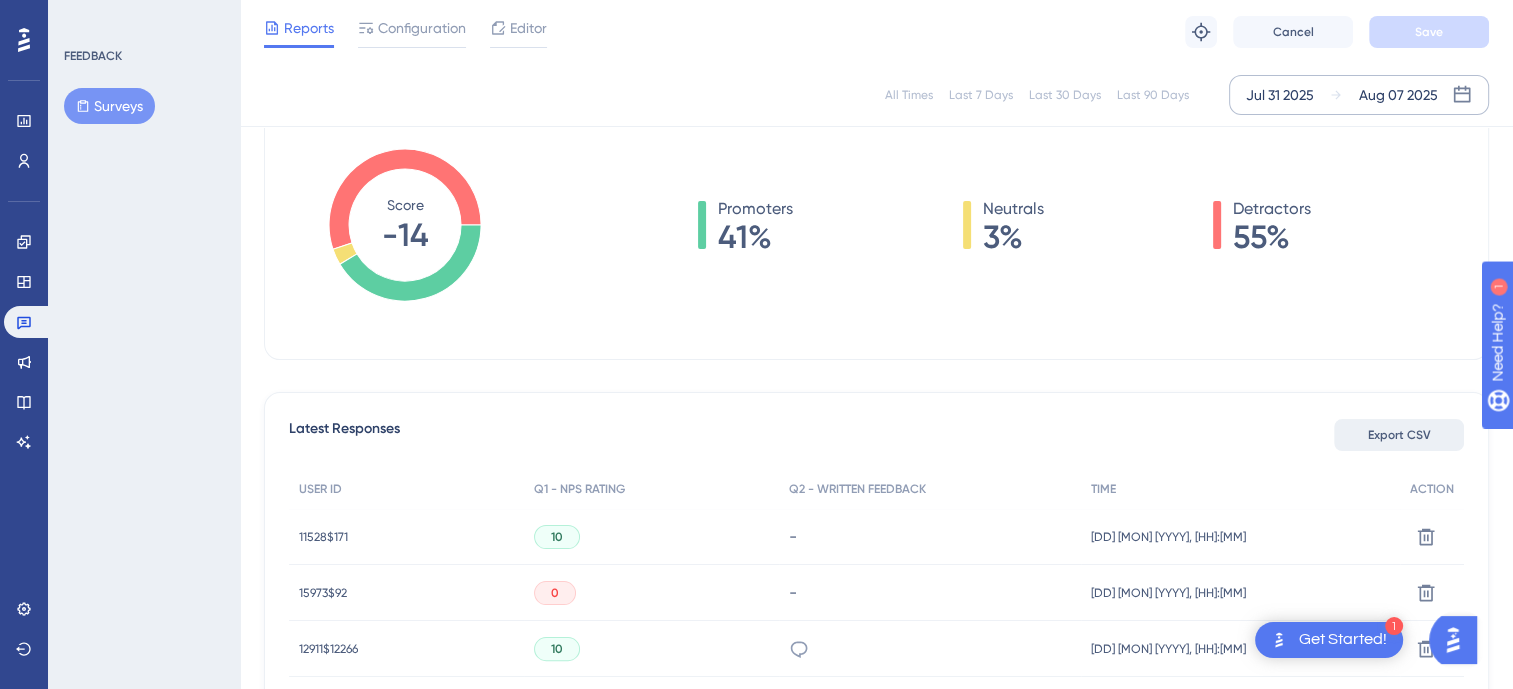 click on "Export CSV" at bounding box center [1399, 435] 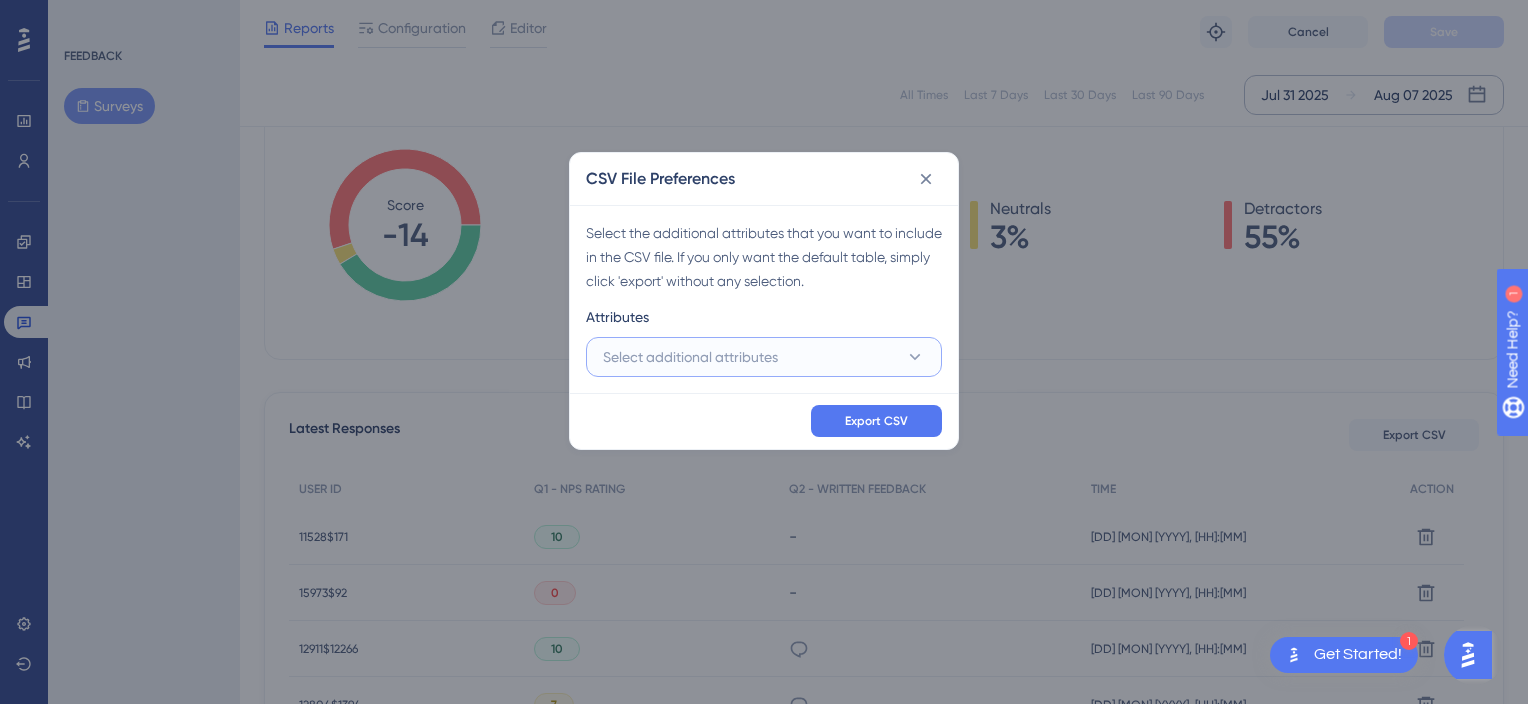 click on "Select additional attributes" at bounding box center (764, 357) 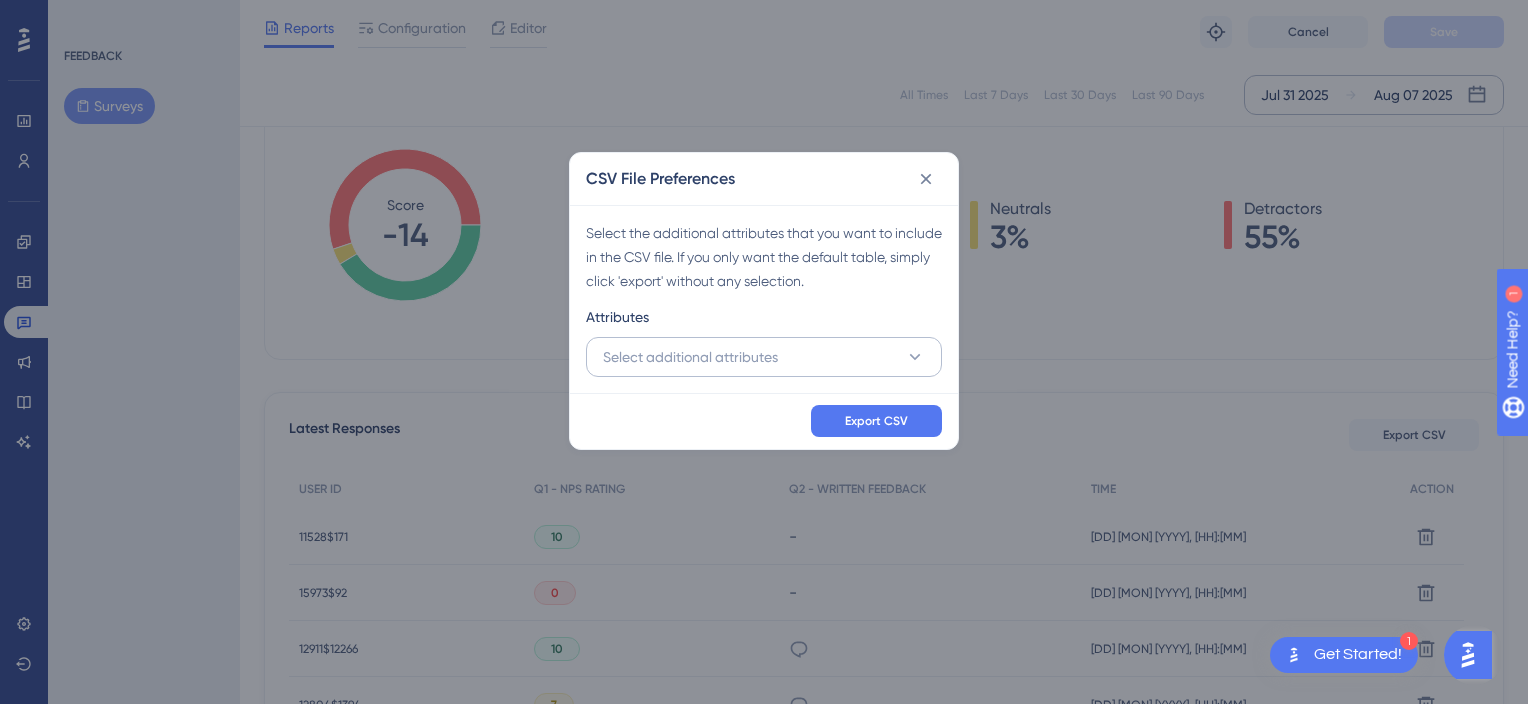 scroll, scrollTop: 396, scrollLeft: 0, axis: vertical 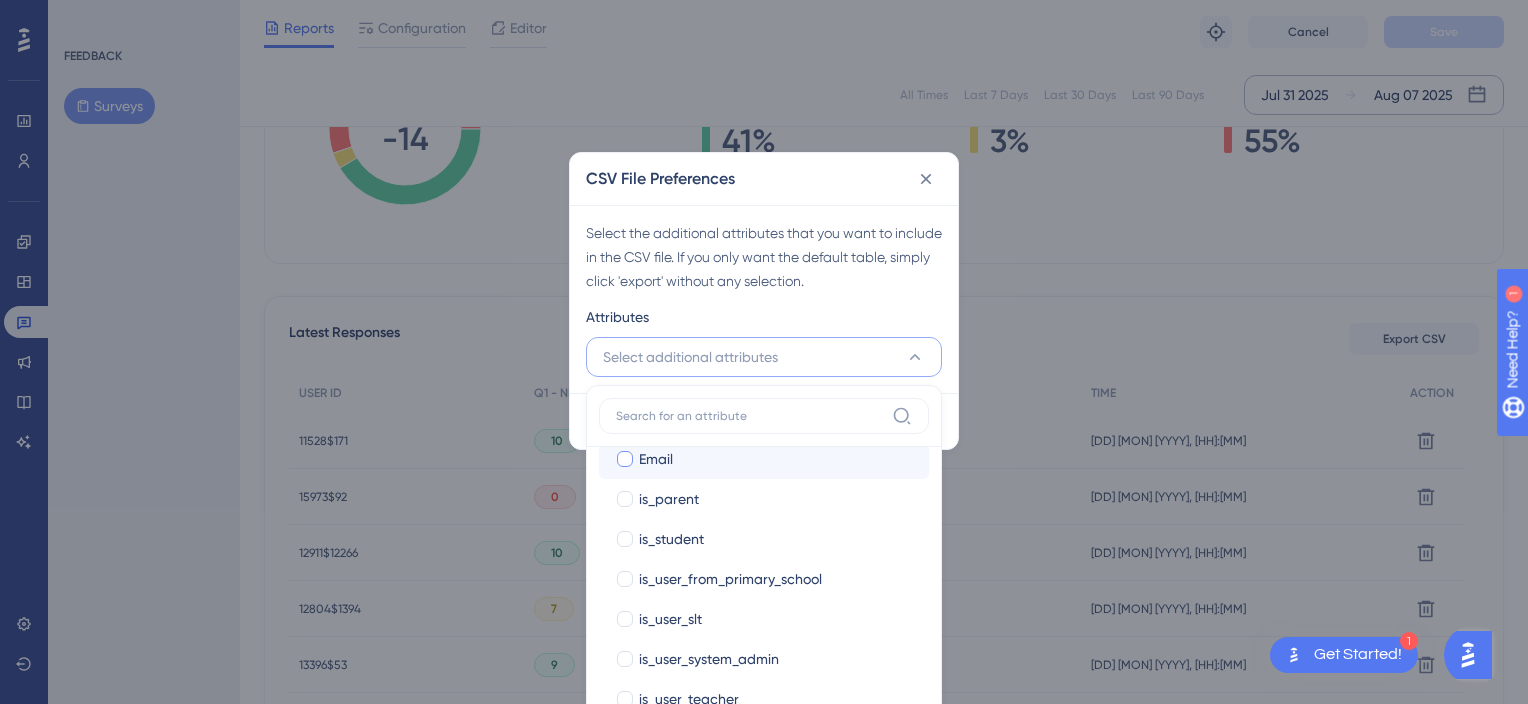 click on "Email" at bounding box center [776, 459] 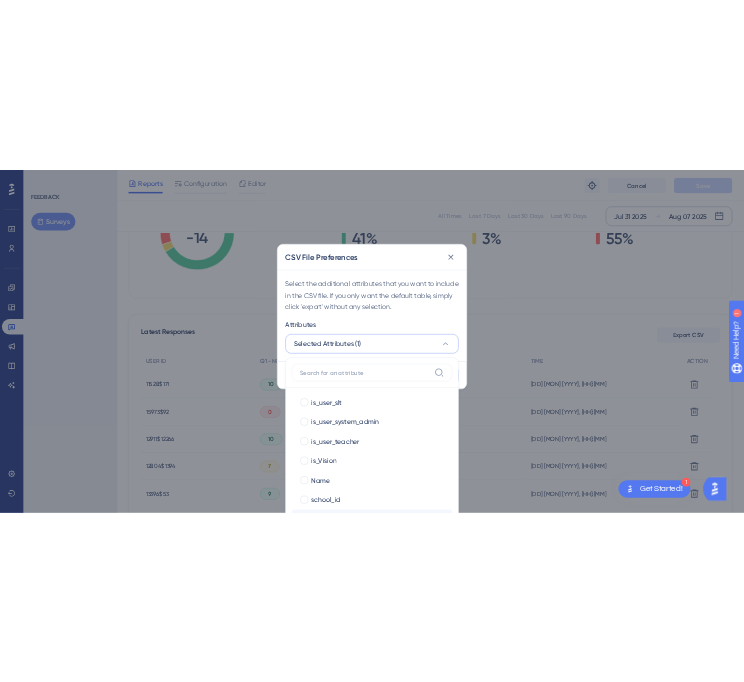 scroll, scrollTop: 496, scrollLeft: 0, axis: vertical 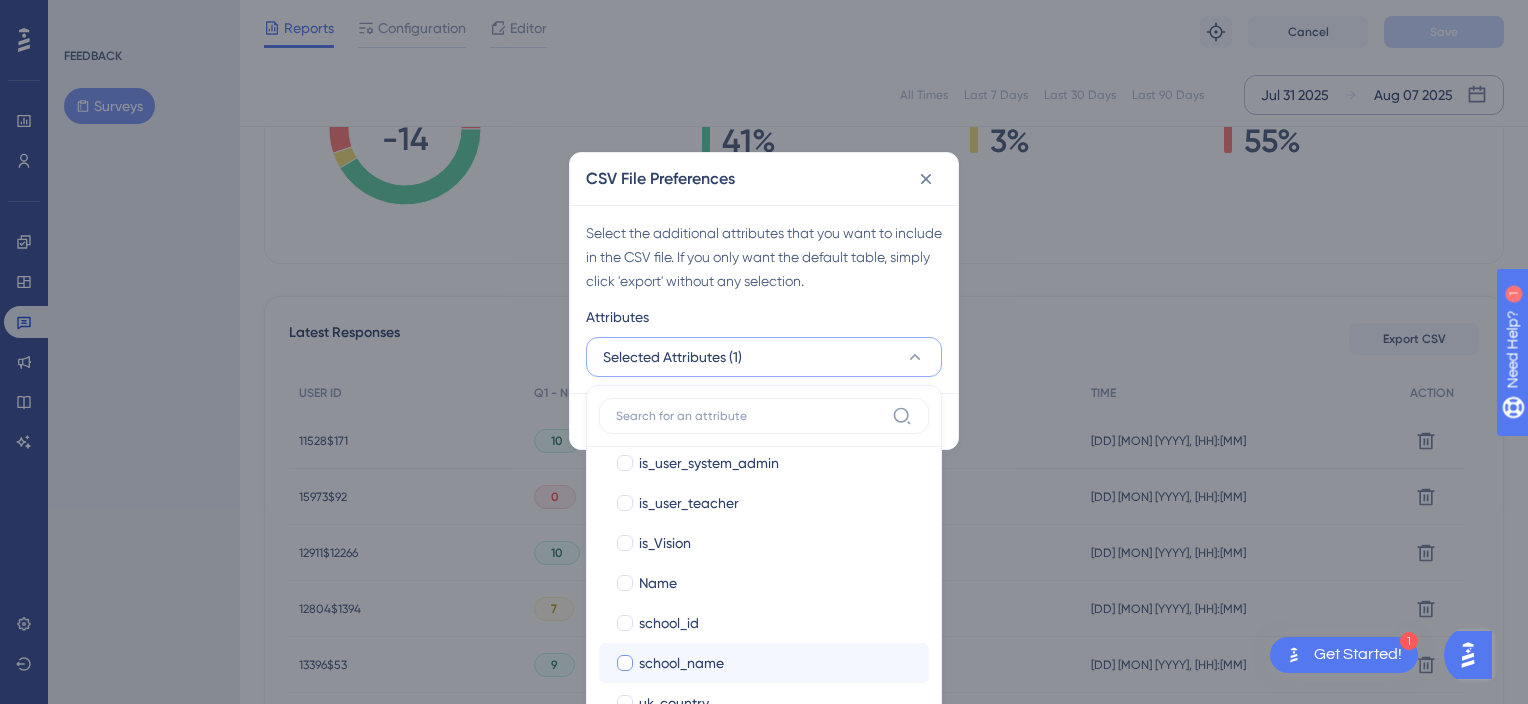 click on "school_name" at bounding box center [776, 663] 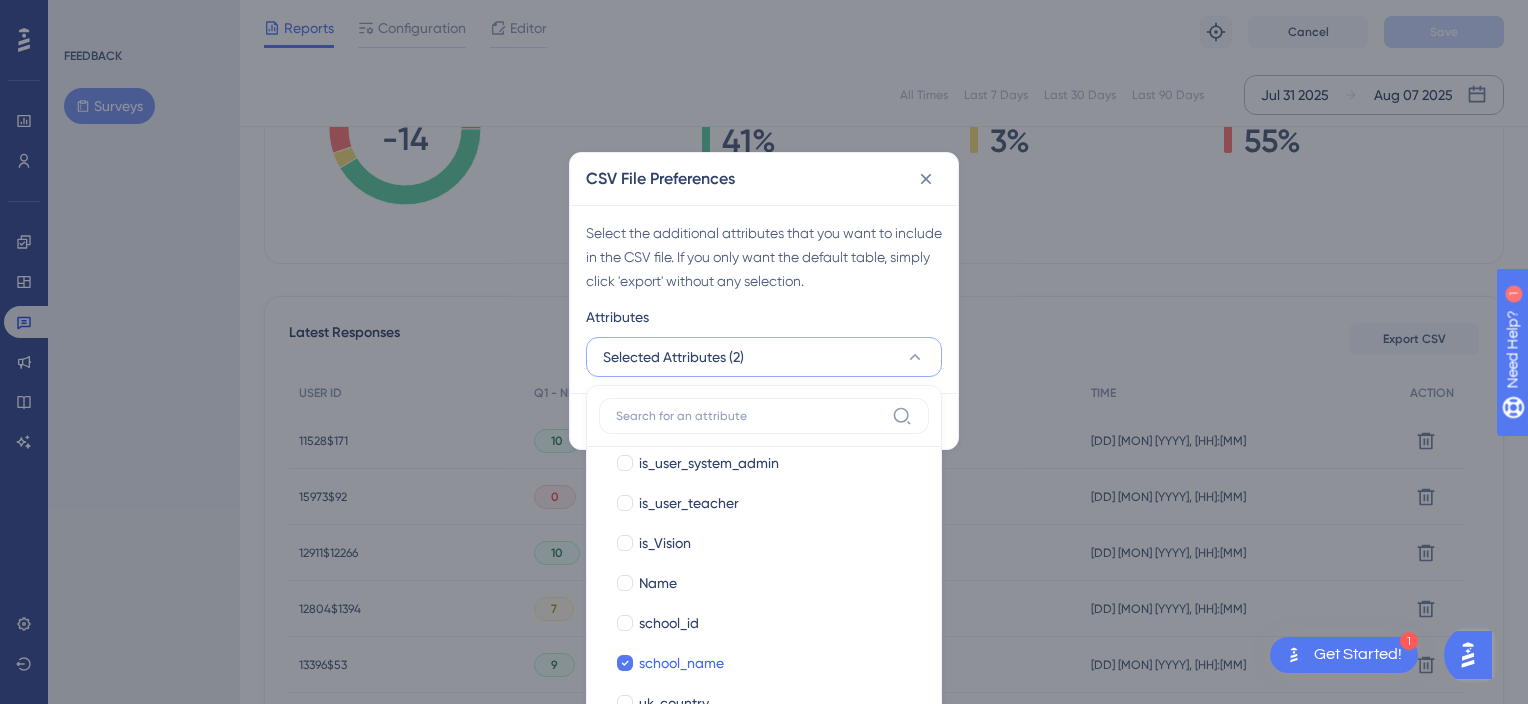 click on "Selected Attributes (2)" at bounding box center [764, 357] 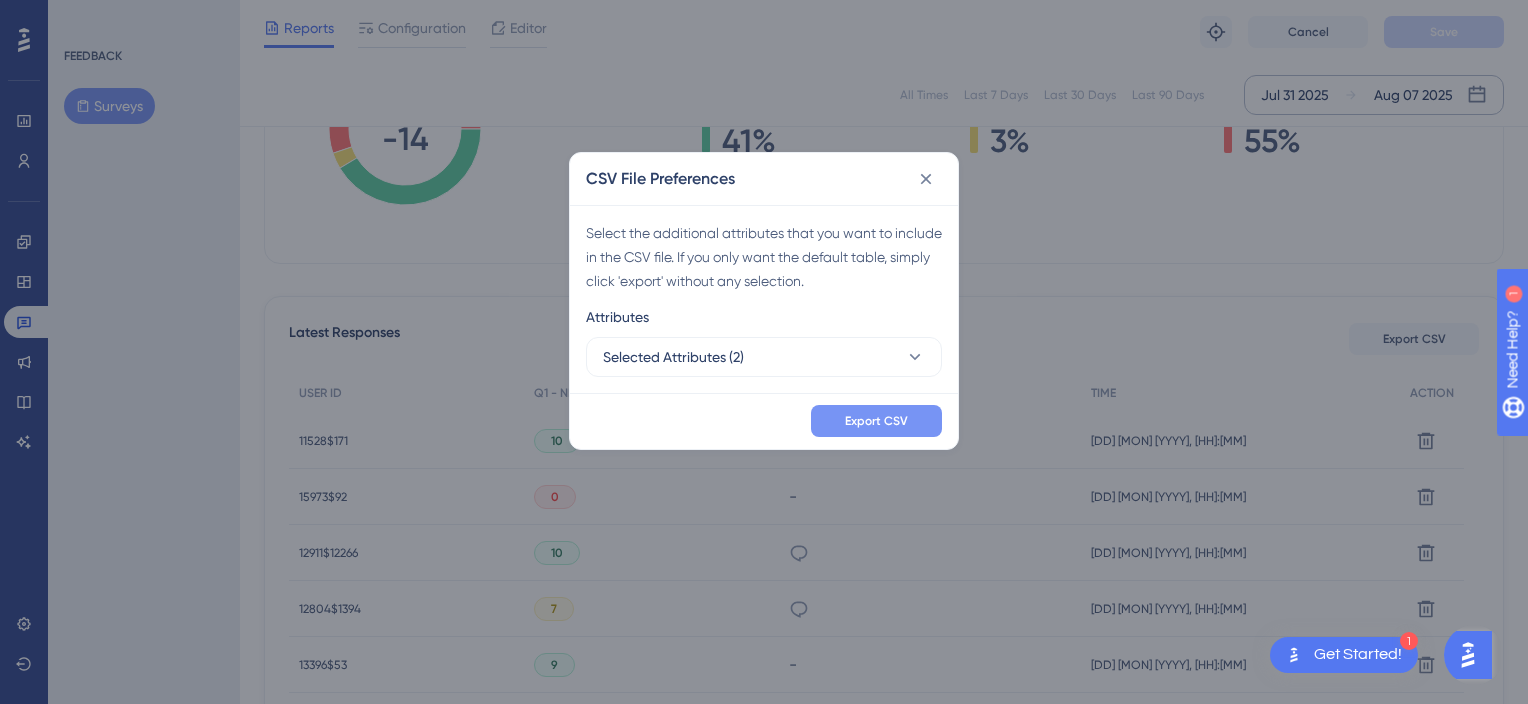 click on "Export CSV" at bounding box center [876, 421] 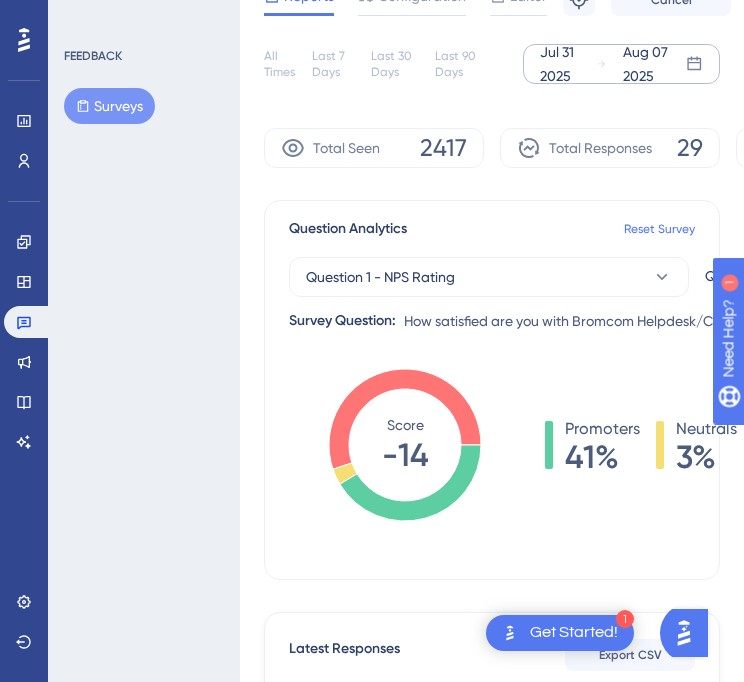 scroll, scrollTop: 0, scrollLeft: 0, axis: both 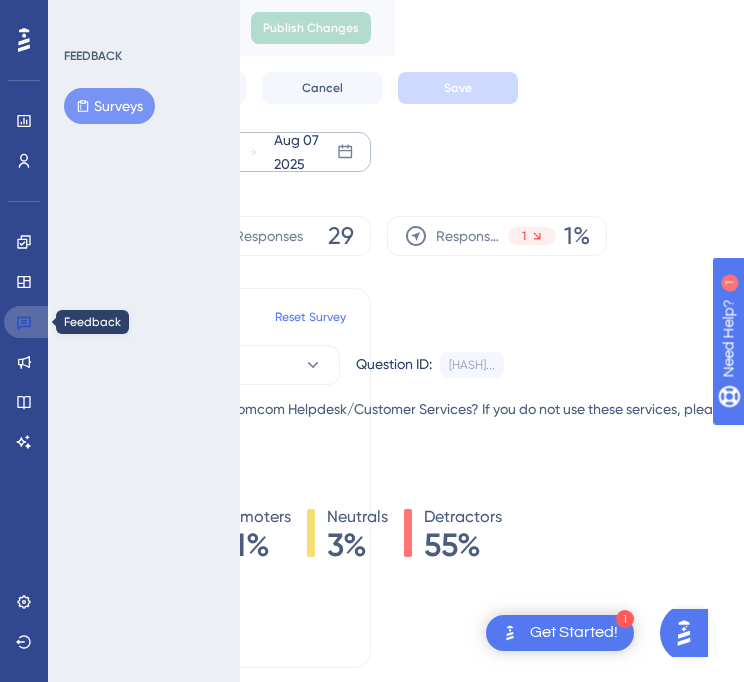 click 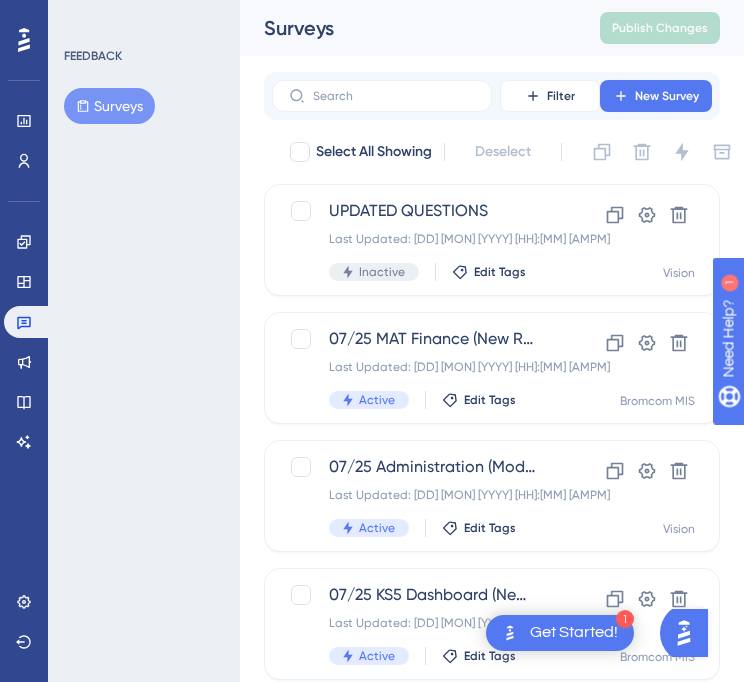scroll, scrollTop: 0, scrollLeft: 0, axis: both 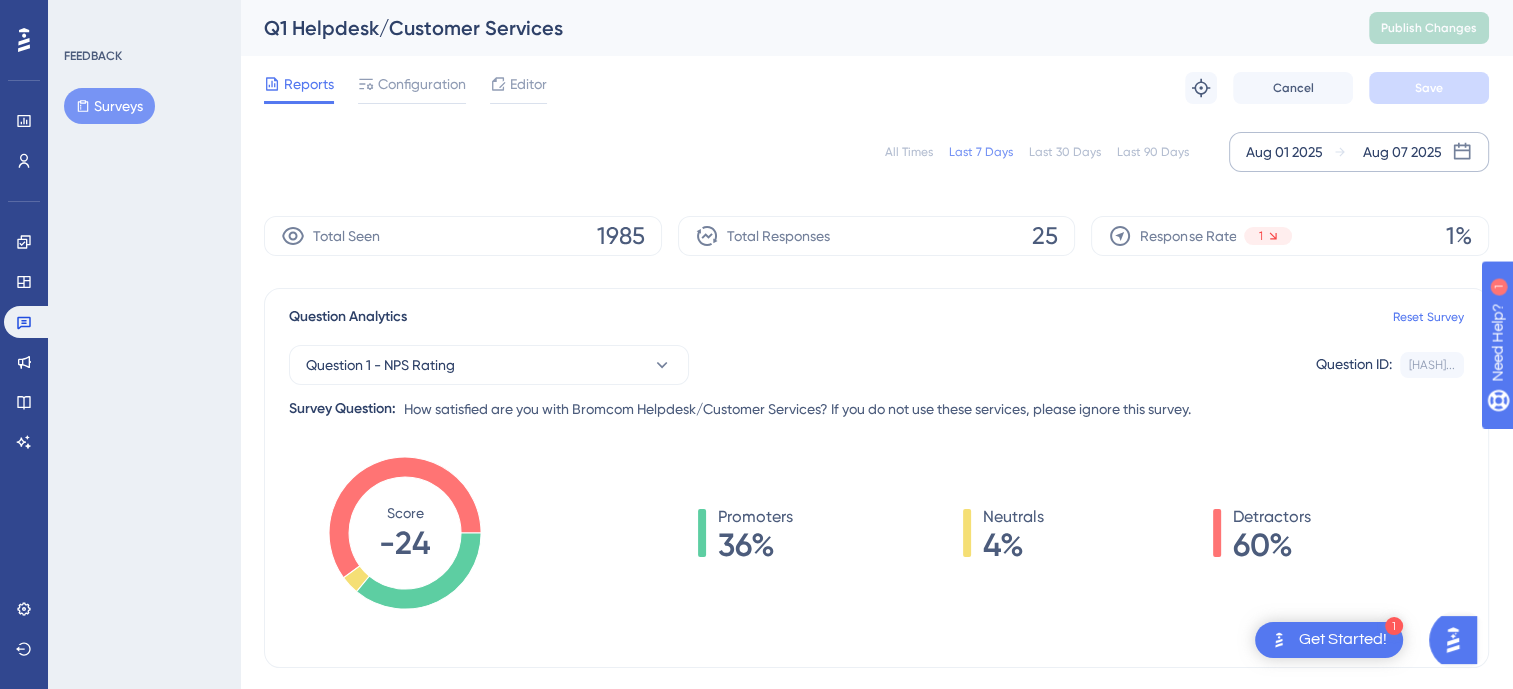 click on "Aug 01 2025" at bounding box center [1284, 152] 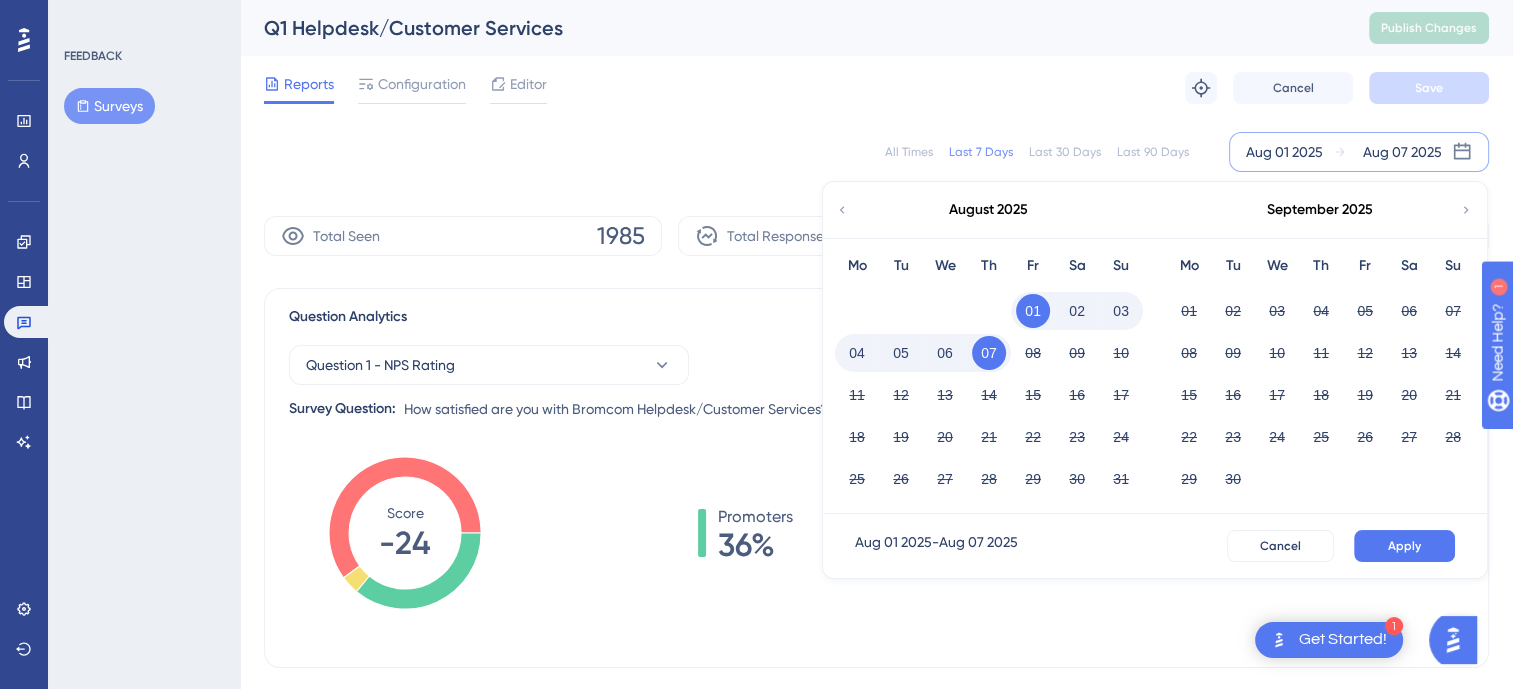 click on "August 2025" at bounding box center [988, 210] 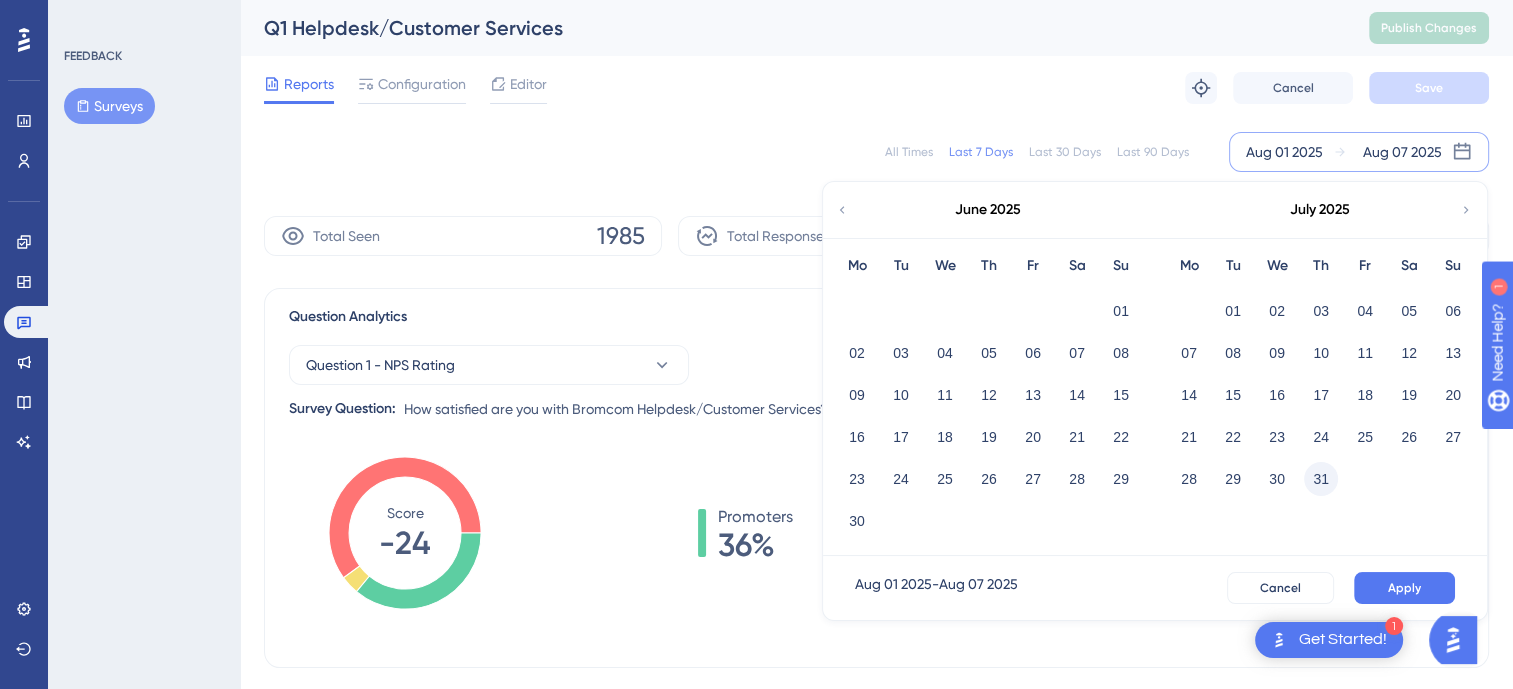 click on "31" at bounding box center (1321, 479) 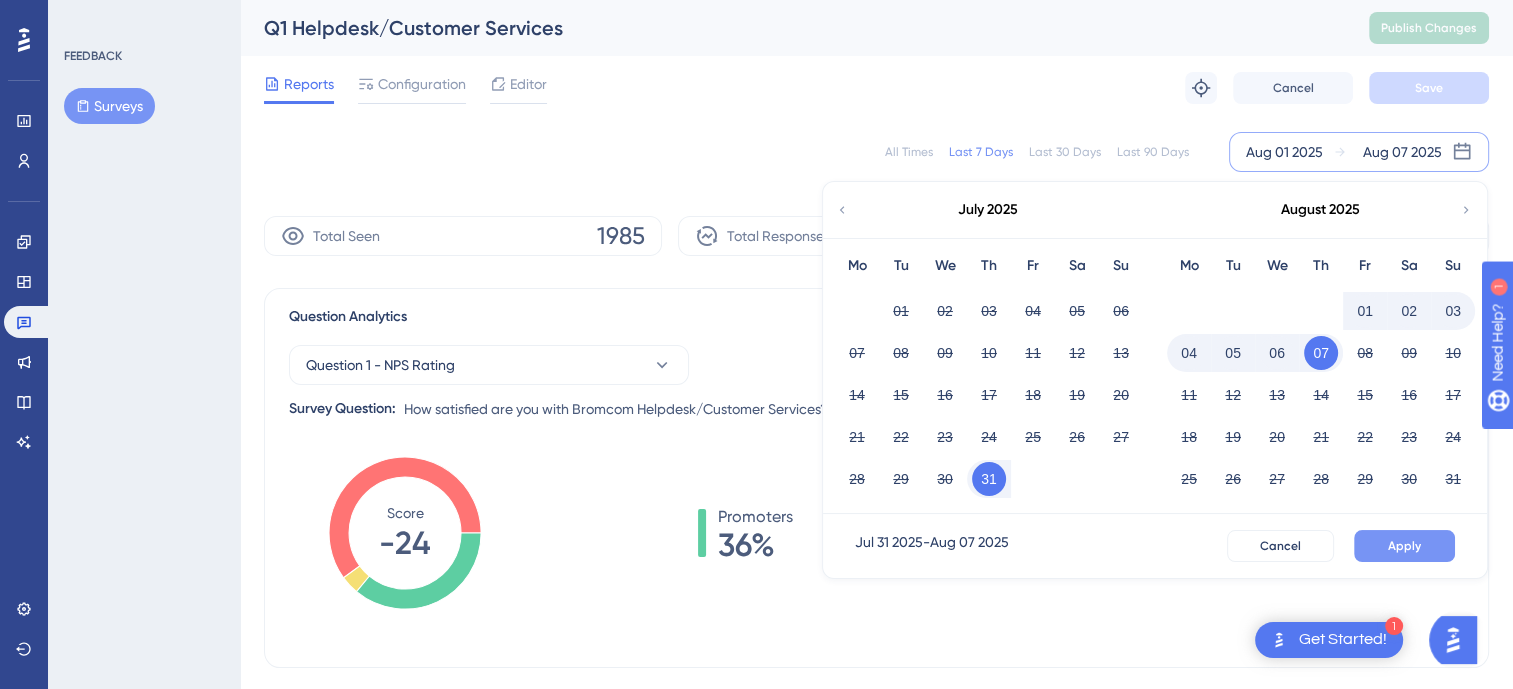 click on "Apply" at bounding box center (1404, 546) 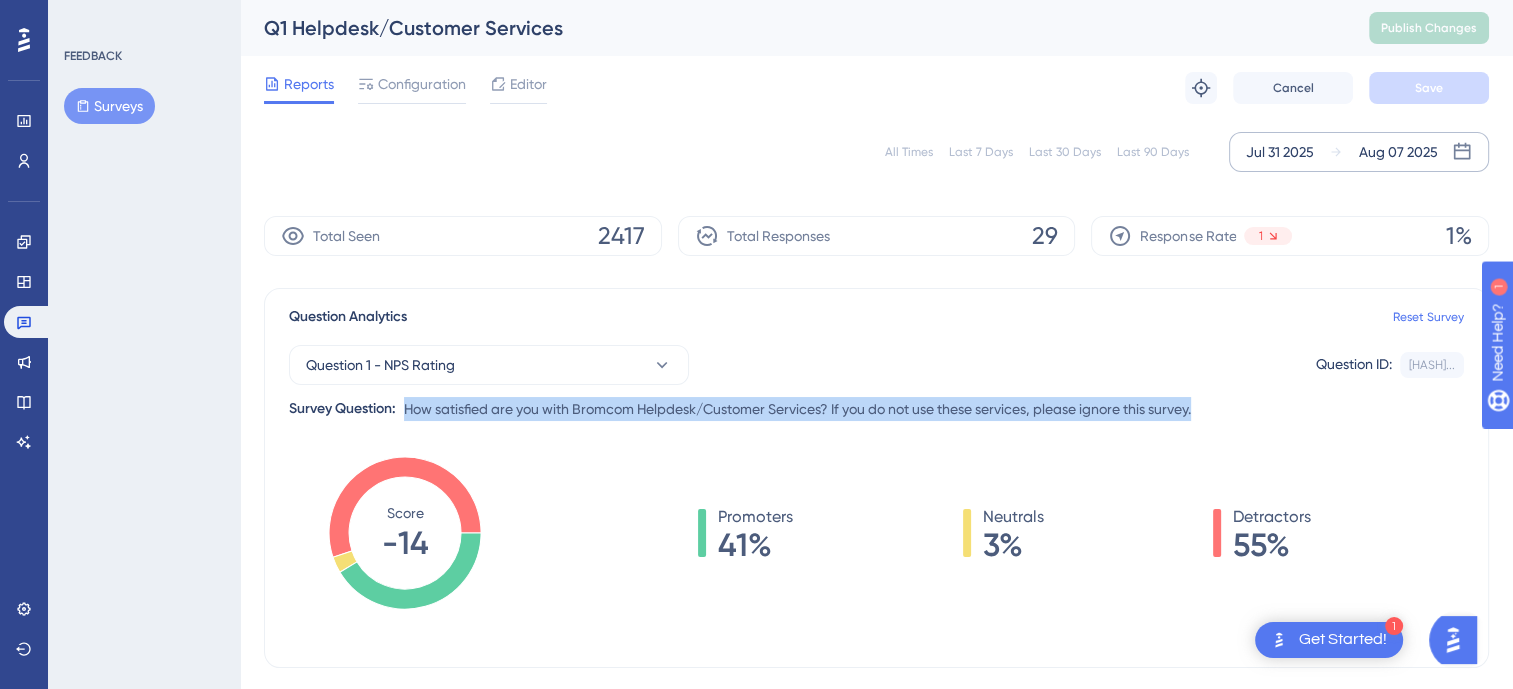 drag, startPoint x: 1202, startPoint y: 411, endPoint x: 390, endPoint y: 412, distance: 812.0006 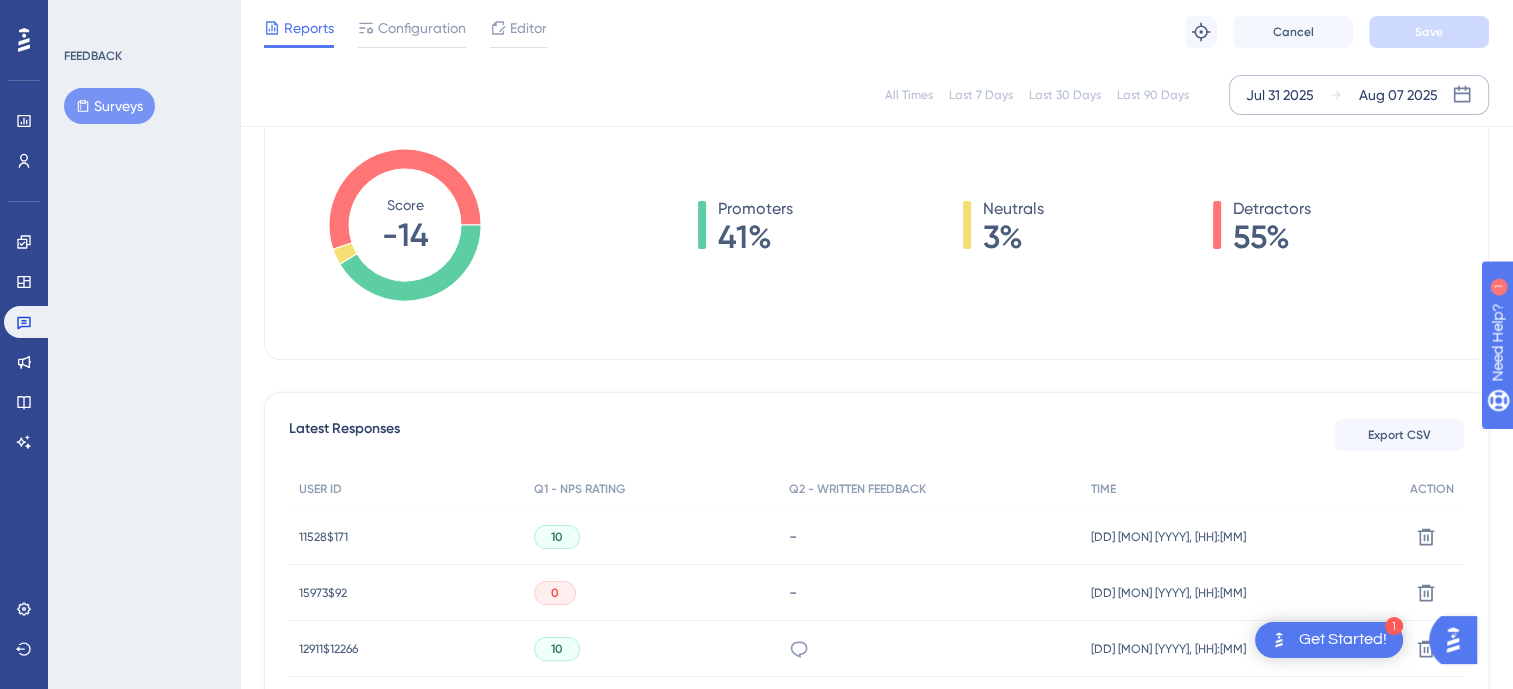 scroll, scrollTop: 0, scrollLeft: 15, axis: horizontal 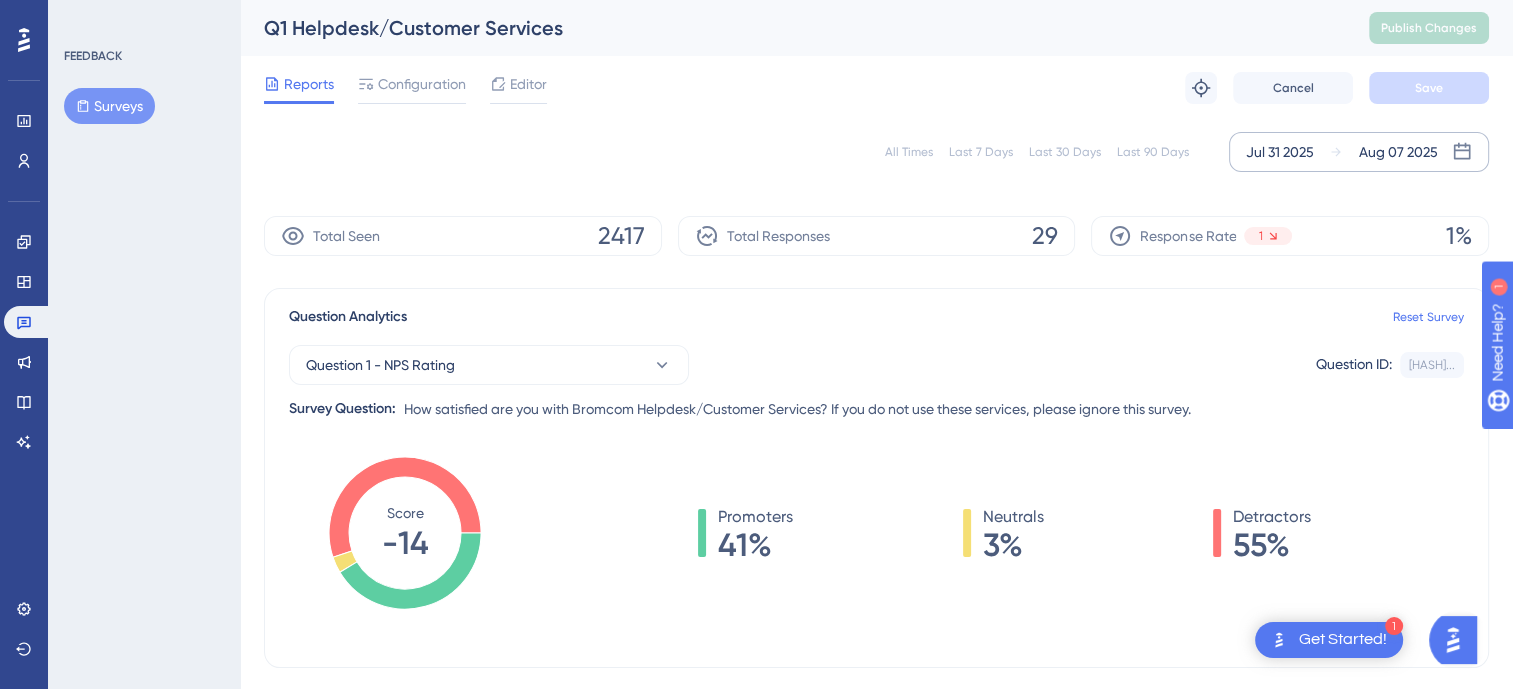 click on "All Times" at bounding box center [909, 152] 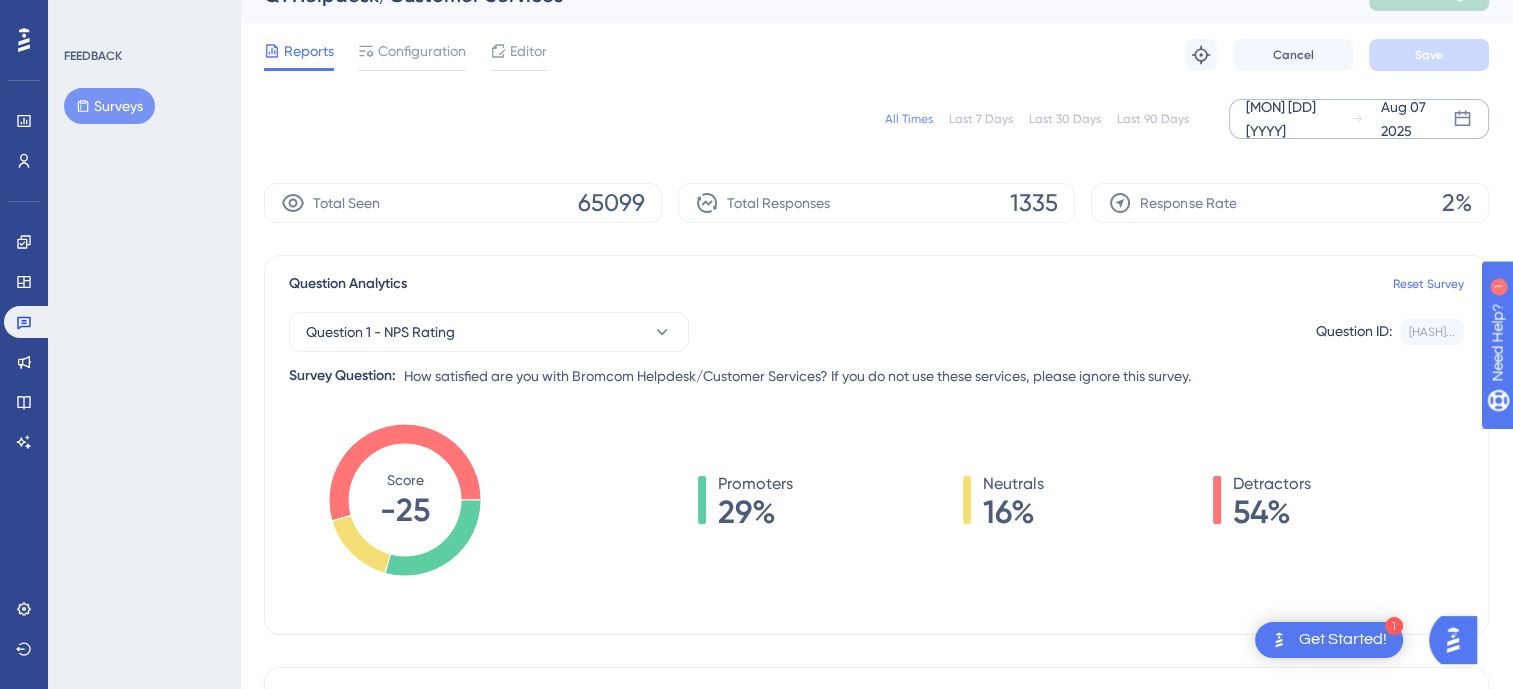 scroll, scrollTop: 0, scrollLeft: 15, axis: horizontal 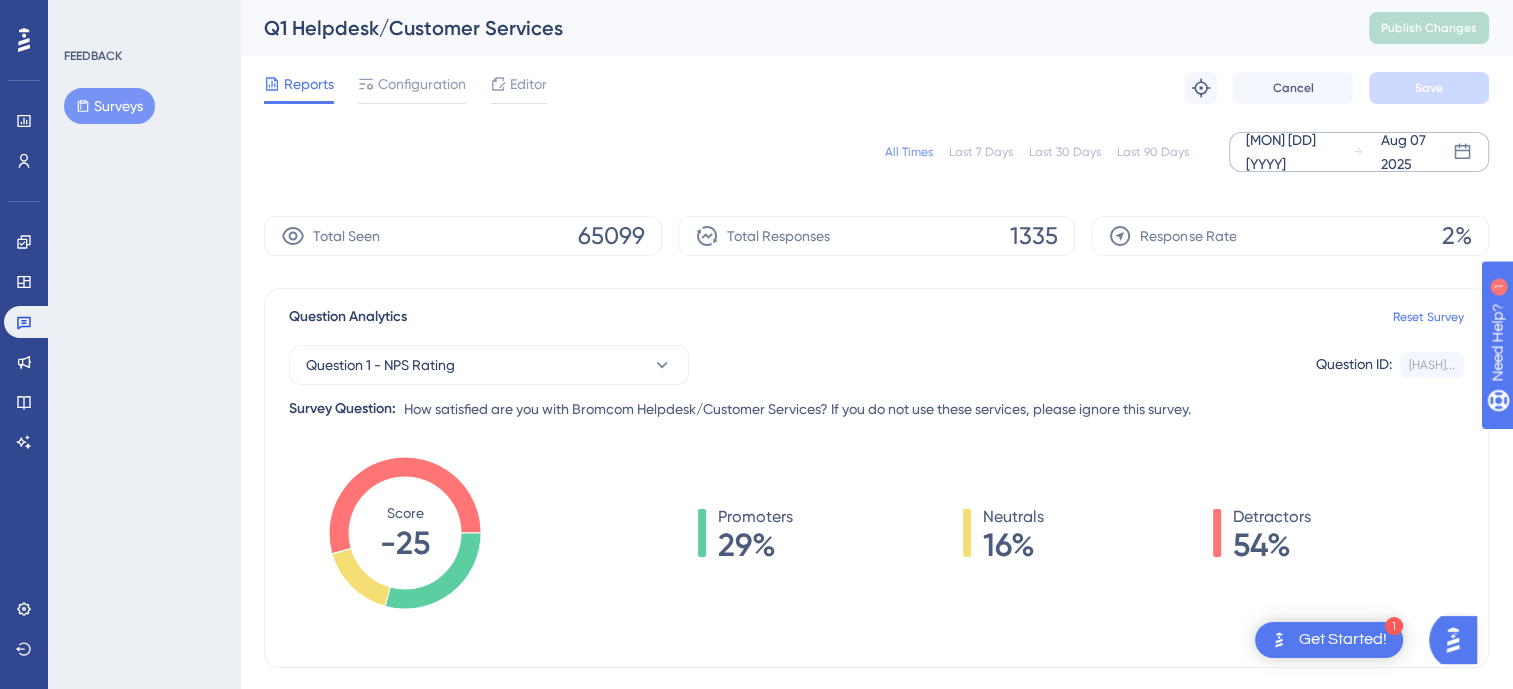 click on "Last 7 Days" at bounding box center [981, 152] 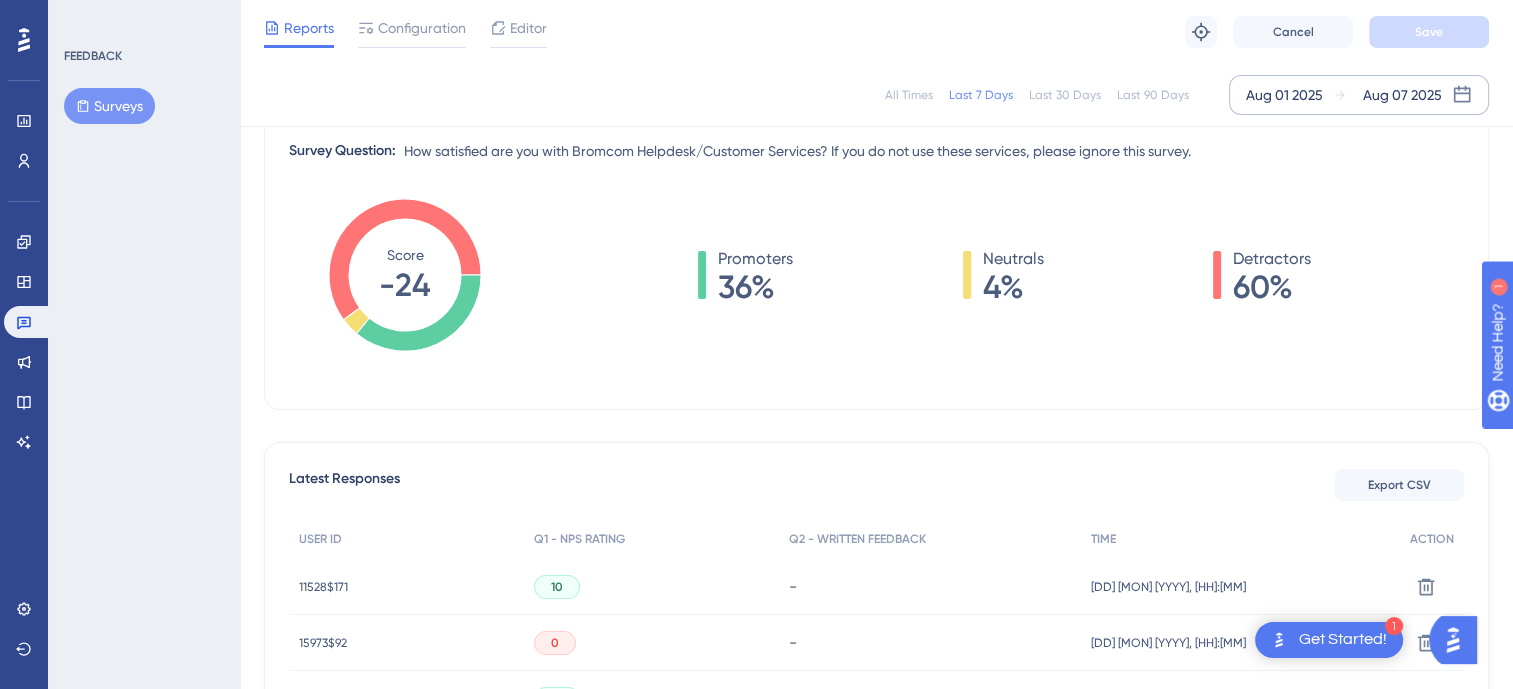 scroll, scrollTop: 200, scrollLeft: 15, axis: both 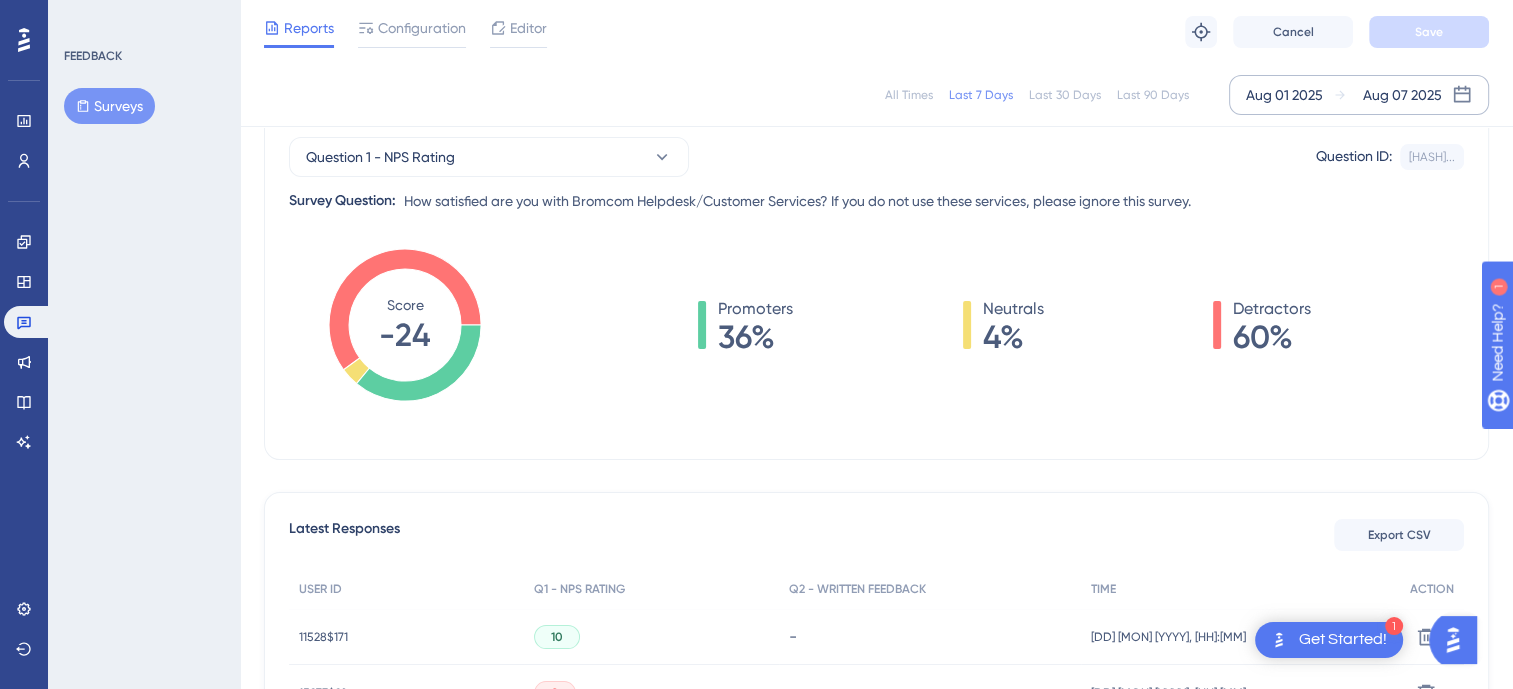 click on "Configuration" at bounding box center [422, 28] 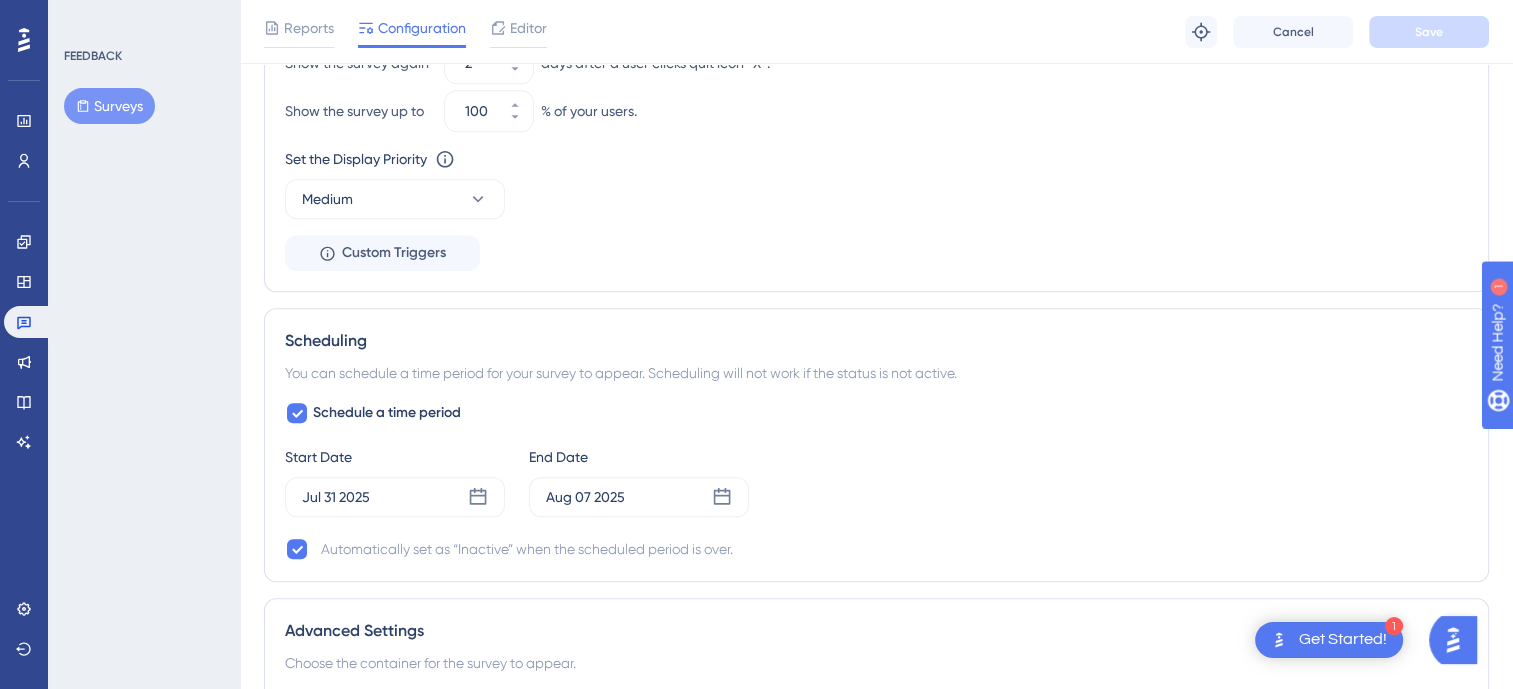scroll, scrollTop: 1600, scrollLeft: 0, axis: vertical 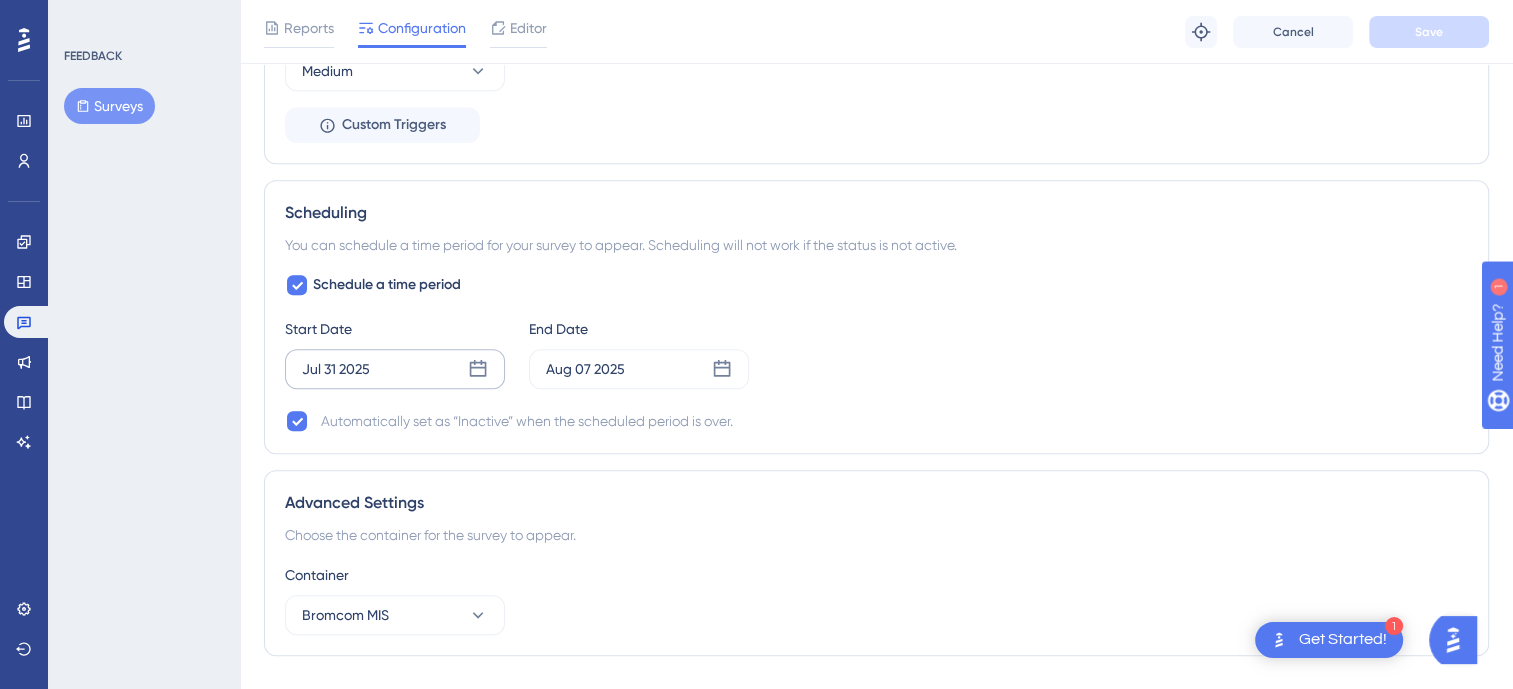 click 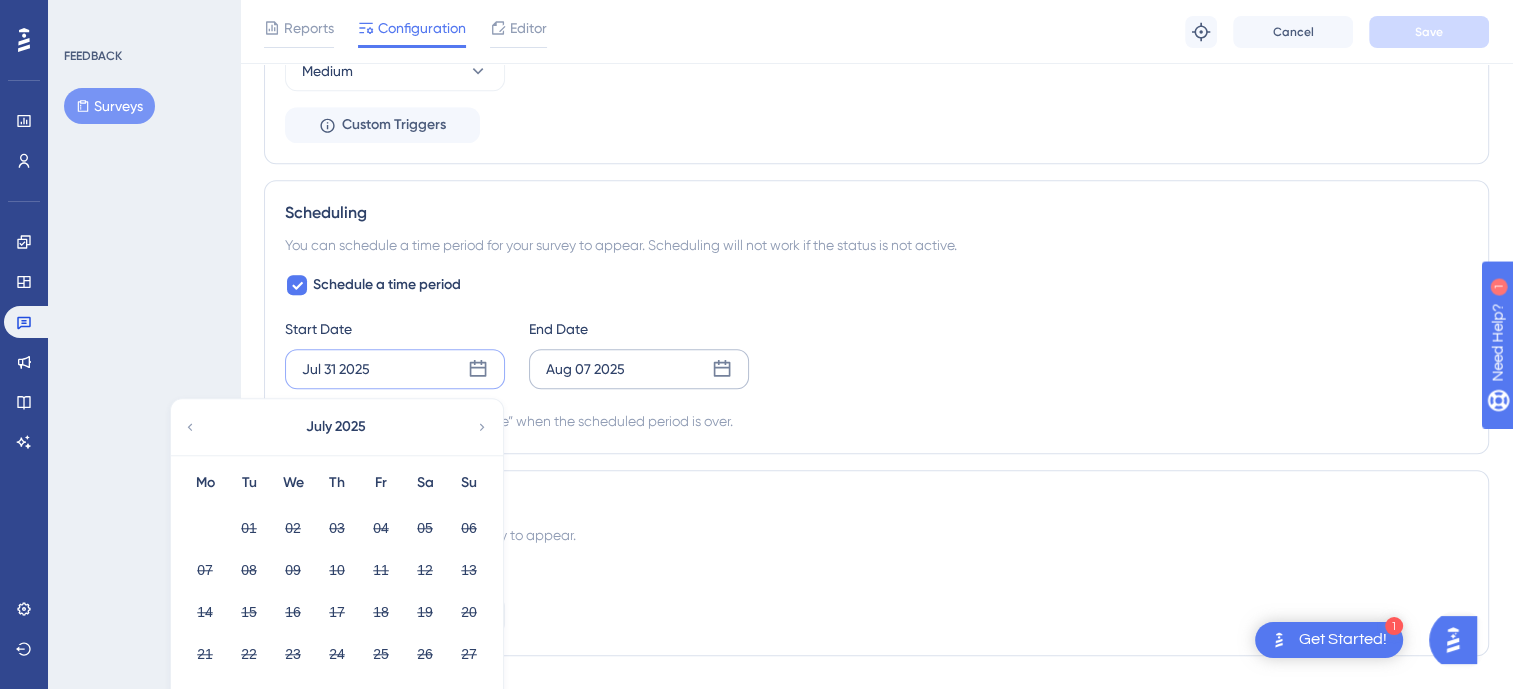 click 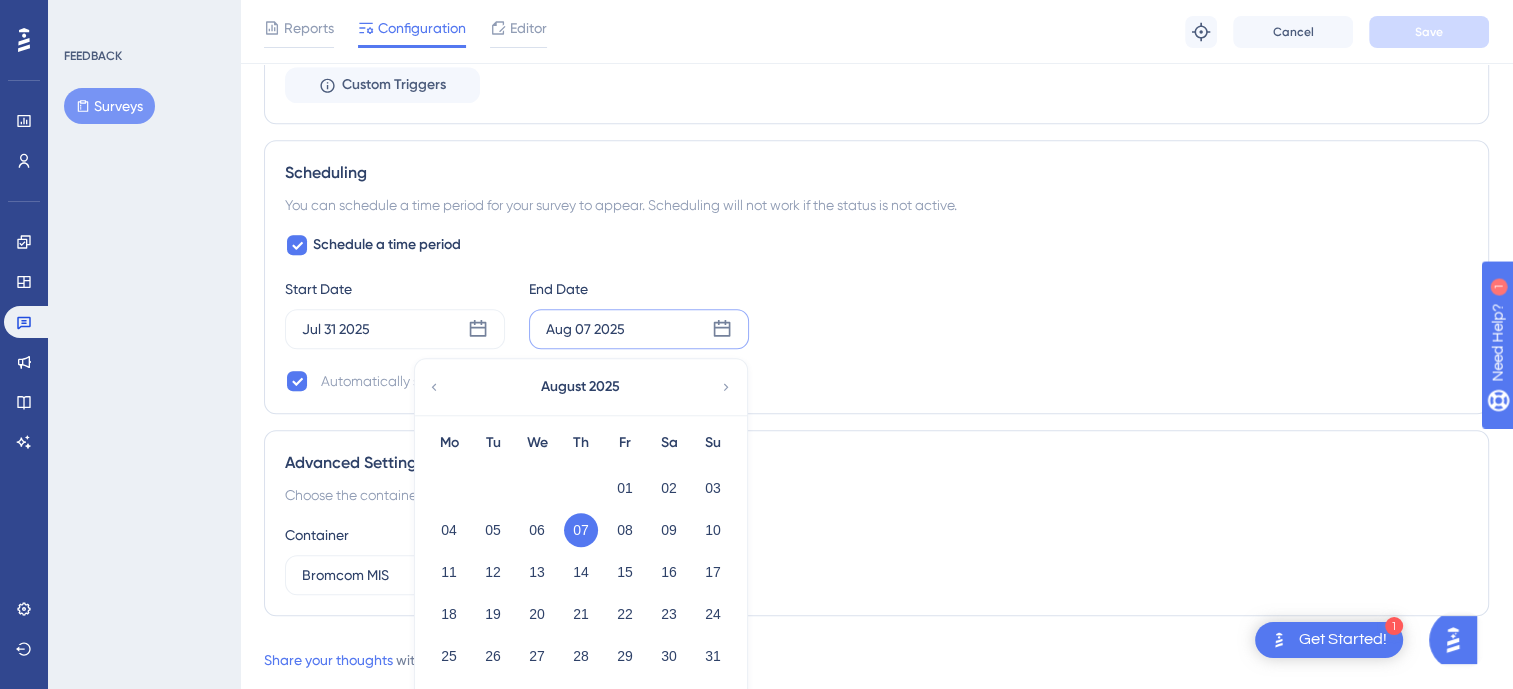 scroll, scrollTop: 1704, scrollLeft: 0, axis: vertical 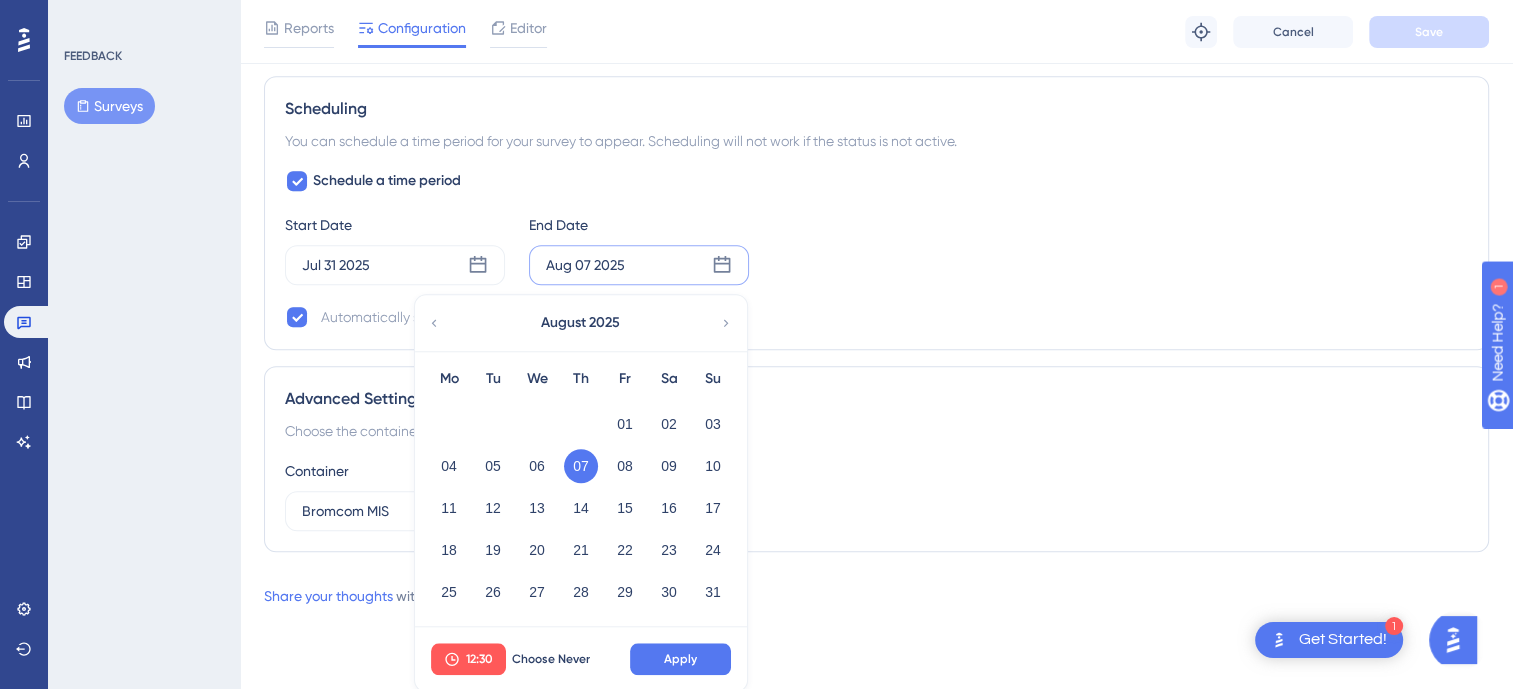 click 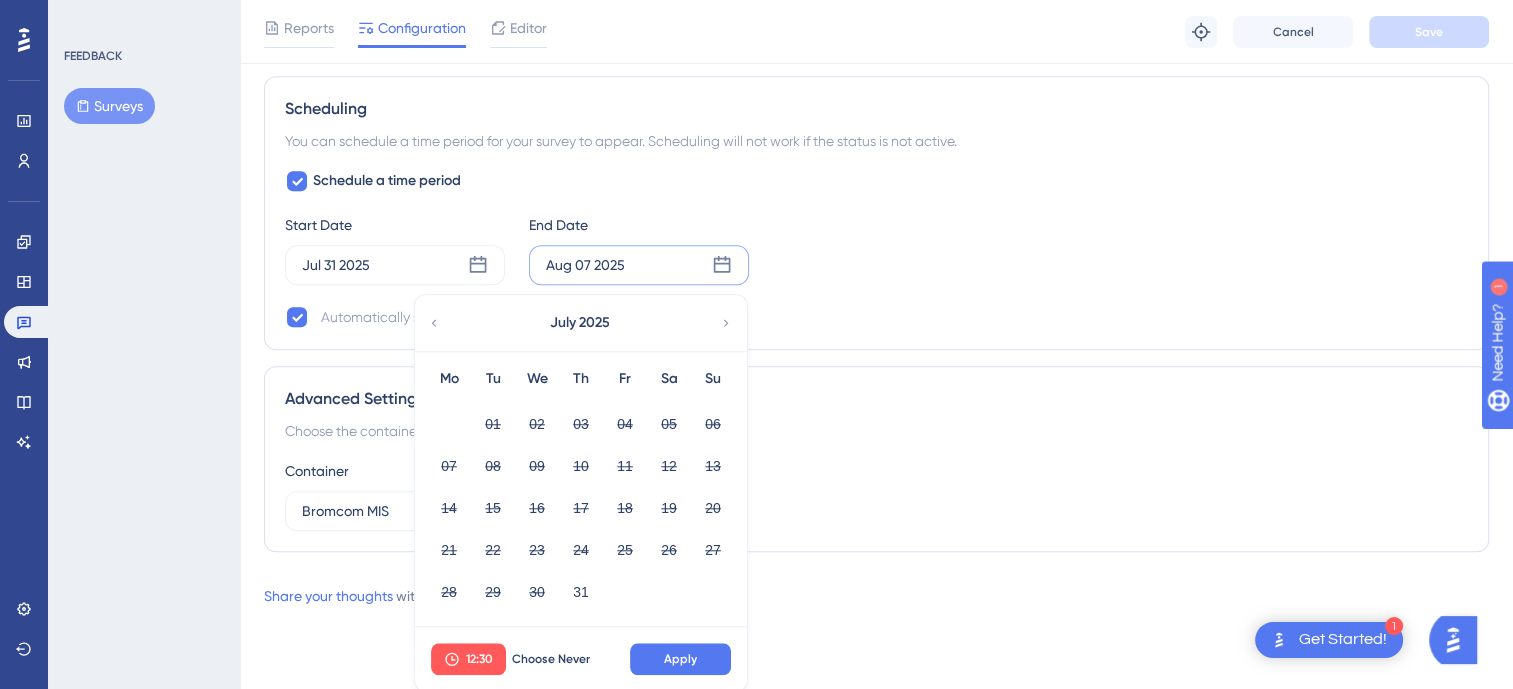 click on "July 2025" at bounding box center [580, 323] 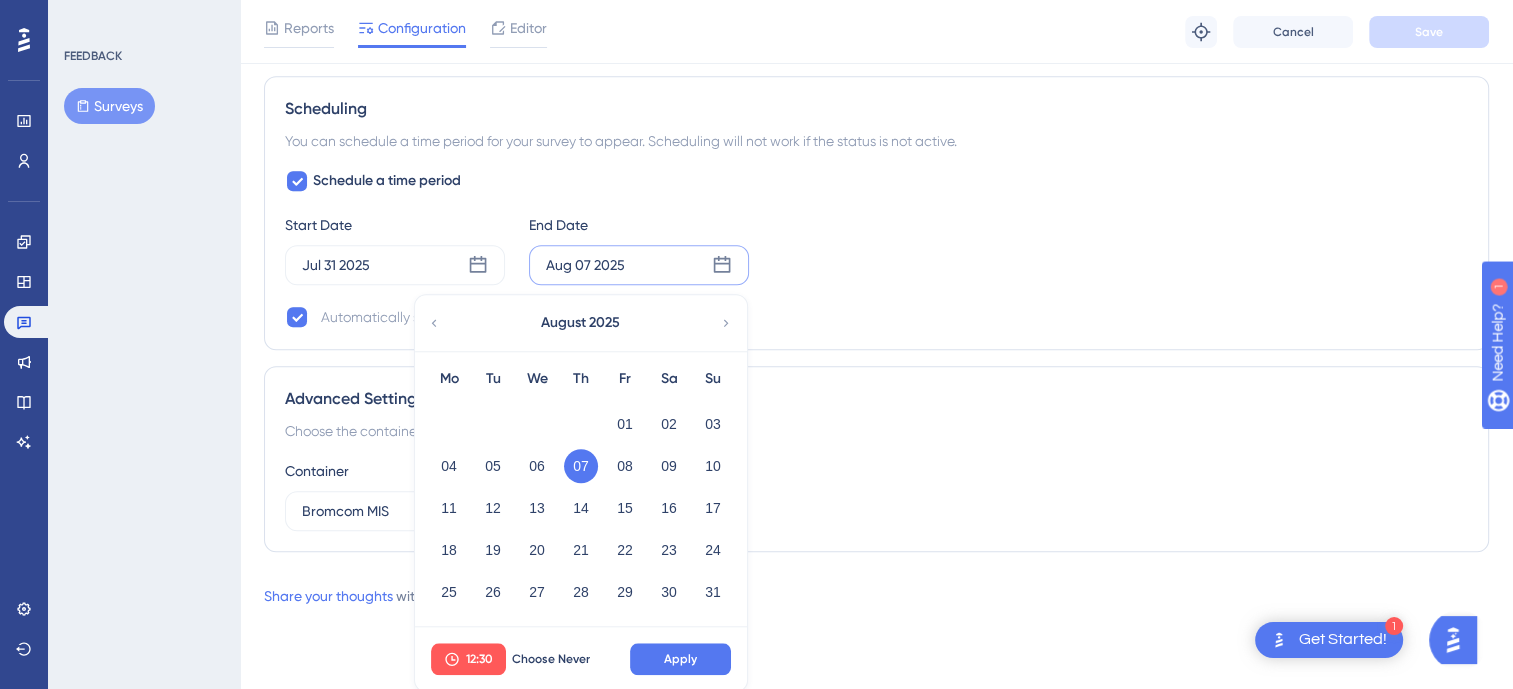 click 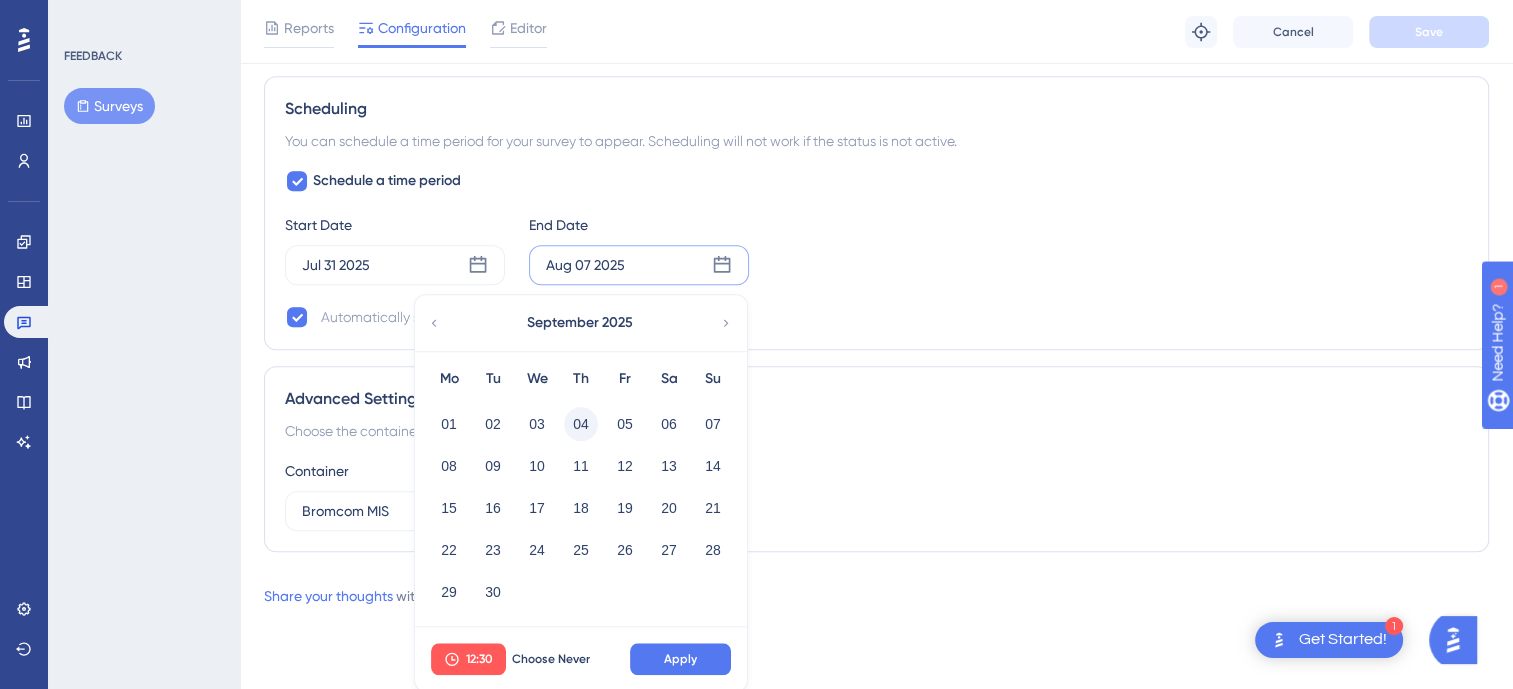 click on "04" at bounding box center (581, 424) 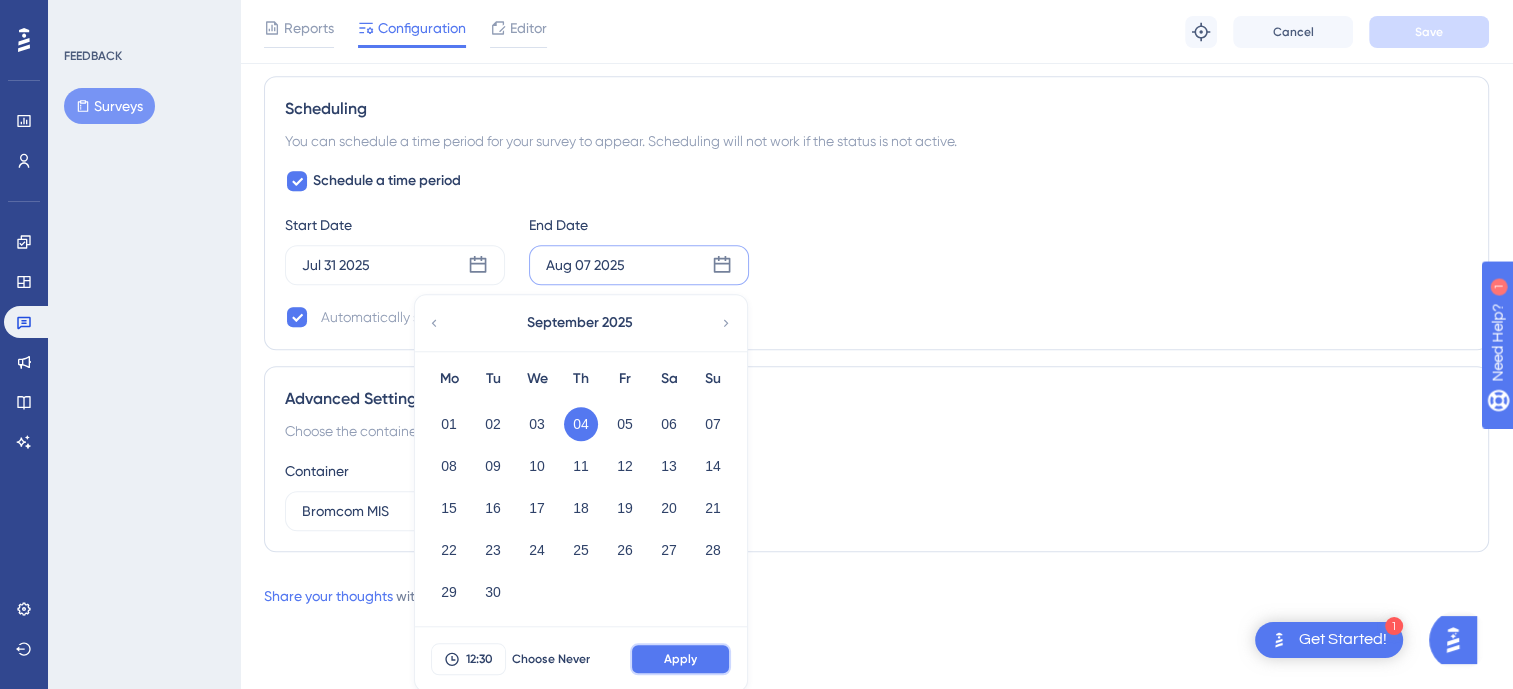 click on "Apply" at bounding box center [680, 659] 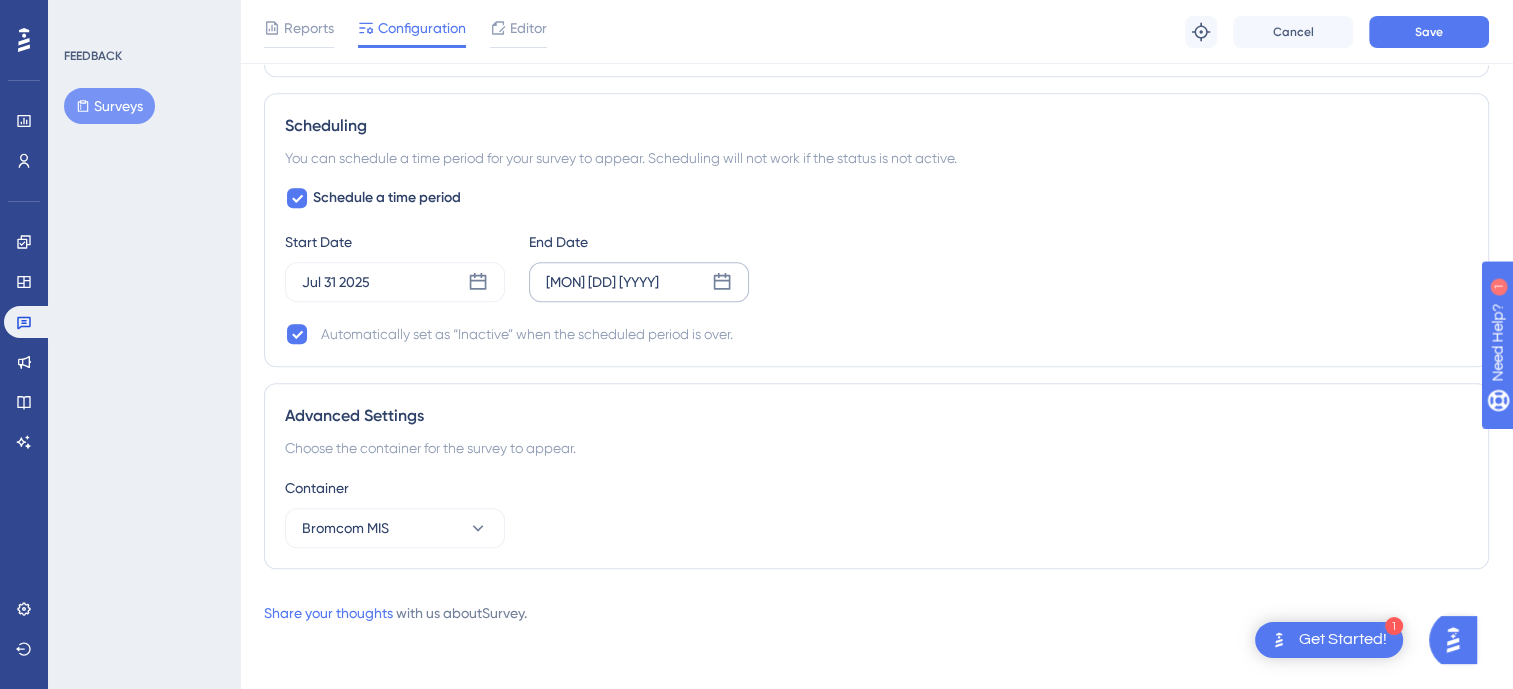 scroll, scrollTop: 1684, scrollLeft: 0, axis: vertical 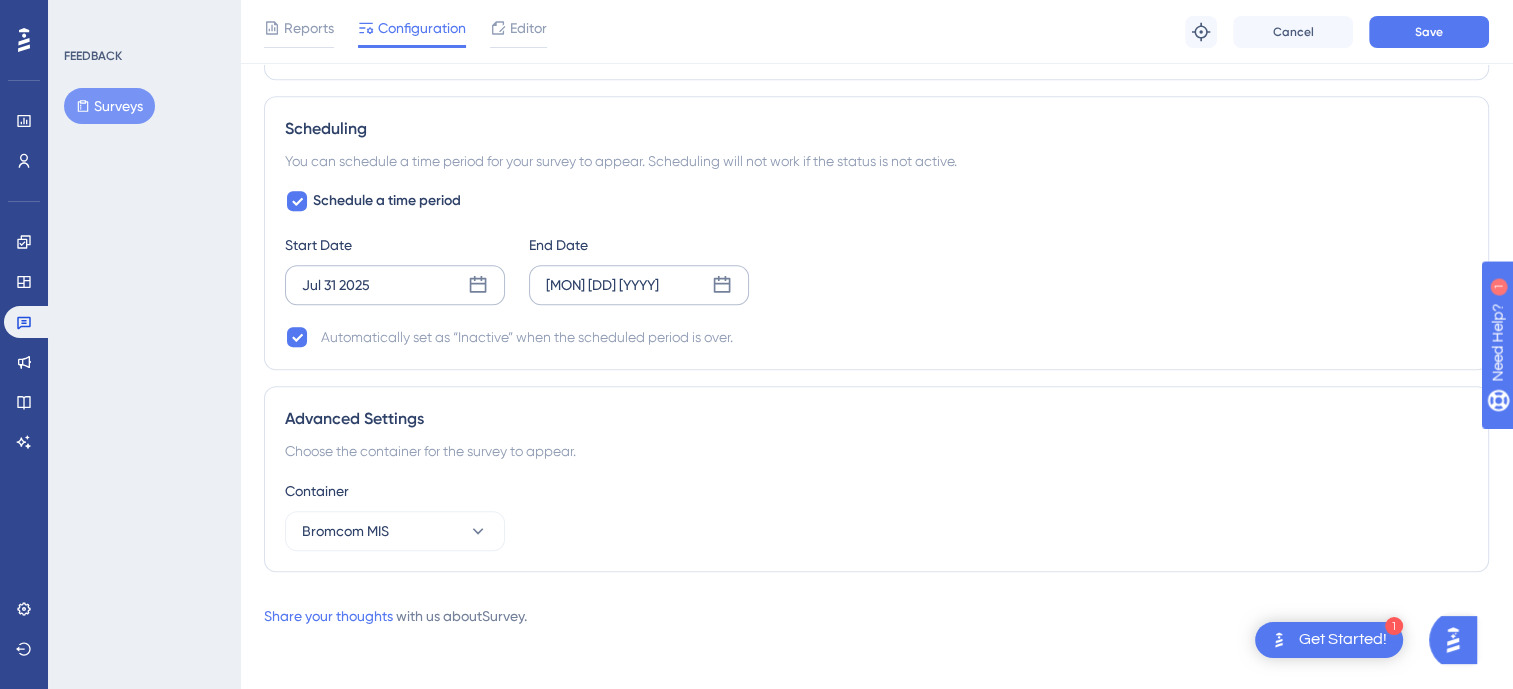 click on "Jul 31 2025" at bounding box center (395, 285) 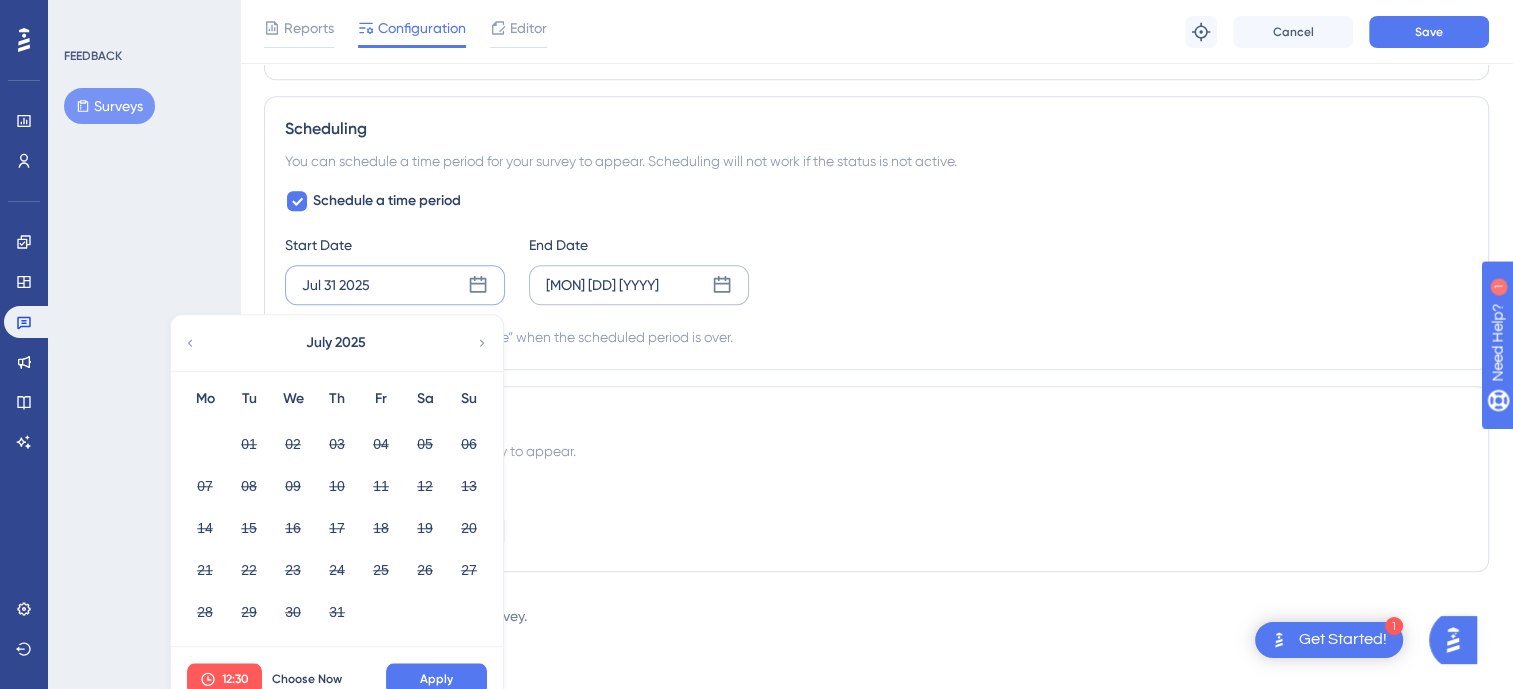 click on "July 2025" at bounding box center [336, 343] 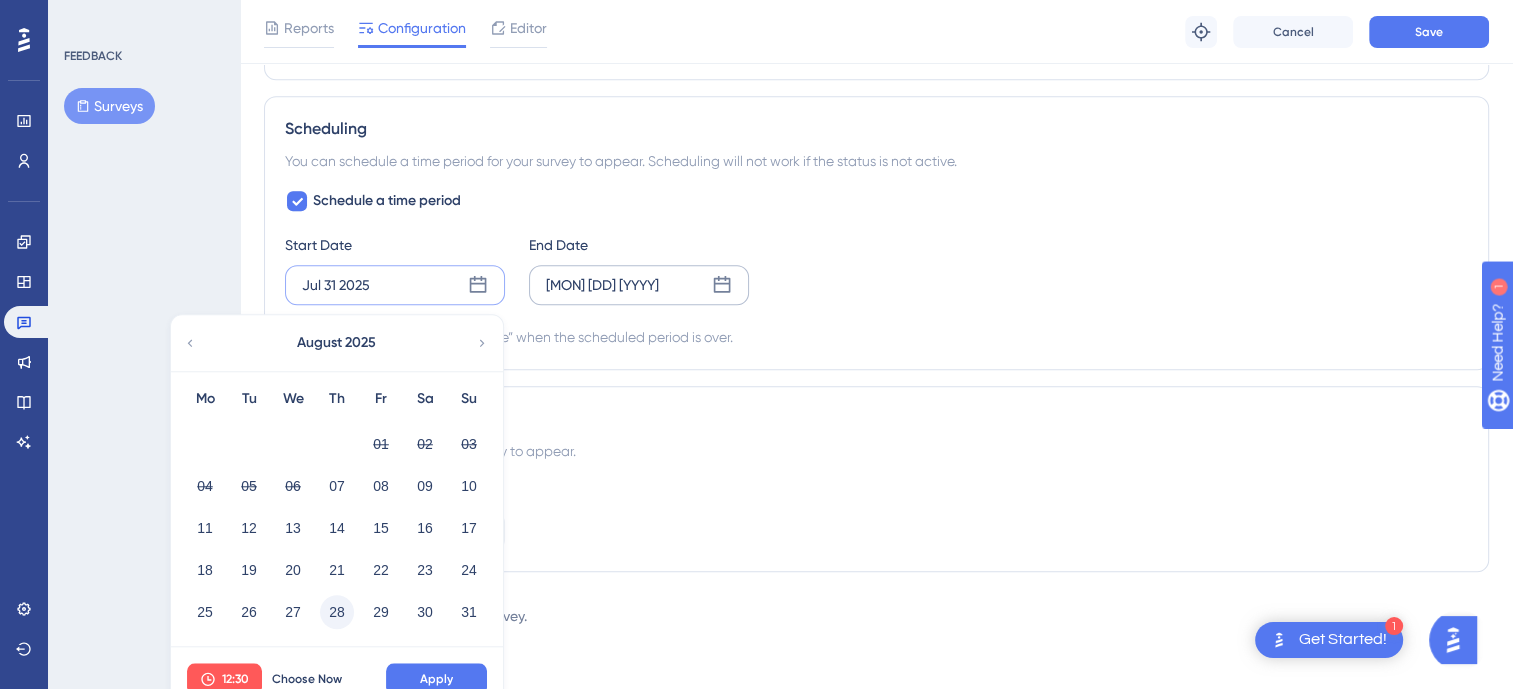click on "28" at bounding box center (337, 612) 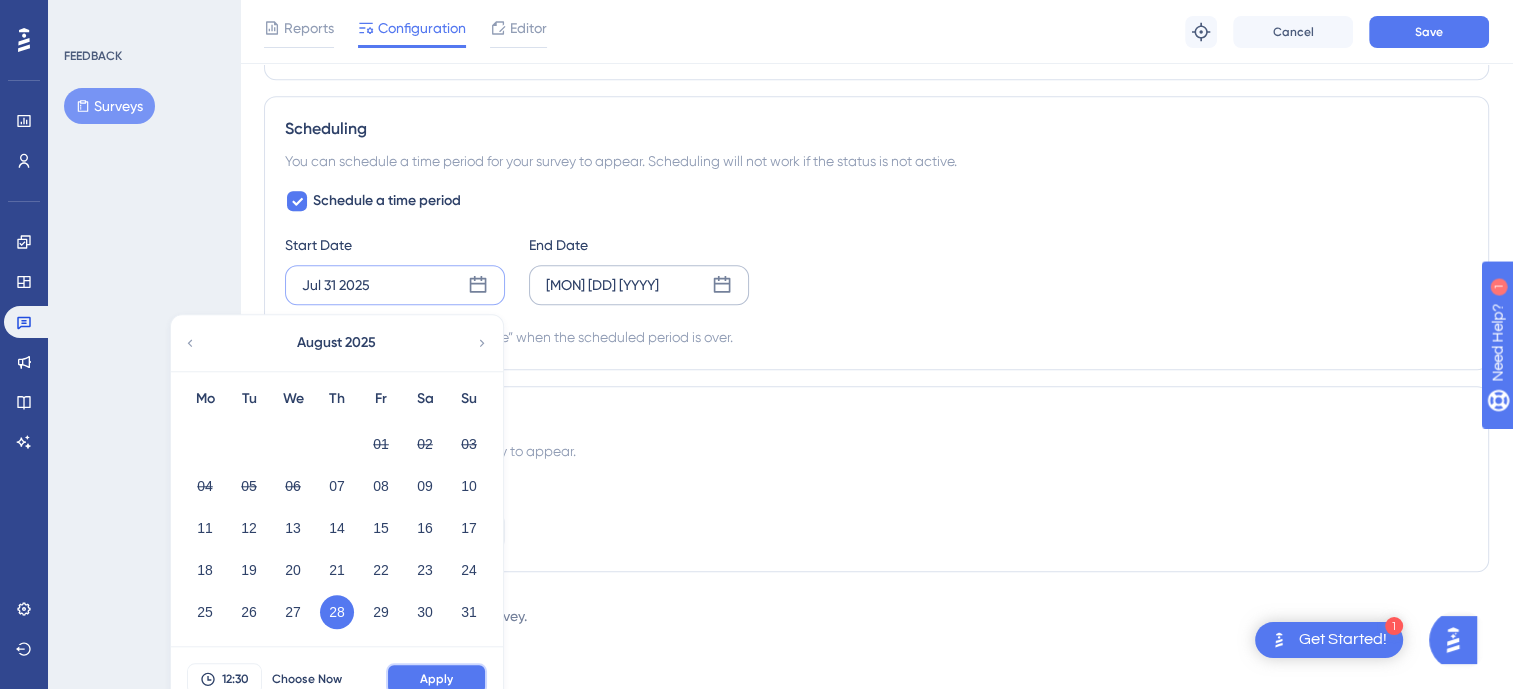 click on "Apply" at bounding box center (436, 679) 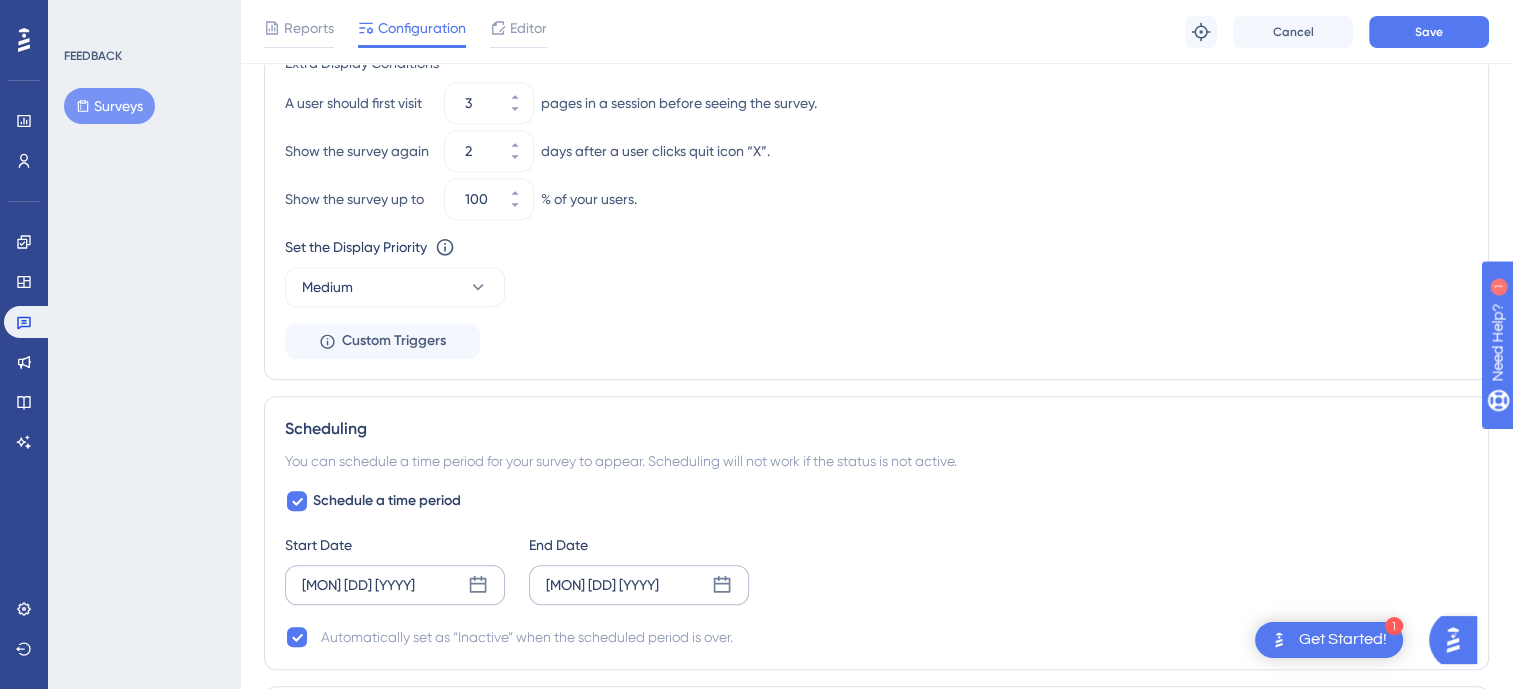 scroll, scrollTop: 884, scrollLeft: 0, axis: vertical 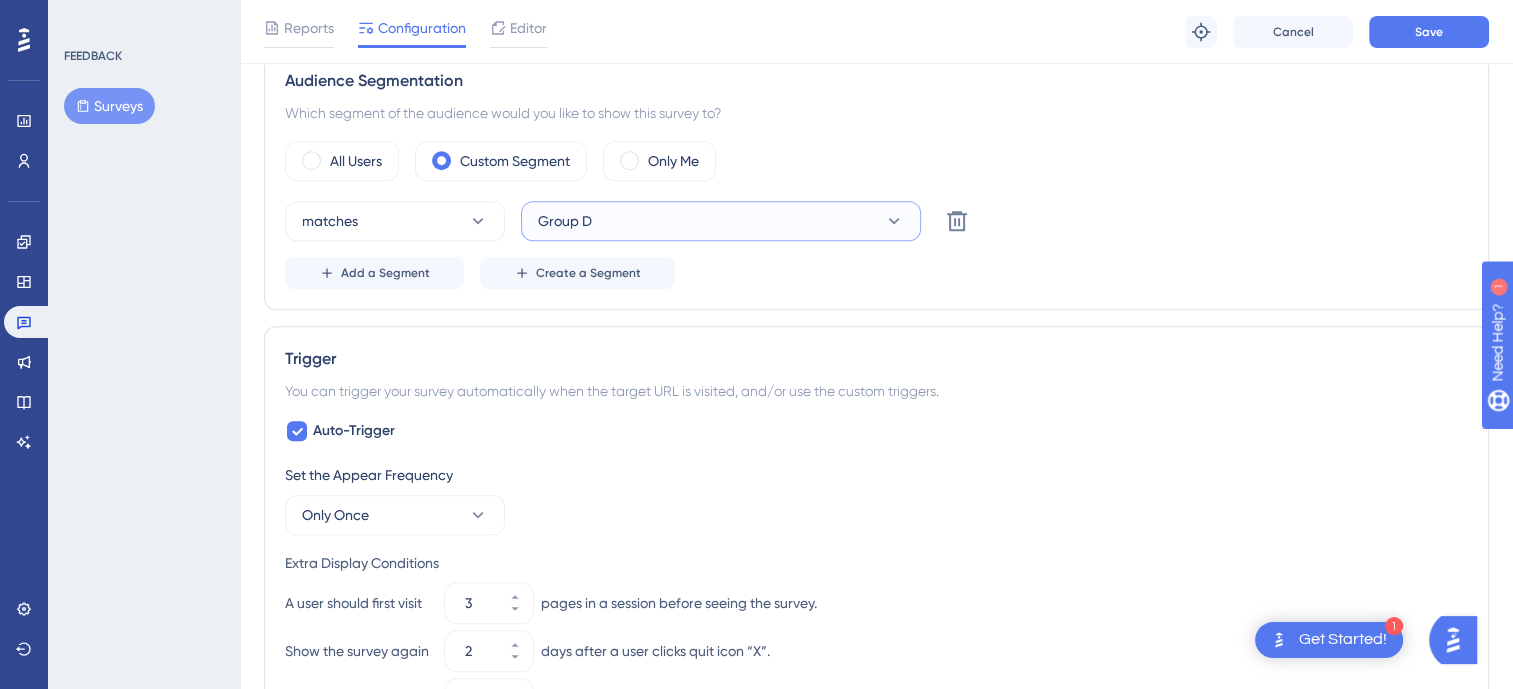 click on "Group D" at bounding box center [721, 221] 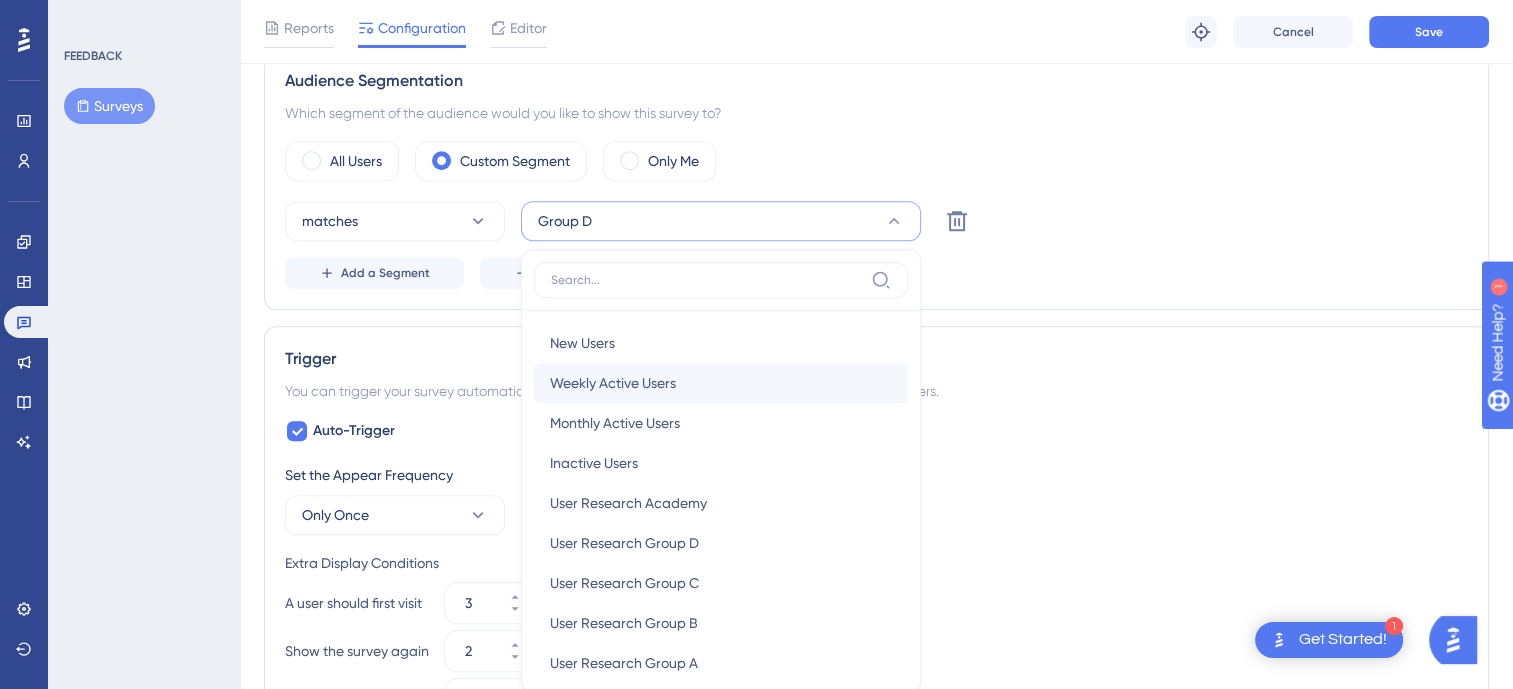scroll, scrollTop: 991, scrollLeft: 0, axis: vertical 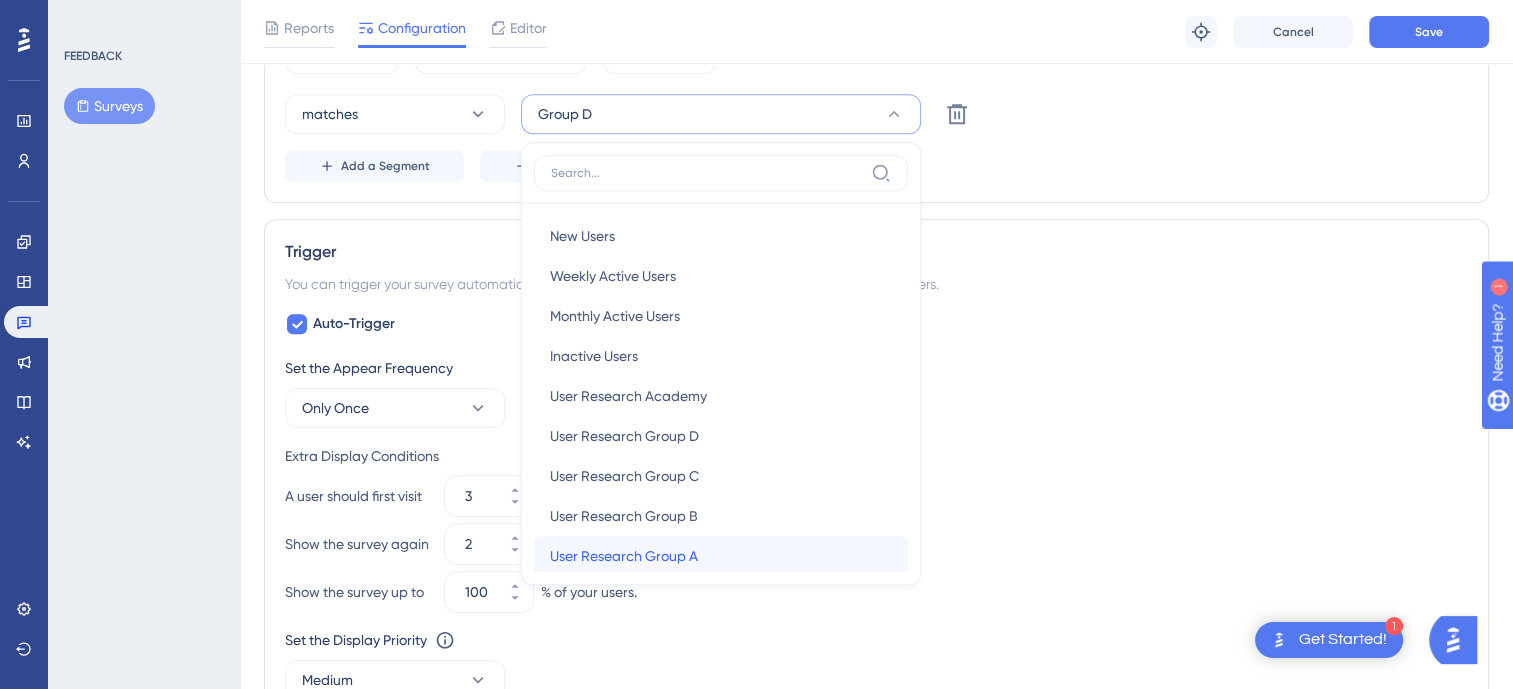 click on "User Research Group A" at bounding box center [624, 556] 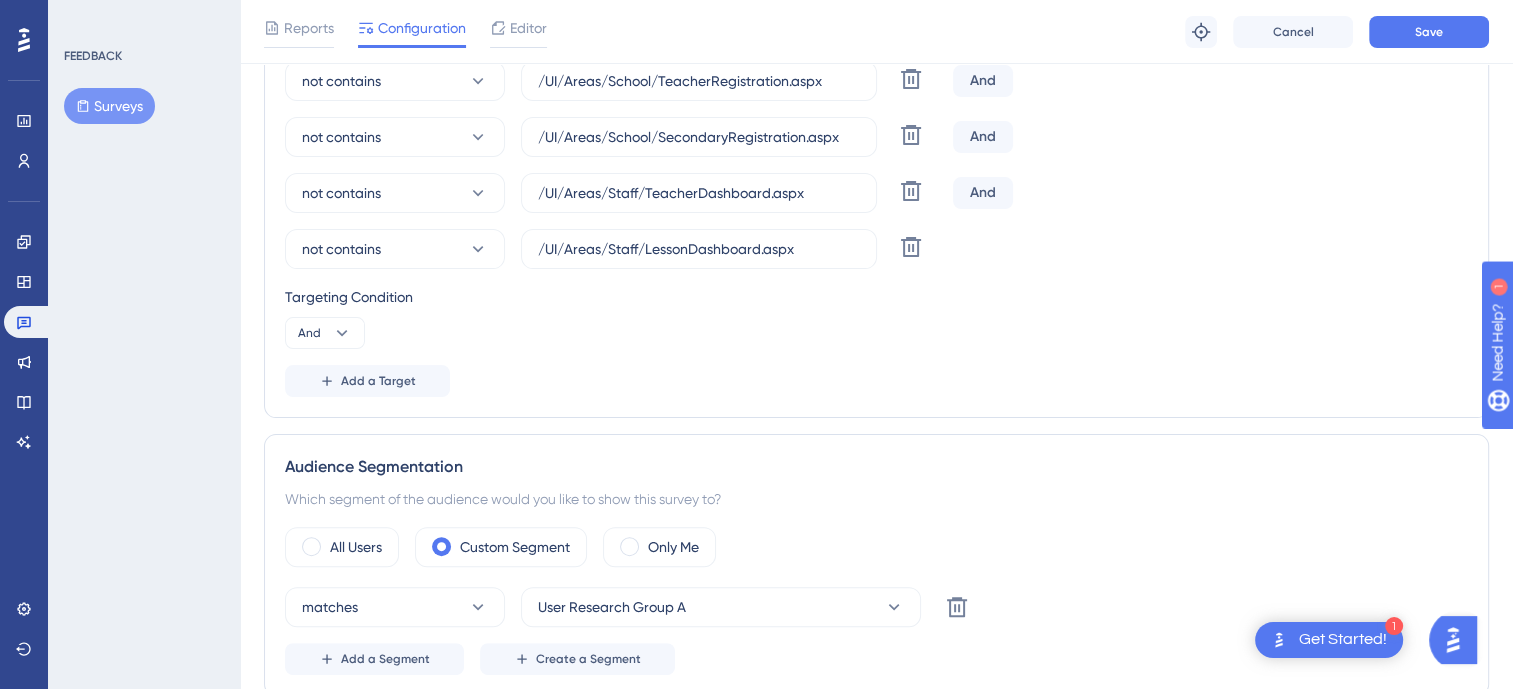 scroll, scrollTop: 491, scrollLeft: 0, axis: vertical 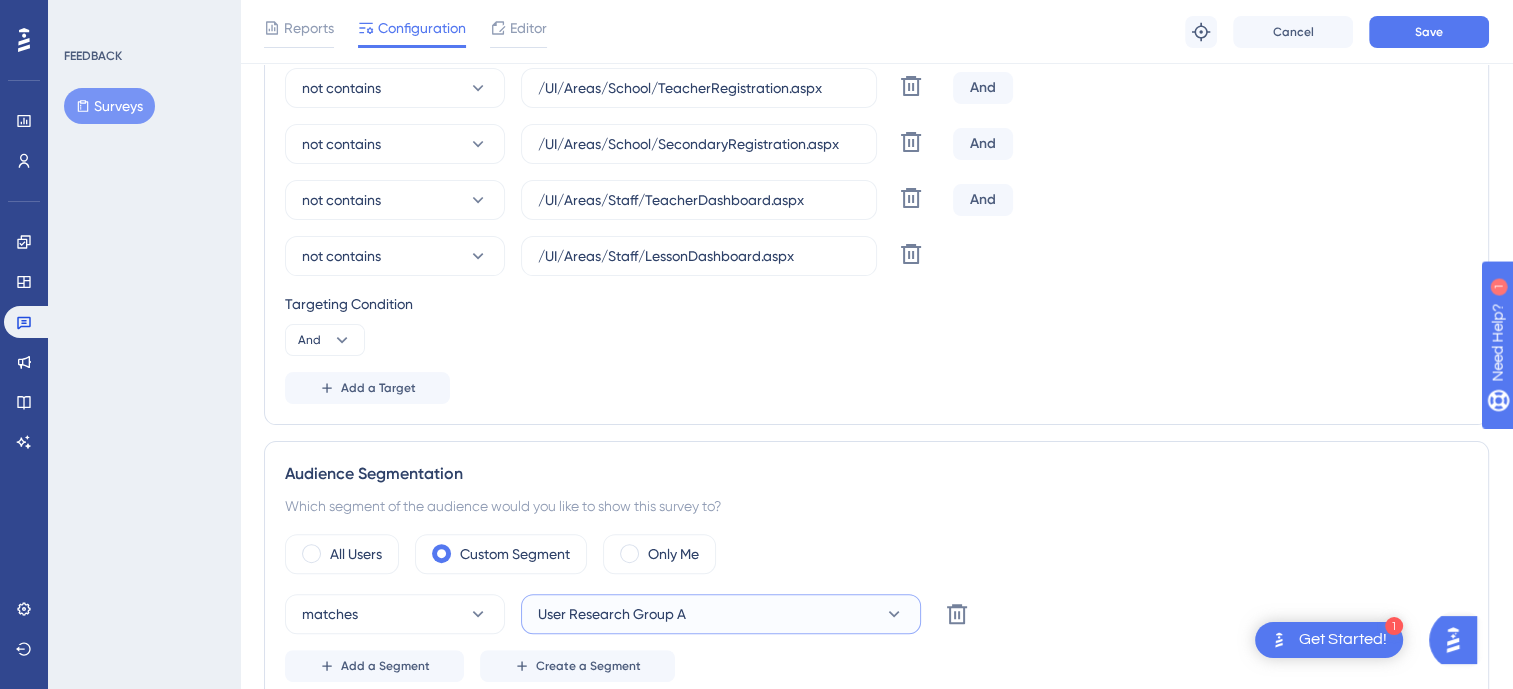 click on "User Research Group A" at bounding box center [721, 614] 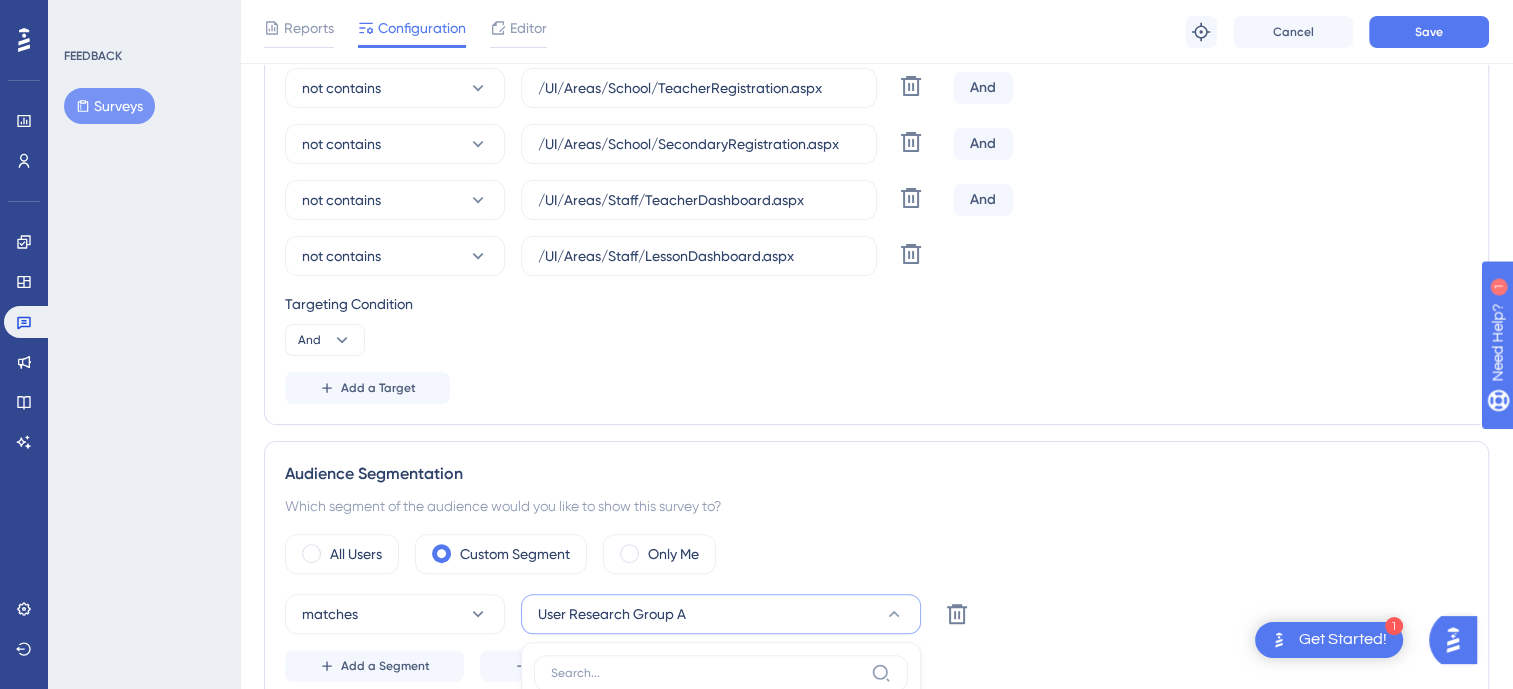scroll, scrollTop: 972, scrollLeft: 0, axis: vertical 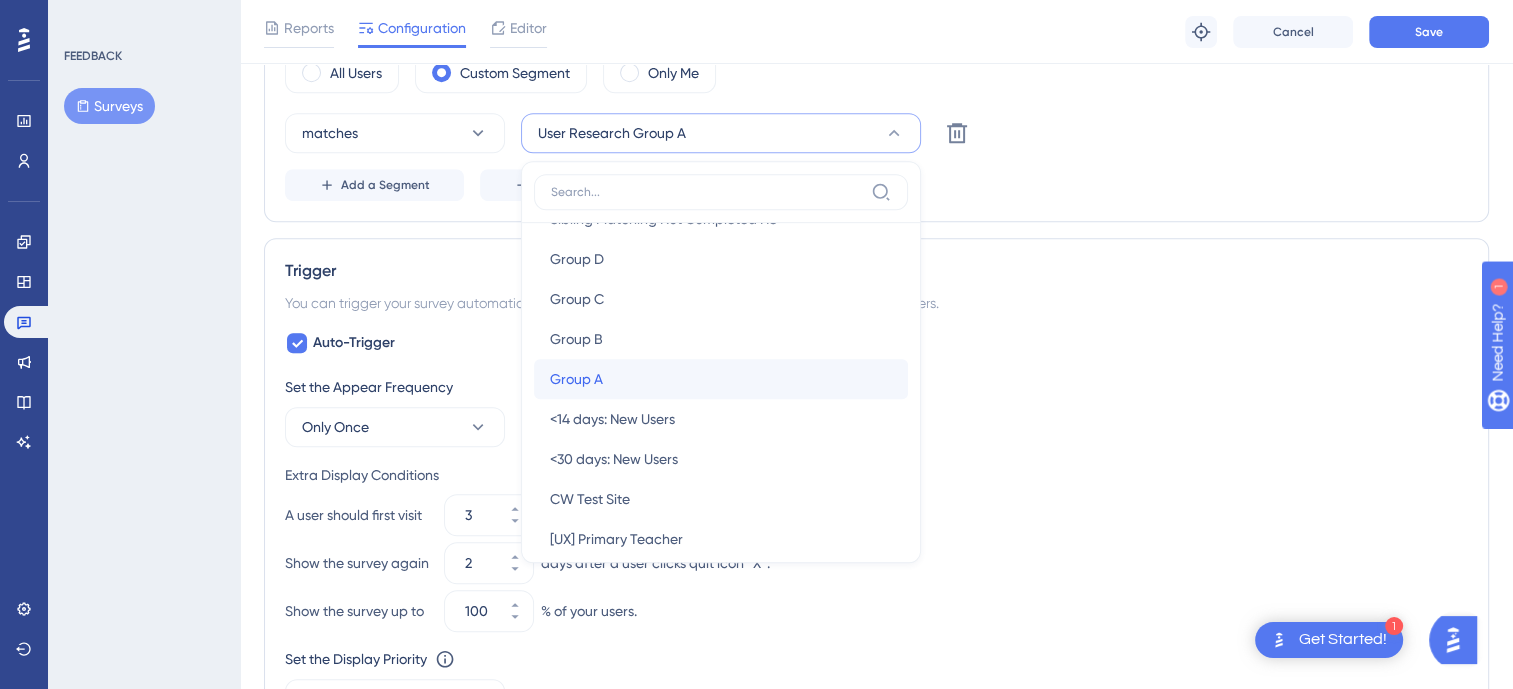 click on "Group A" at bounding box center (576, 379) 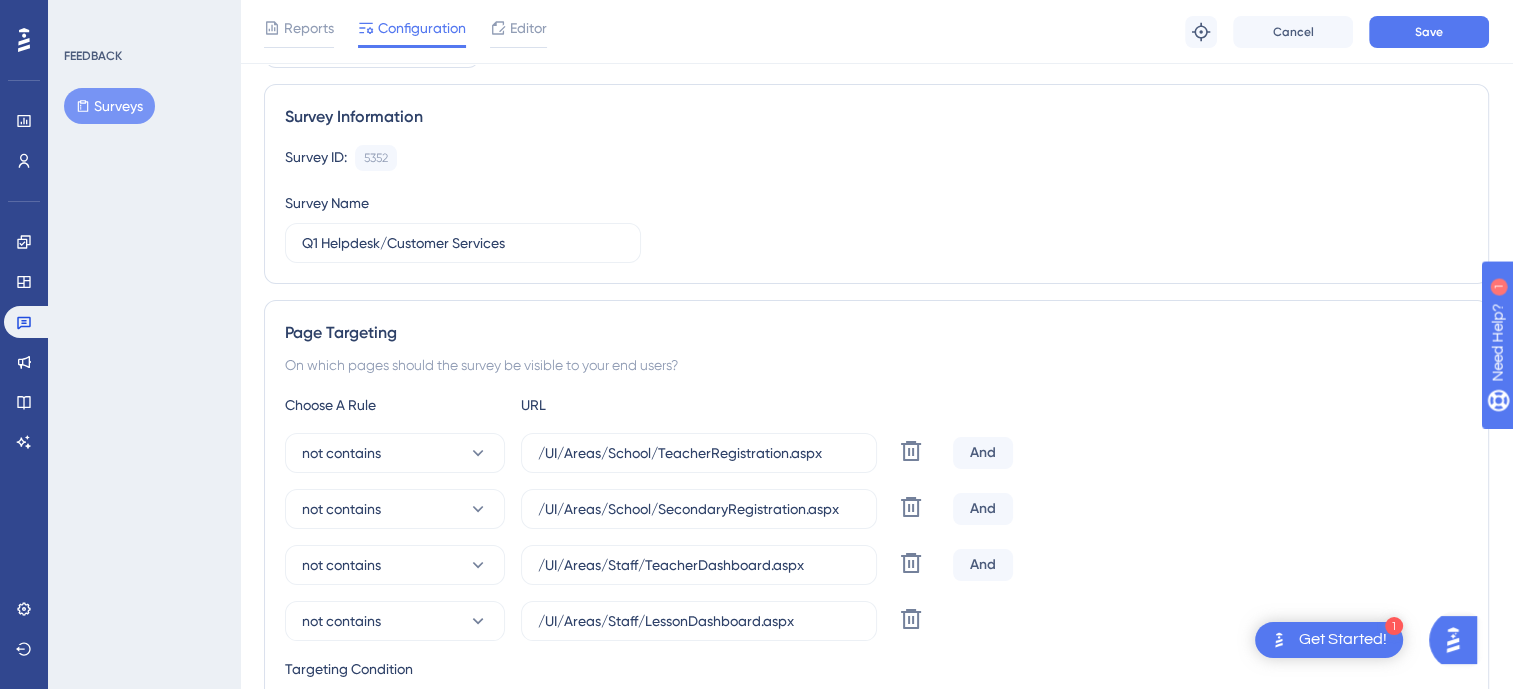 scroll, scrollTop: 0, scrollLeft: 0, axis: both 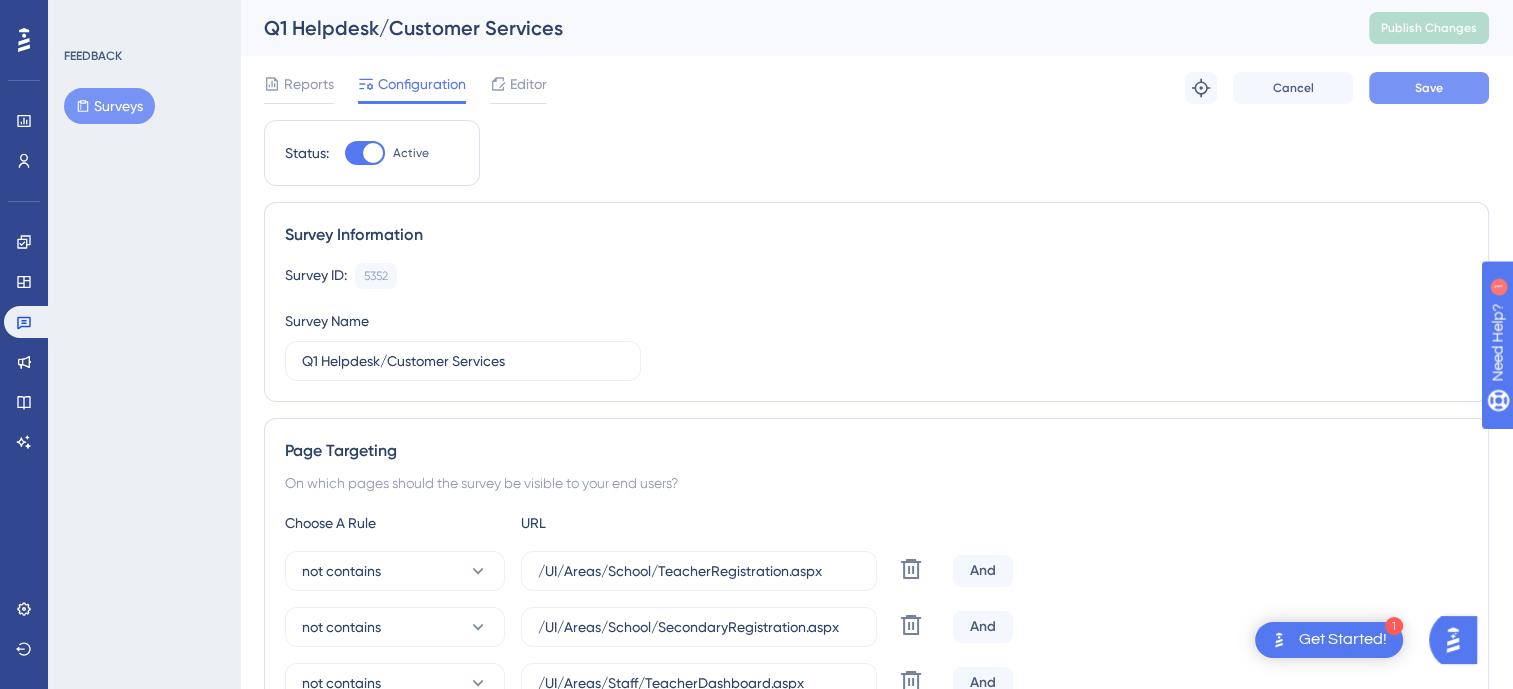 click on "Save" at bounding box center (1429, 88) 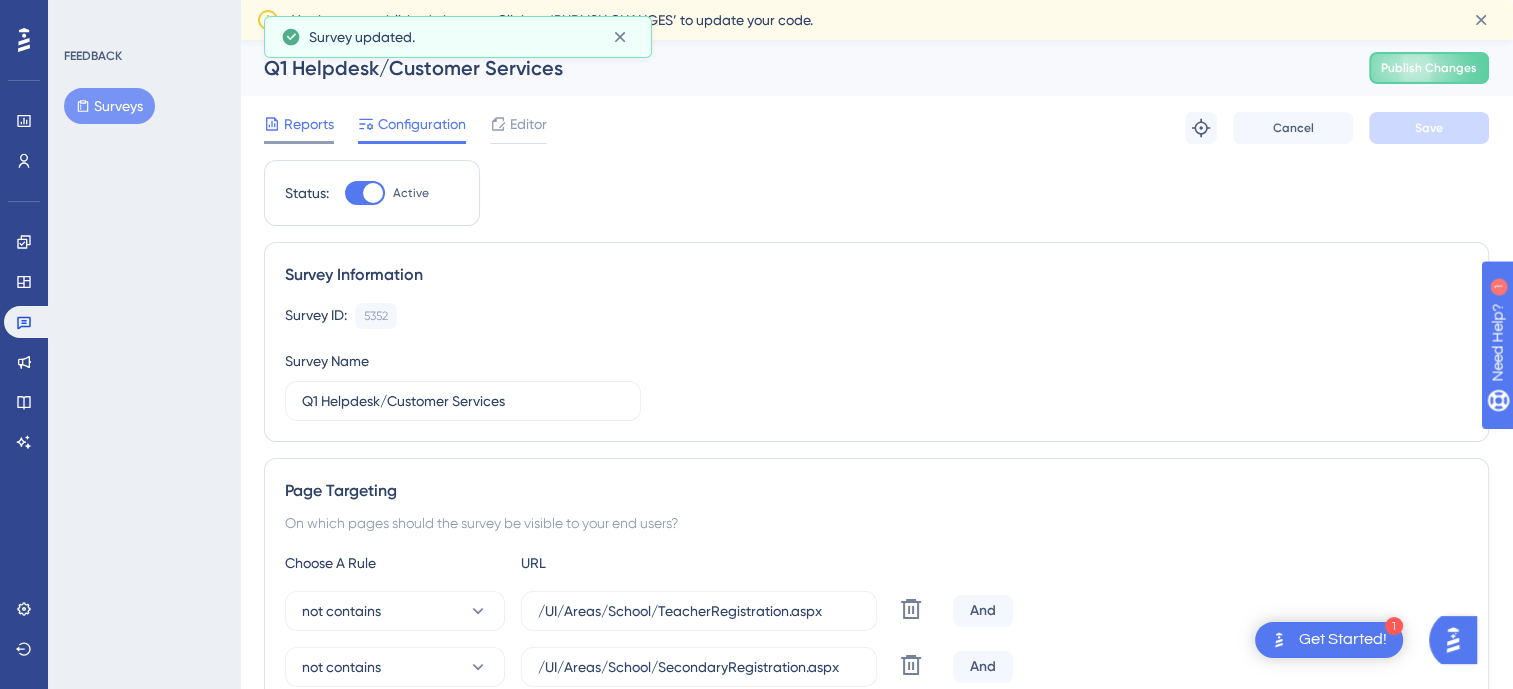 click at bounding box center [272, 124] 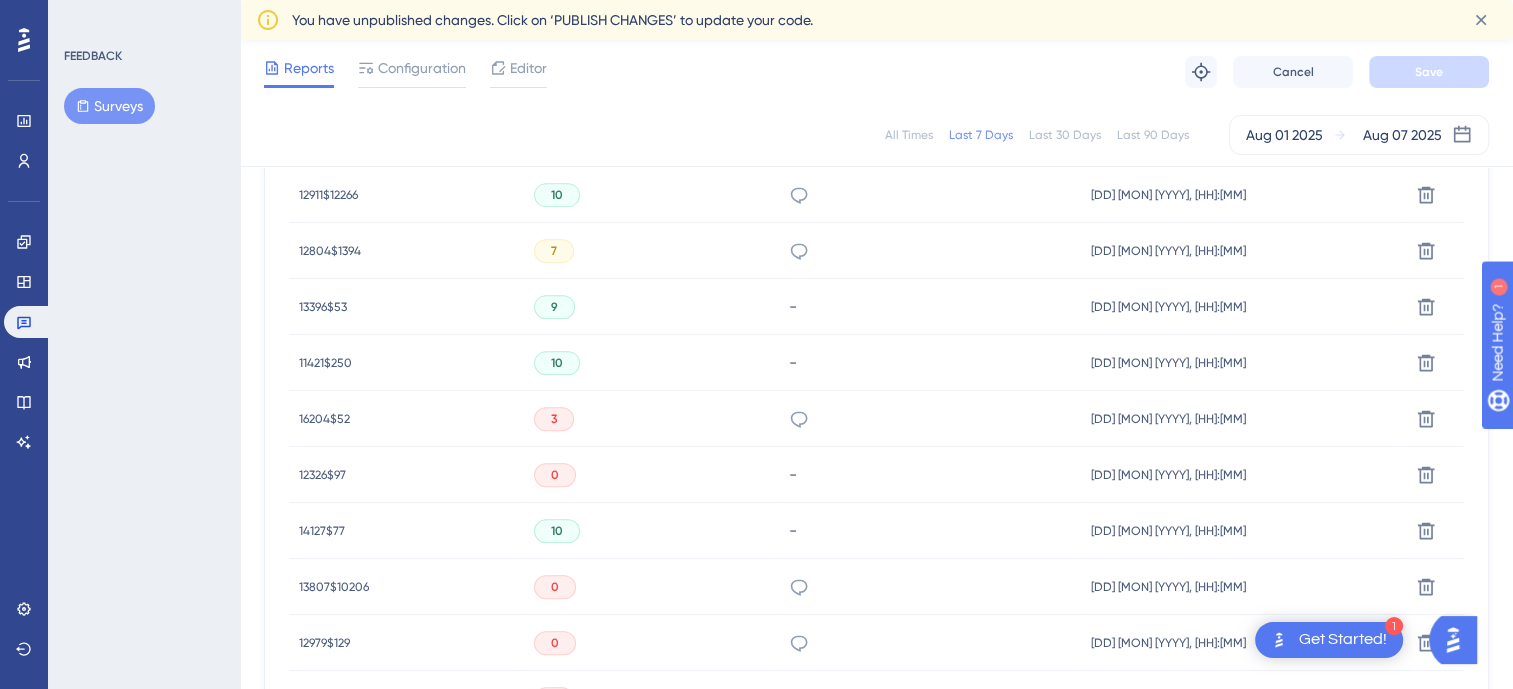 scroll, scrollTop: 800, scrollLeft: 0, axis: vertical 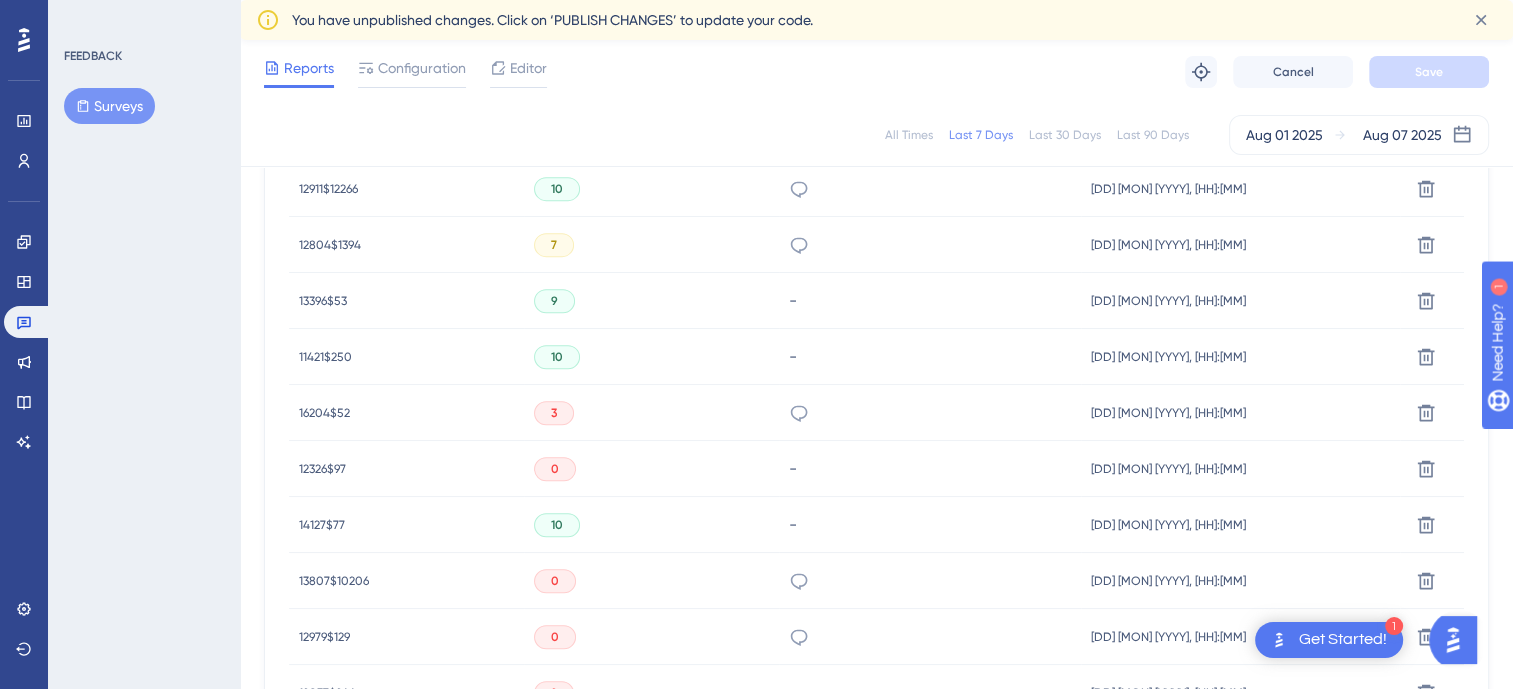 click on "Surveys" at bounding box center [109, 106] 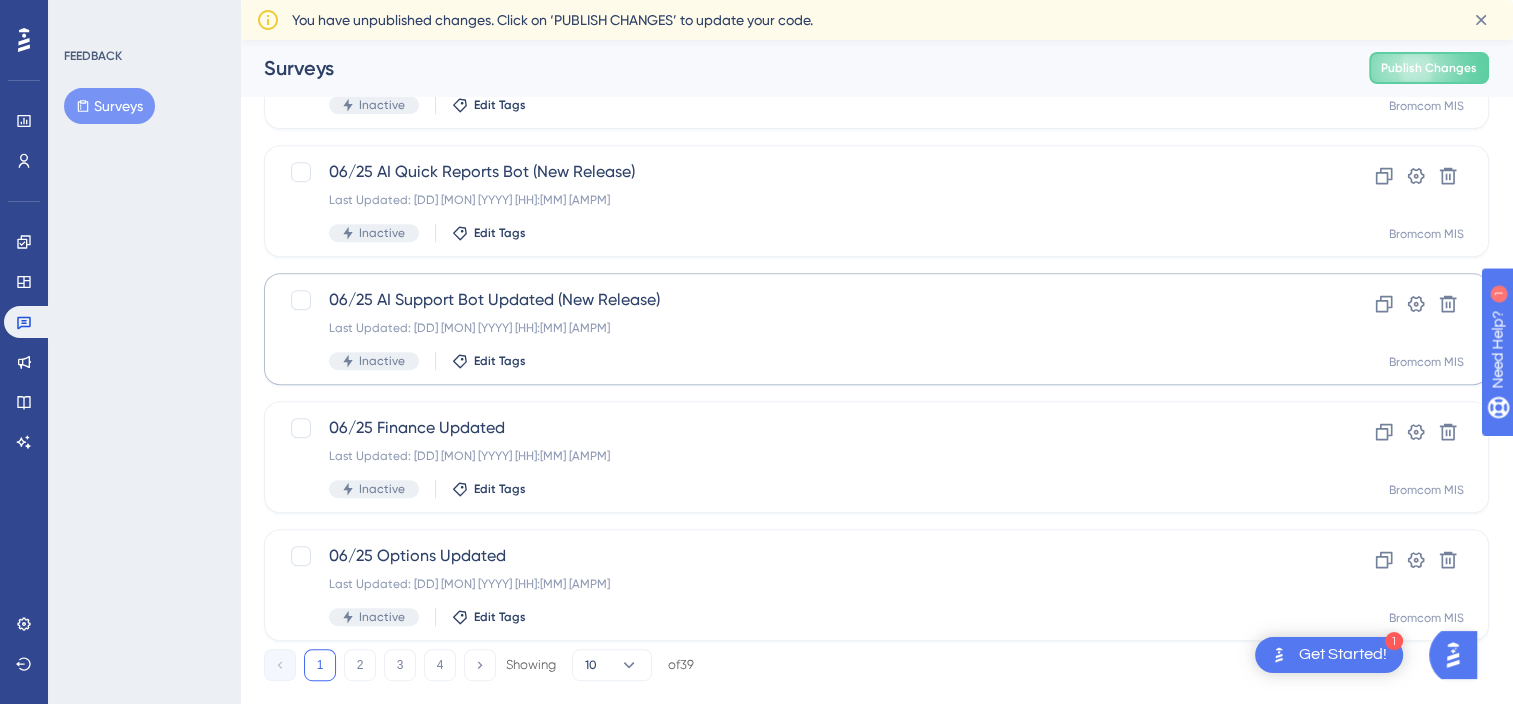 scroll, scrollTop: 848, scrollLeft: 0, axis: vertical 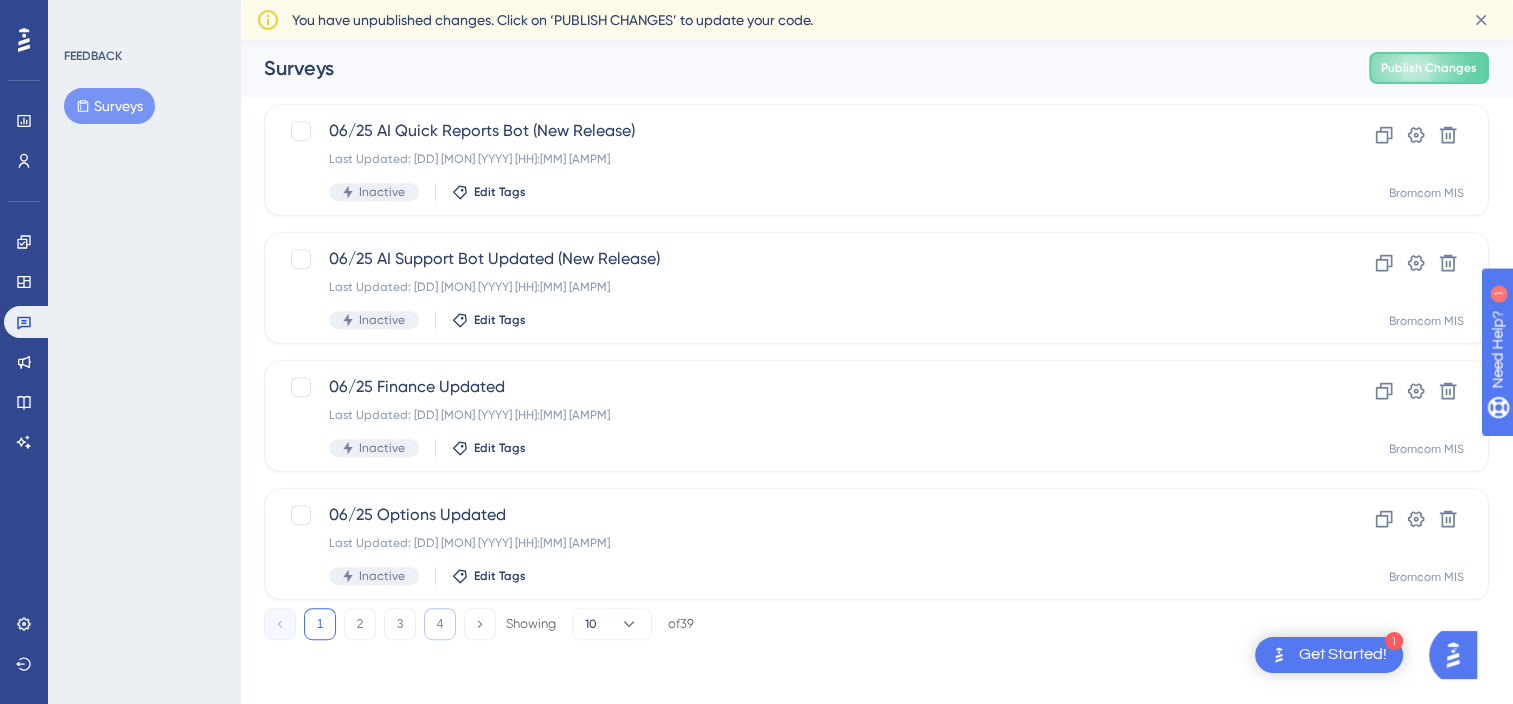 click on "4" at bounding box center [440, 624] 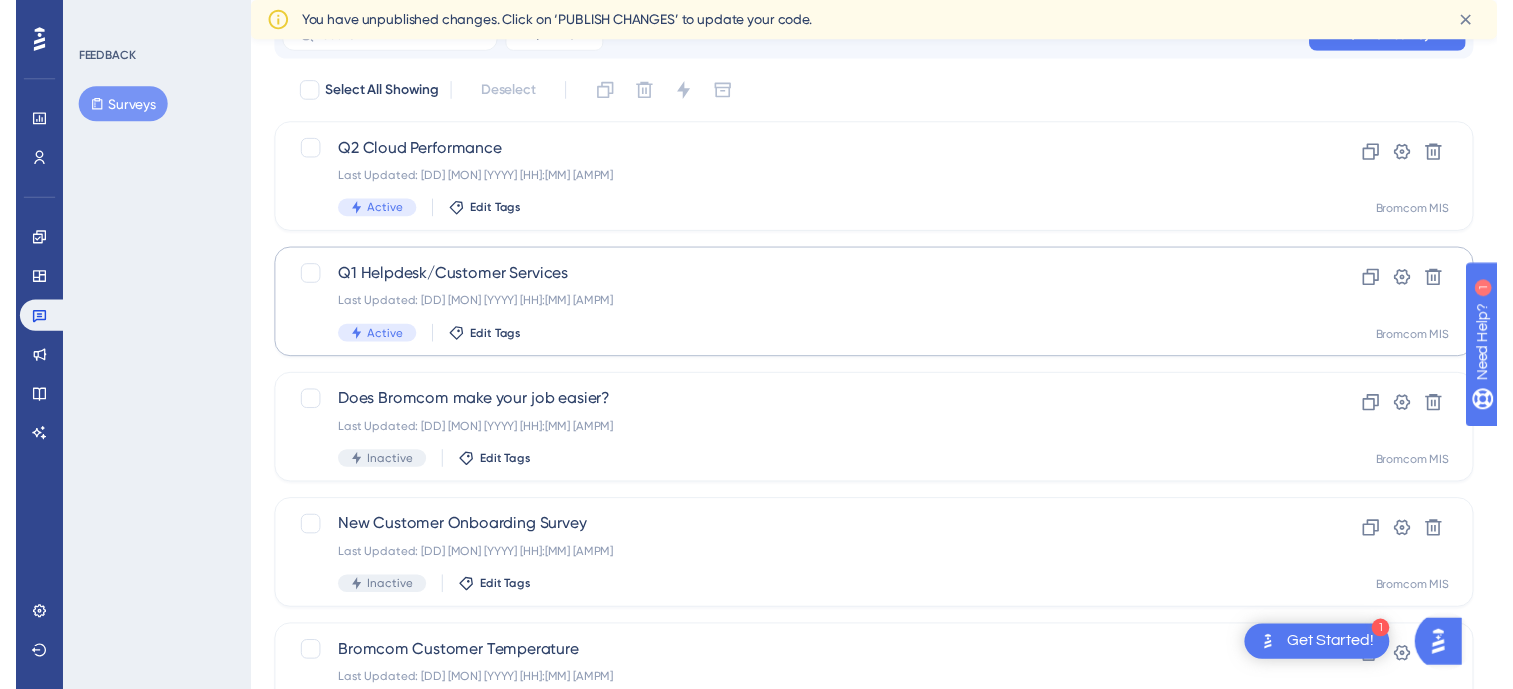 scroll, scrollTop: 0, scrollLeft: 0, axis: both 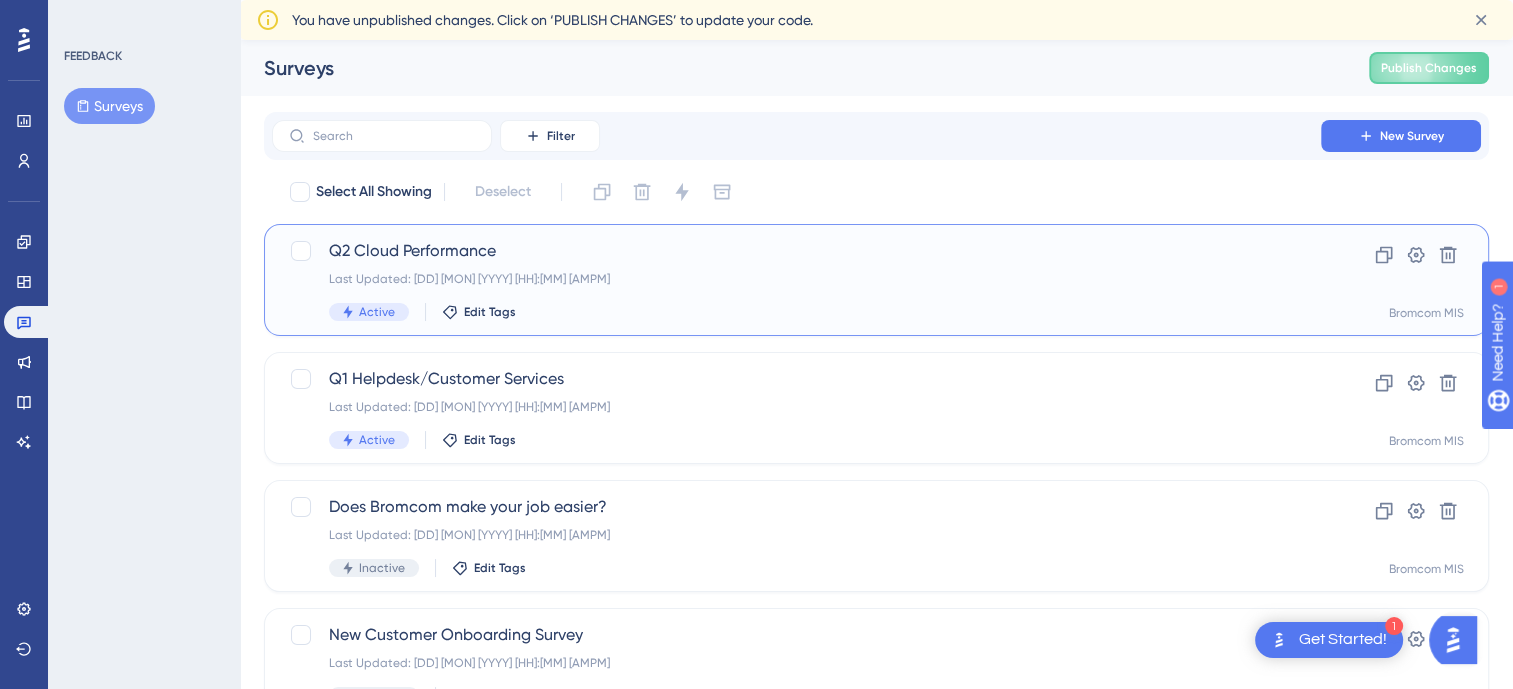 click on "Last Updated: [DD] [MON] [YYYY] [HH]:[MM] [AMPM]" at bounding box center [796, 279] 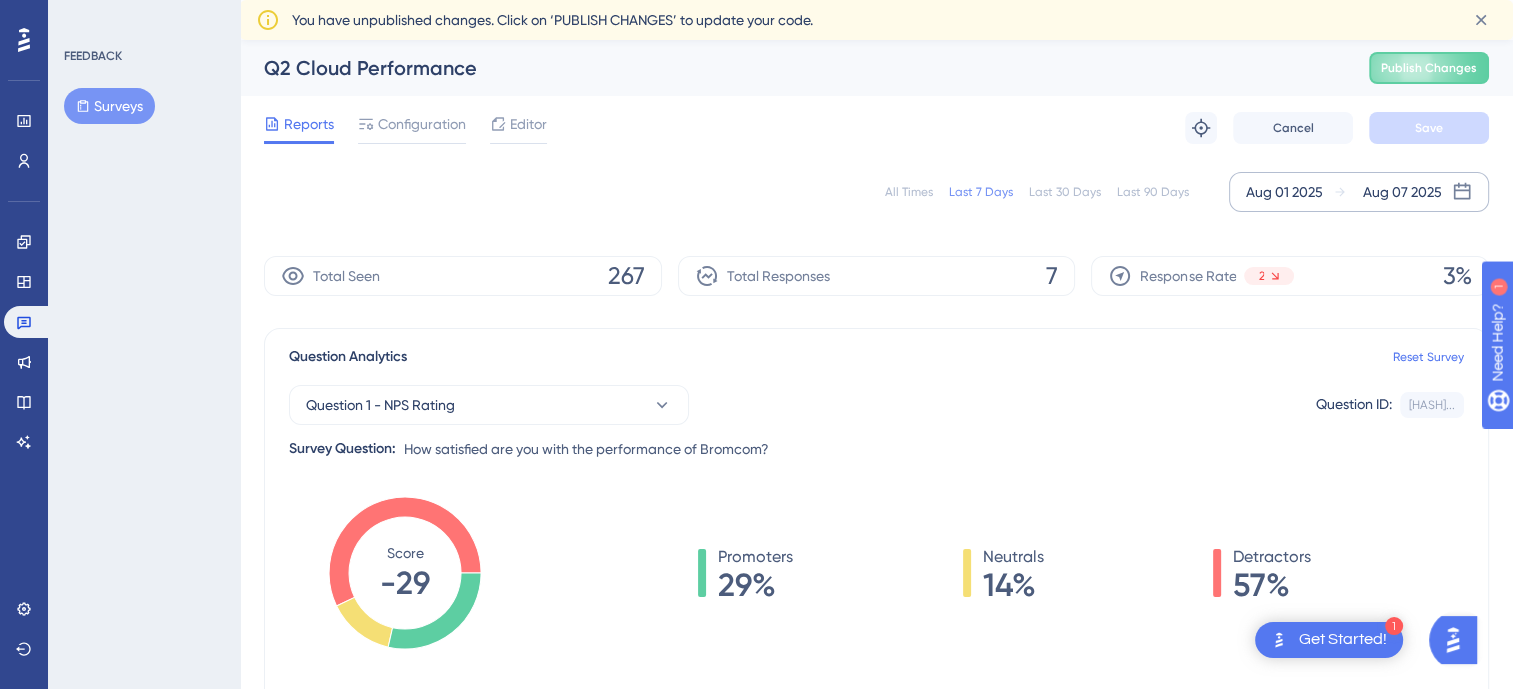 click on "Aug 01 2025" at bounding box center [1284, 192] 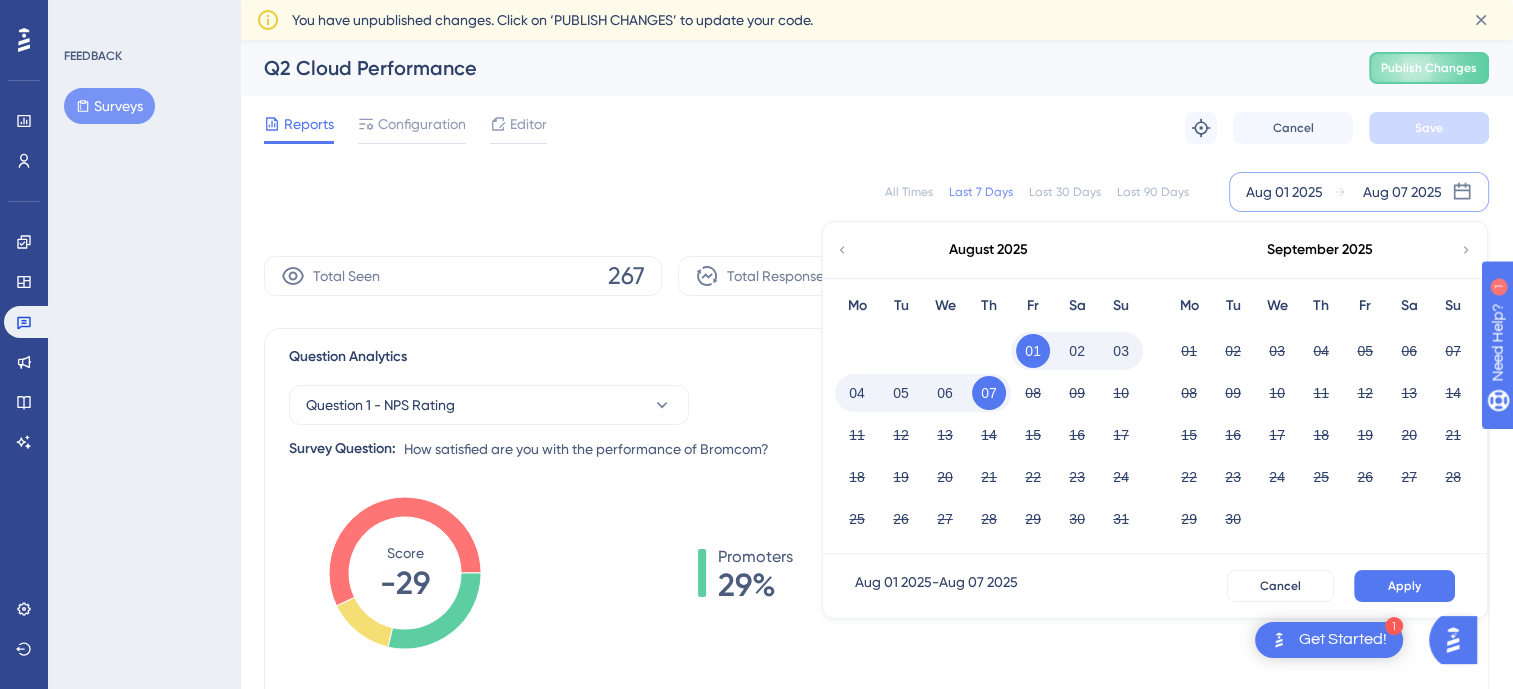 click on "07" at bounding box center (989, 393) 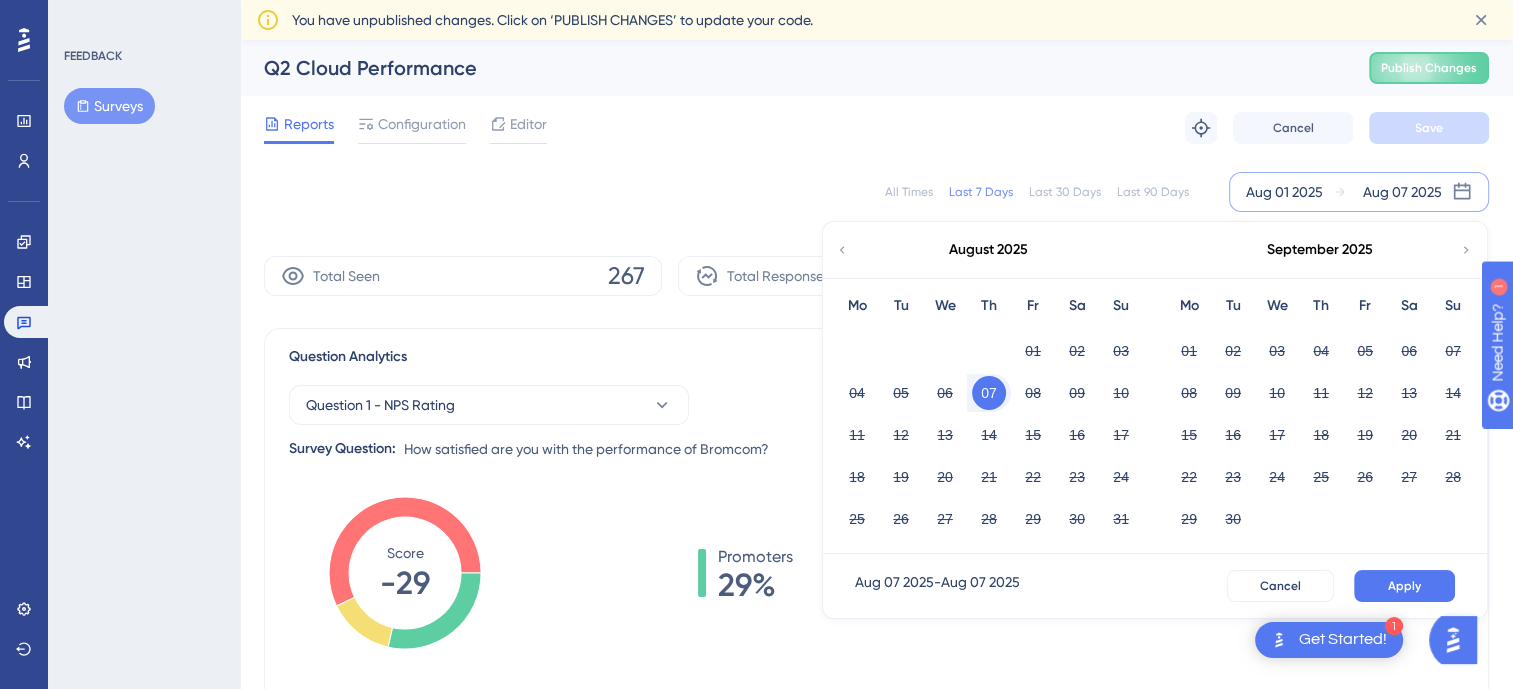 click on "07" at bounding box center (989, 393) 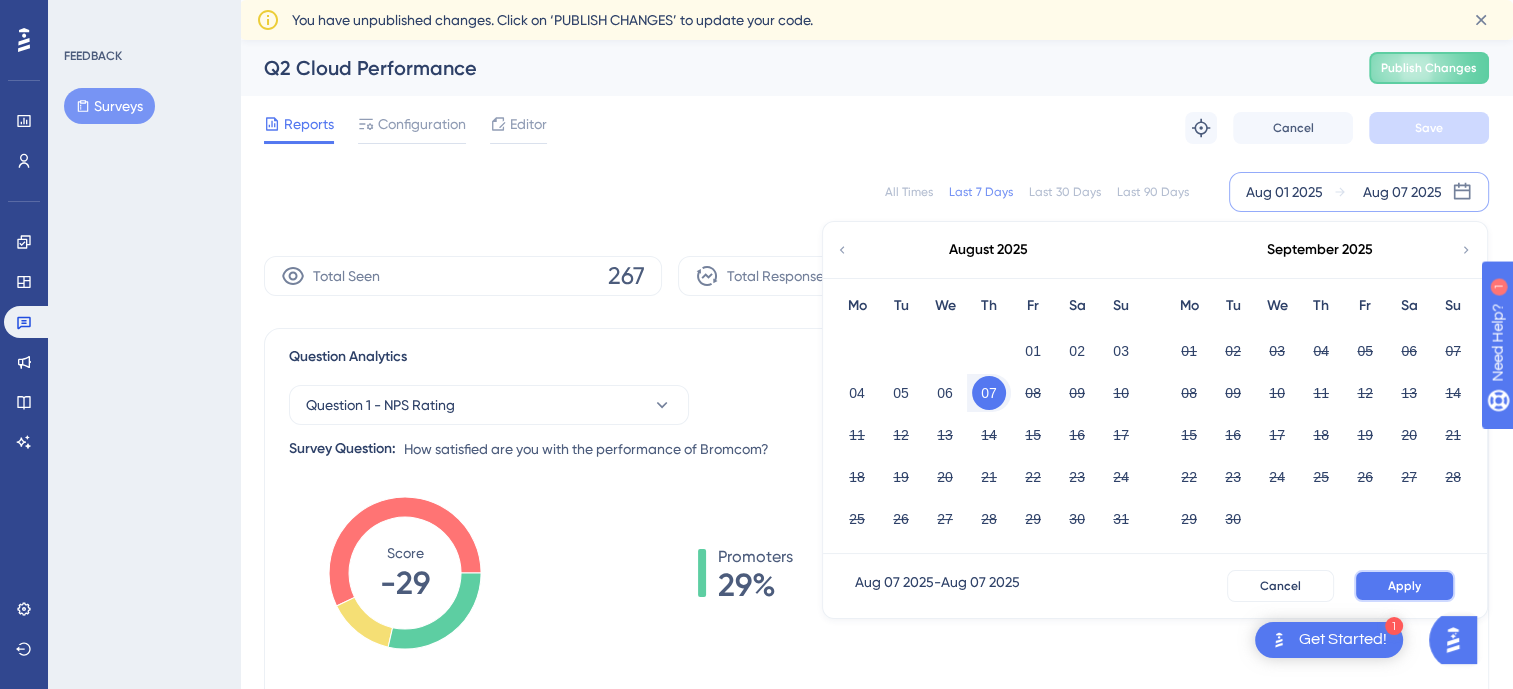 click on "Apply" at bounding box center (1404, 586) 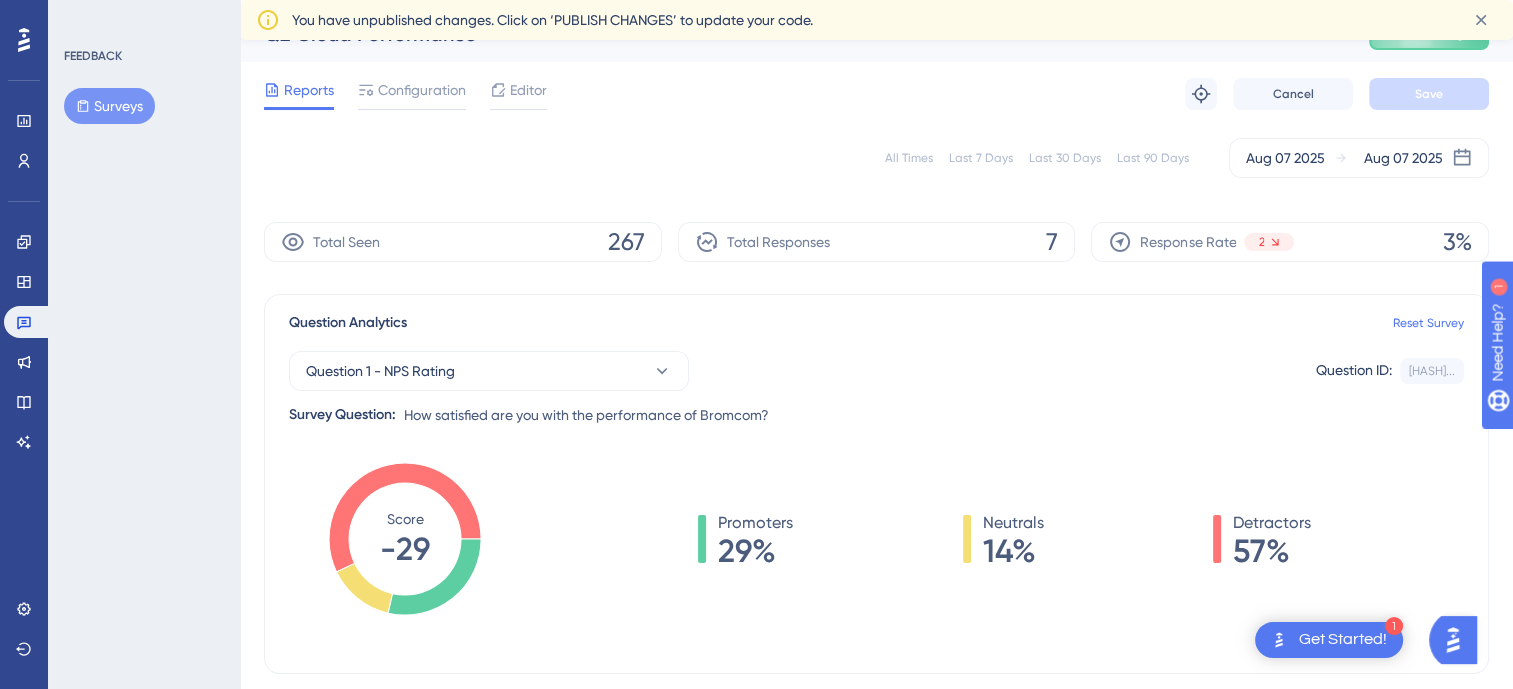scroll, scrollTop: 0, scrollLeft: 0, axis: both 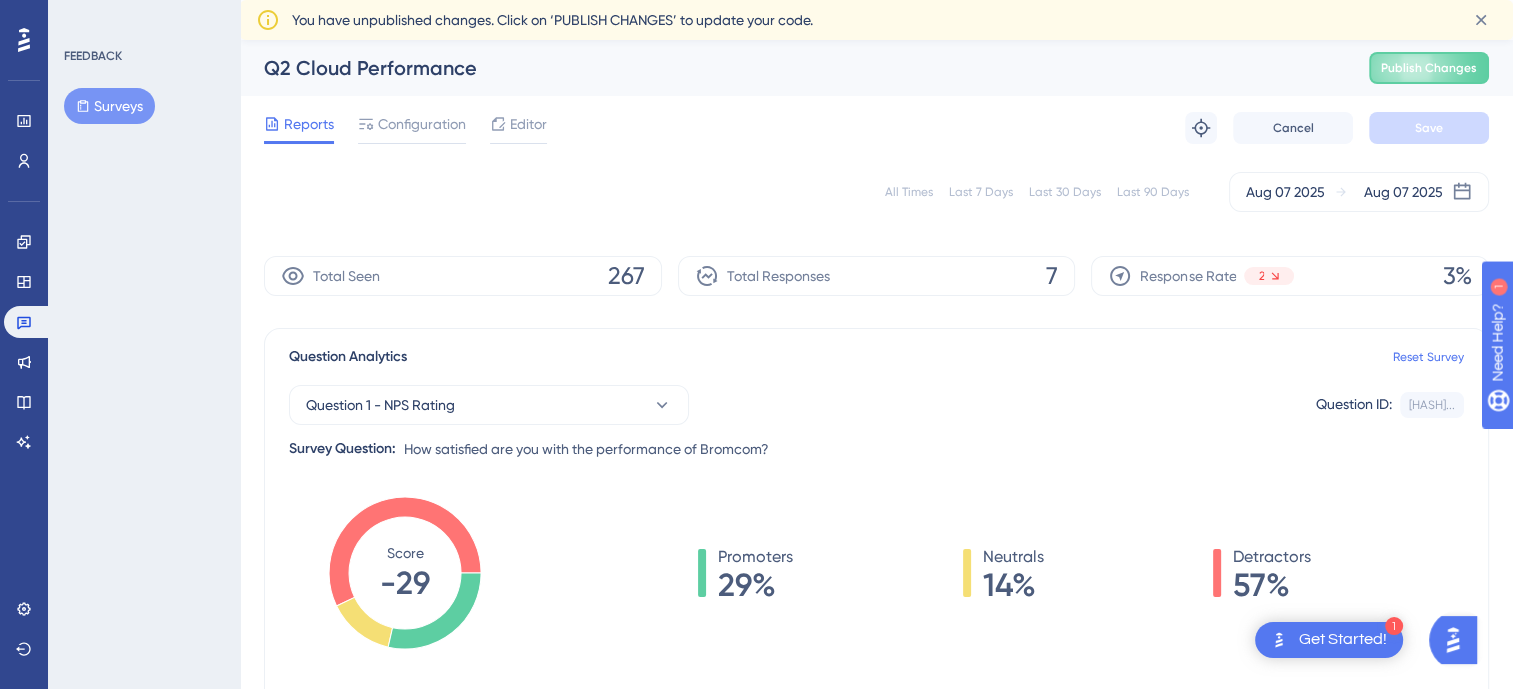 click on "All Times" at bounding box center (909, 192) 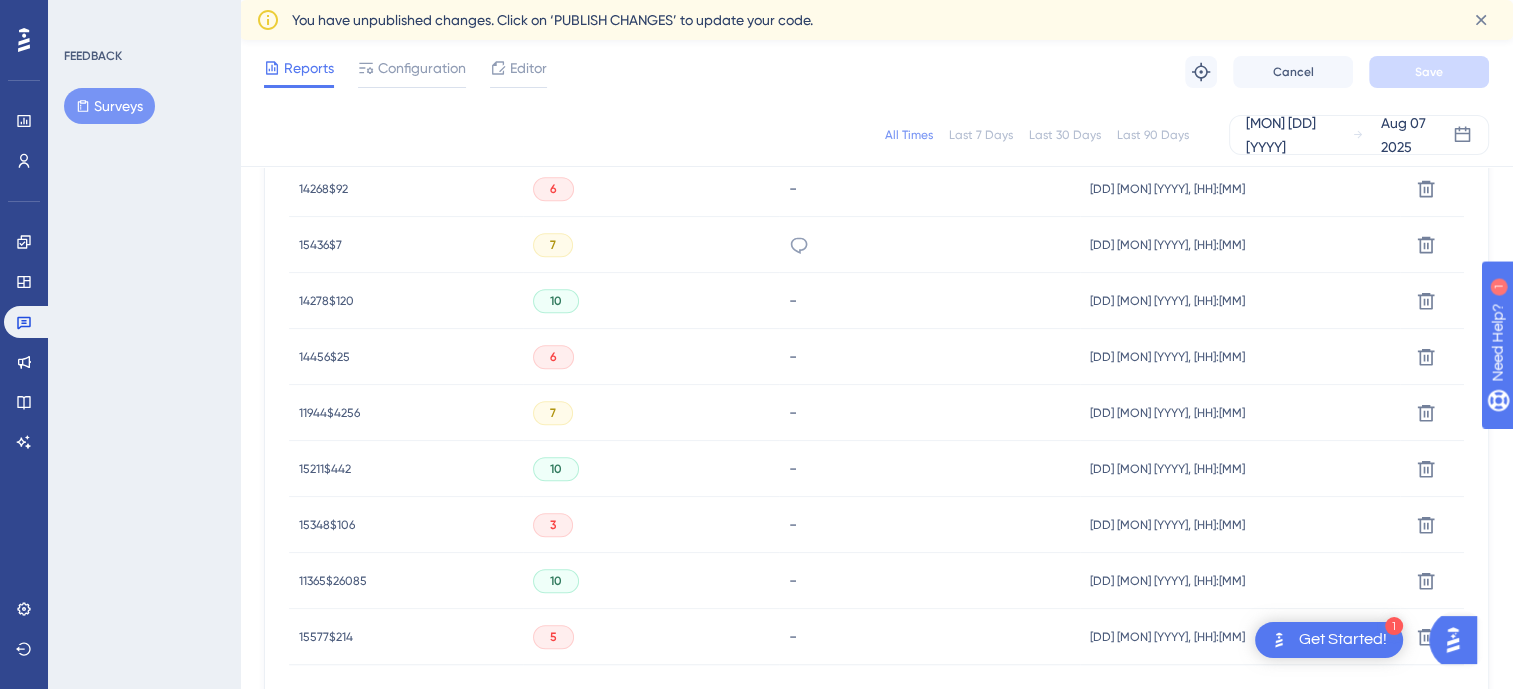 scroll, scrollTop: 1472, scrollLeft: 0, axis: vertical 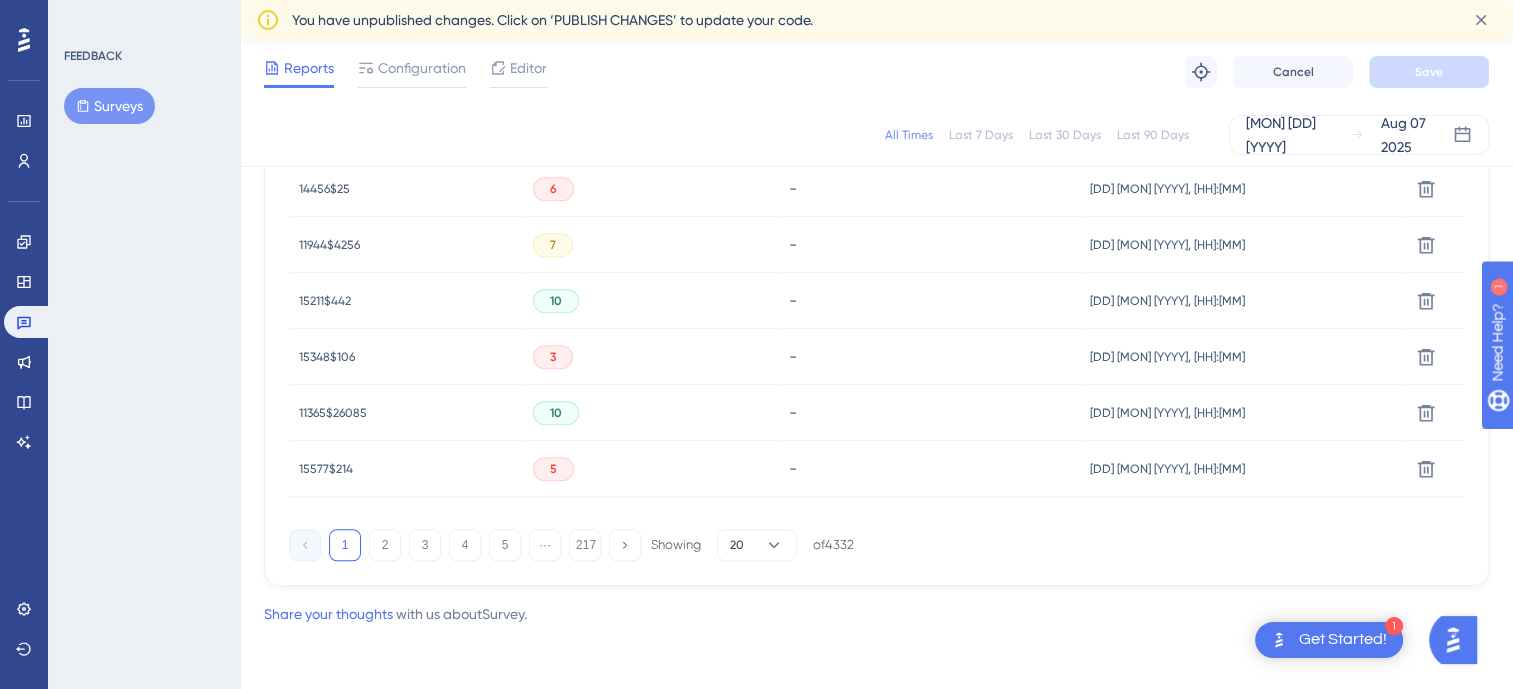 click on "Surveys" at bounding box center (109, 106) 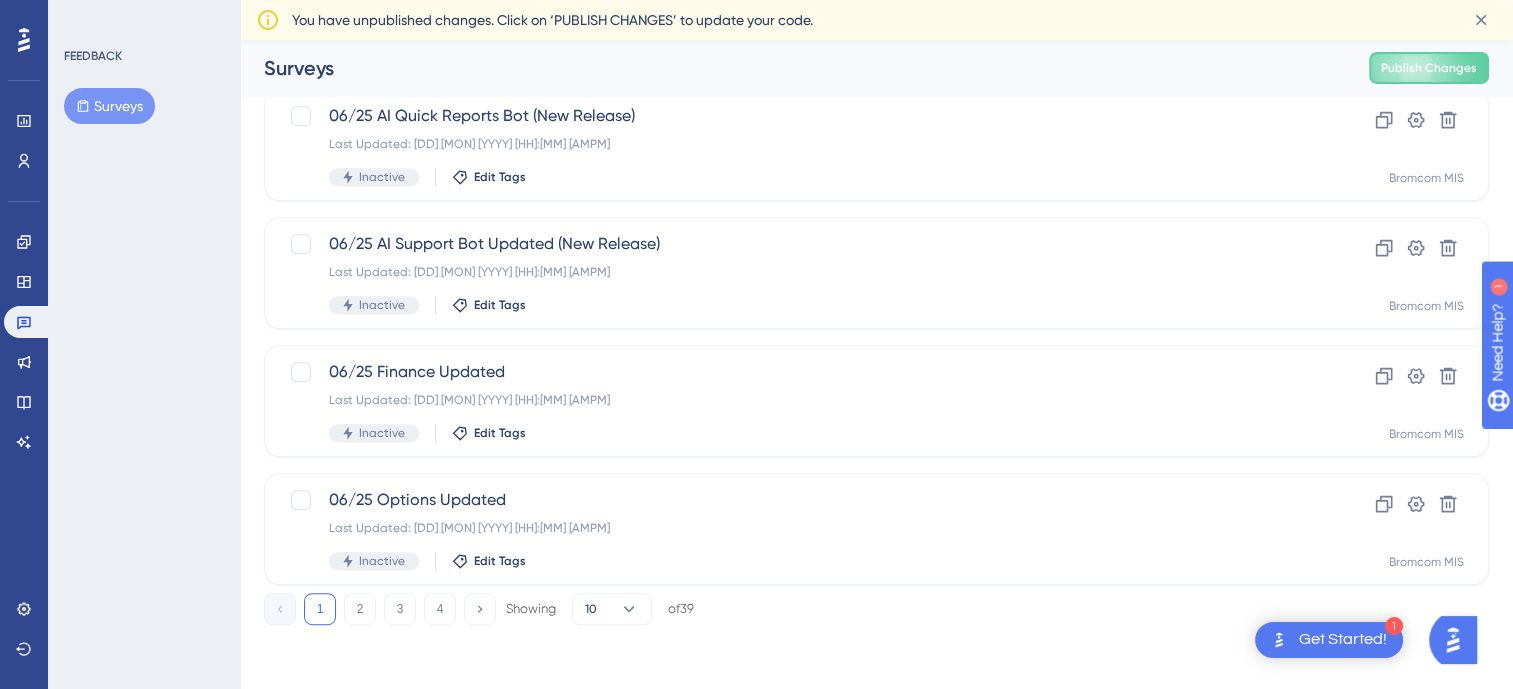 scroll, scrollTop: 0, scrollLeft: 0, axis: both 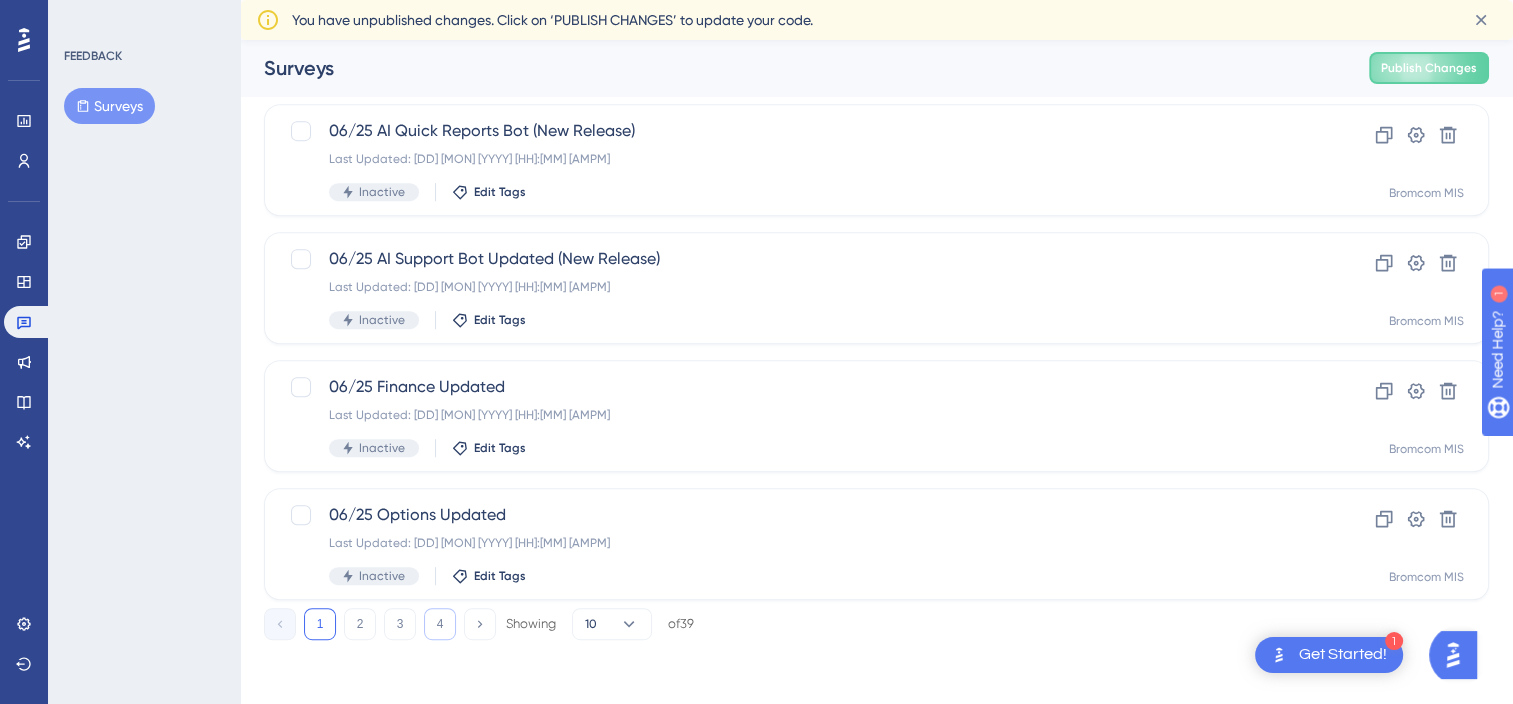 click on "4" at bounding box center [440, 624] 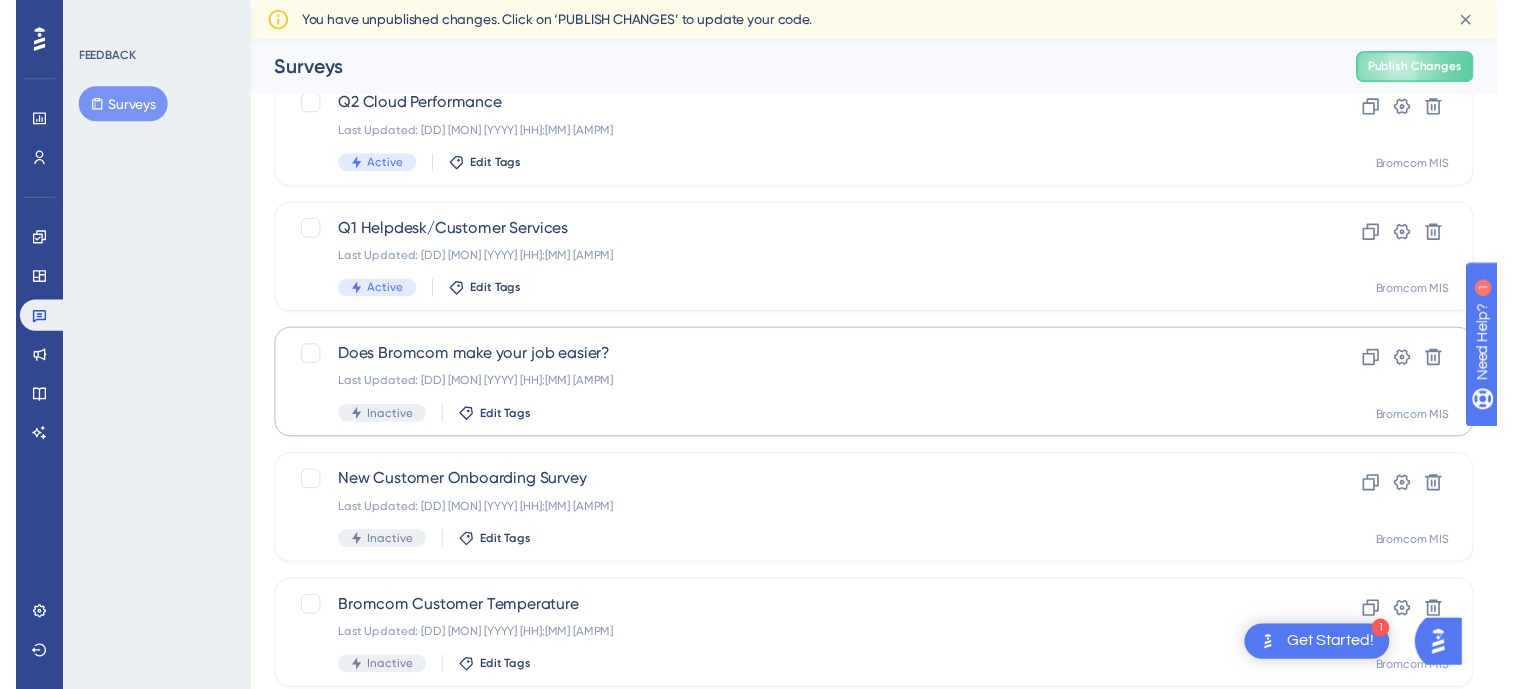 scroll, scrollTop: 0, scrollLeft: 0, axis: both 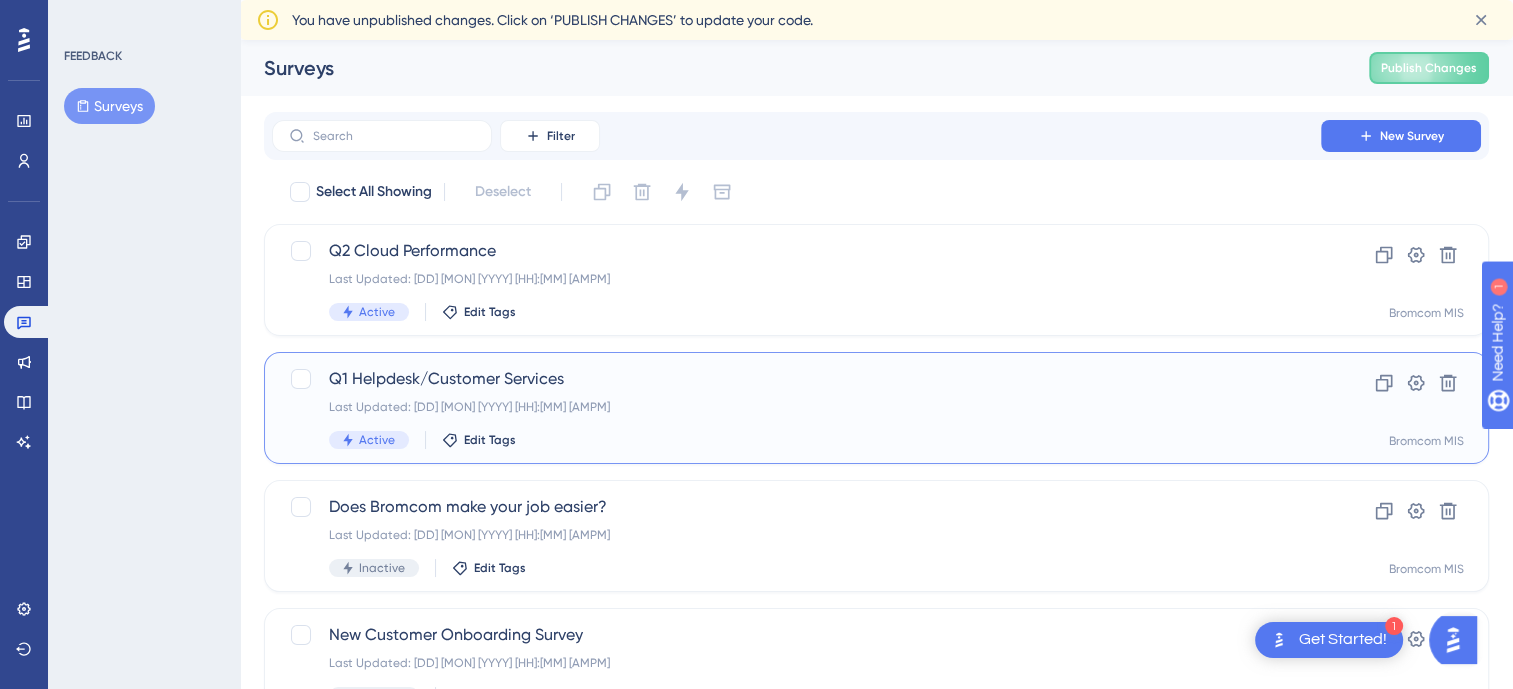 click on "Q1 Helpdesk/Customer Services" at bounding box center (796, 379) 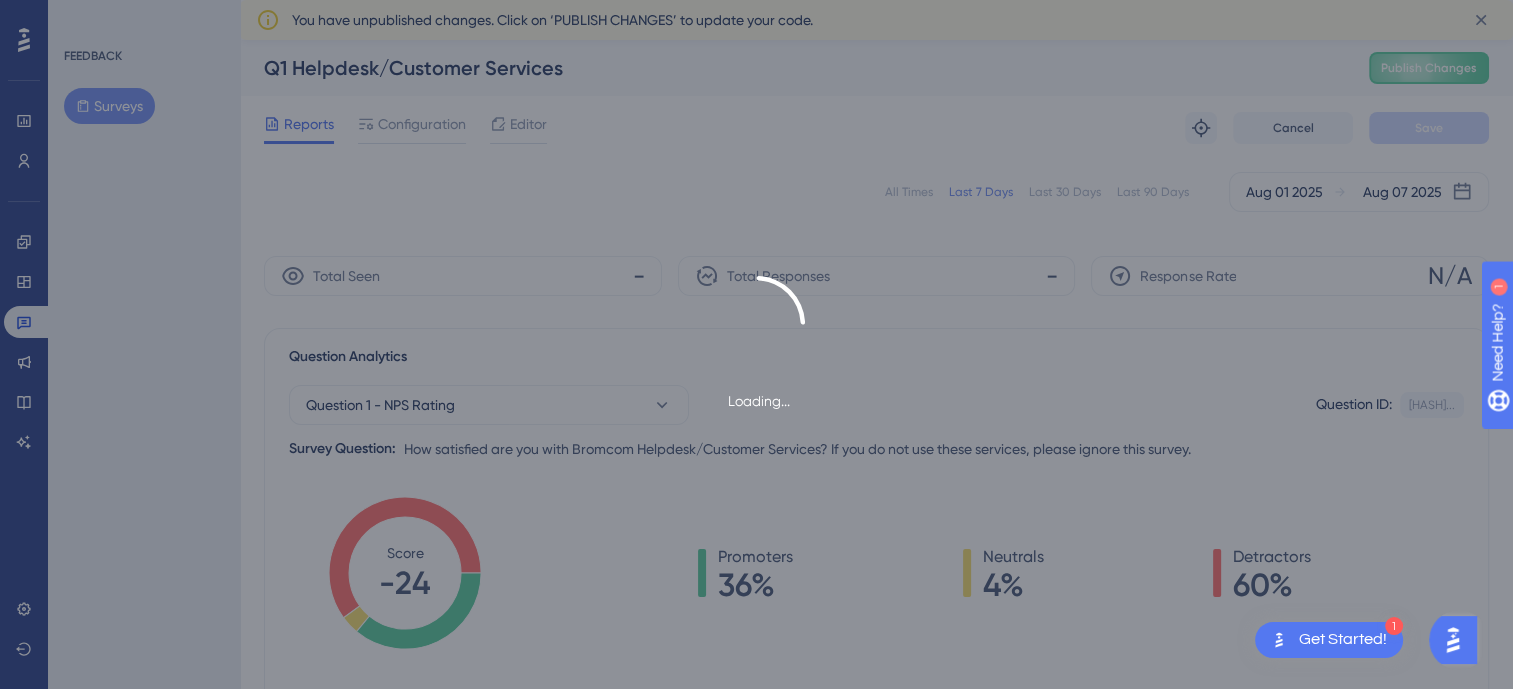 drag, startPoint x: 568, startPoint y: 69, endPoint x: 536, endPoint y: 71, distance: 32.06244 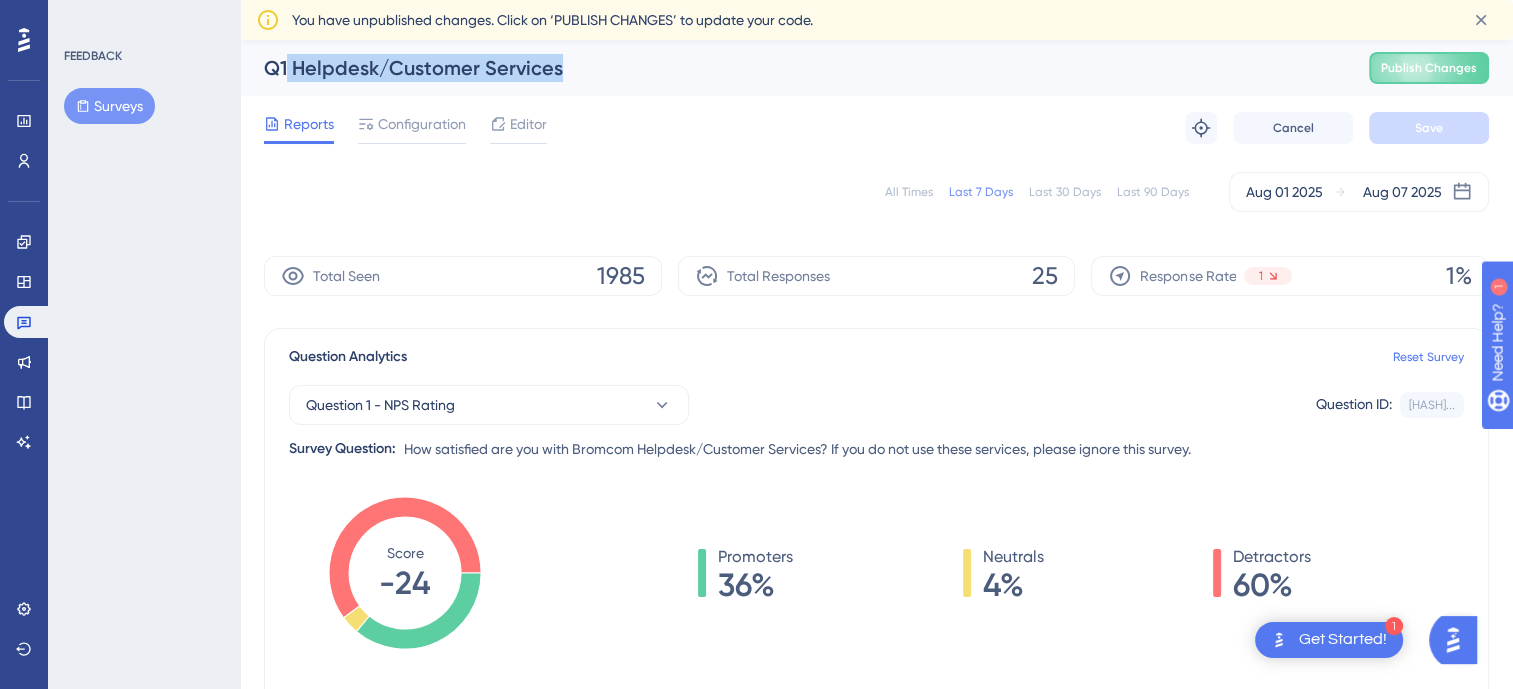 drag, startPoint x: 572, startPoint y: 67, endPoint x: 285, endPoint y: 69, distance: 287.00696 